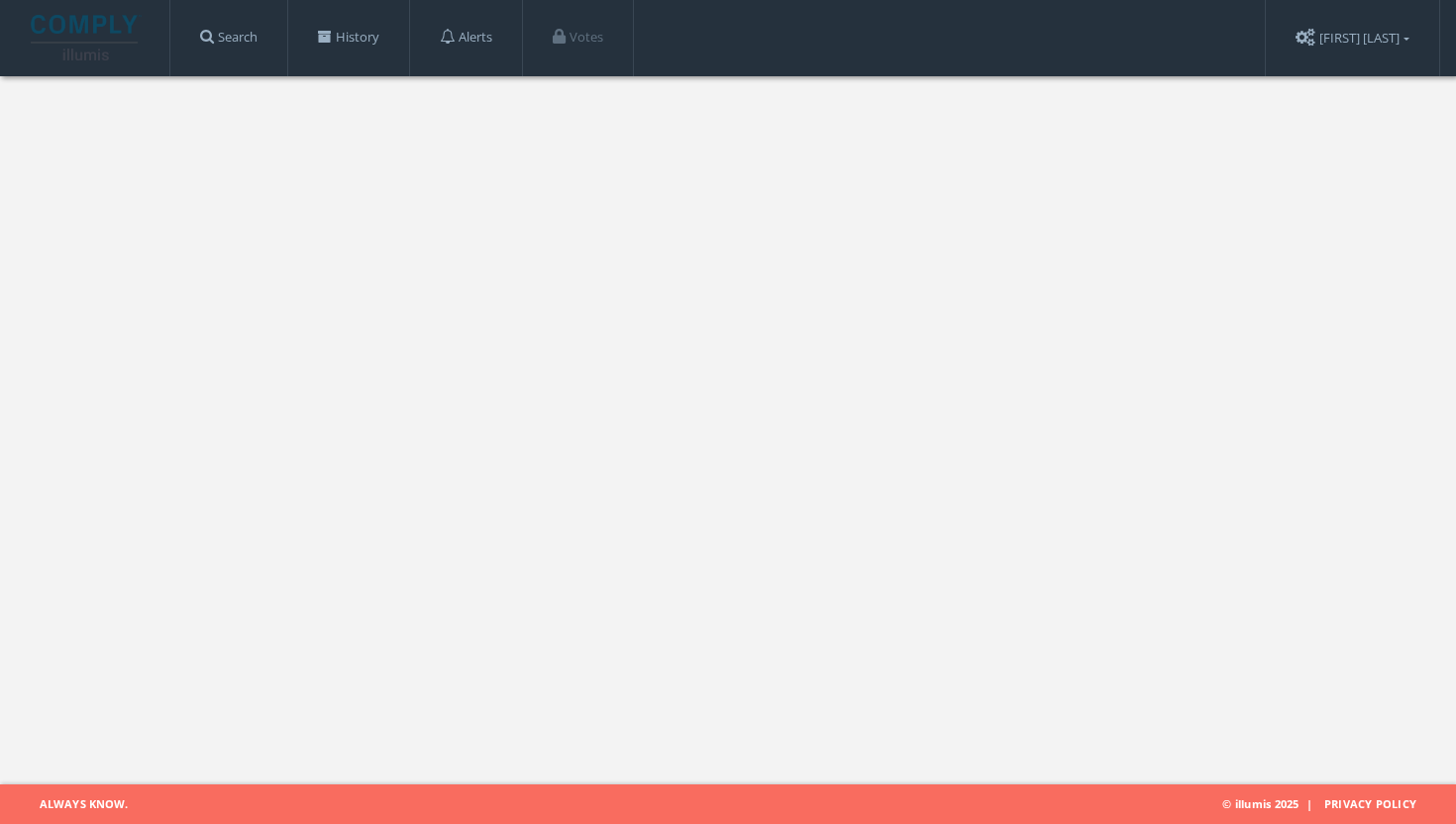 scroll, scrollTop: 0, scrollLeft: 0, axis: both 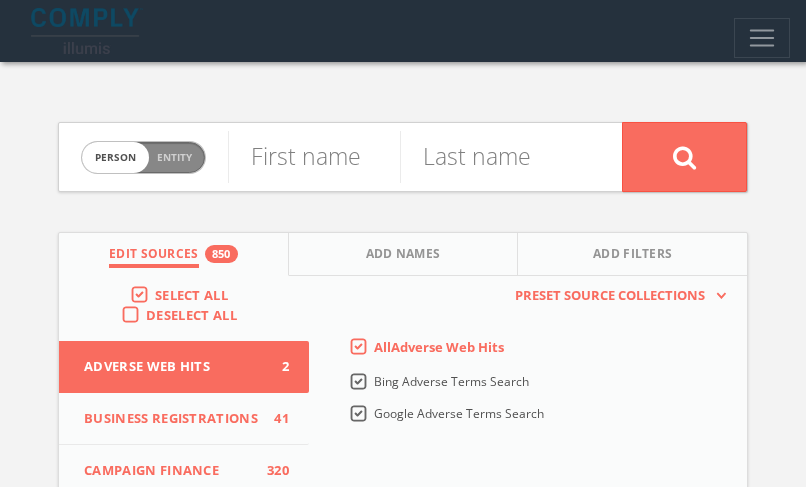 click on "First name" 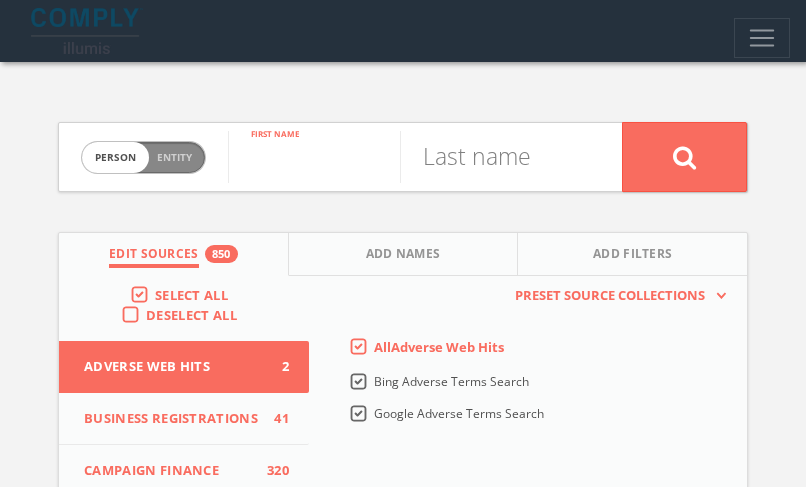 click at bounding box center (314, 157) 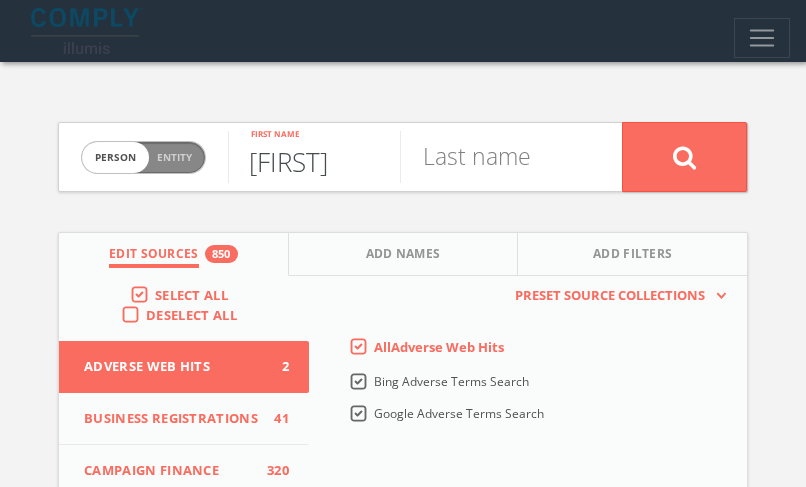 type on "[FIRST]" 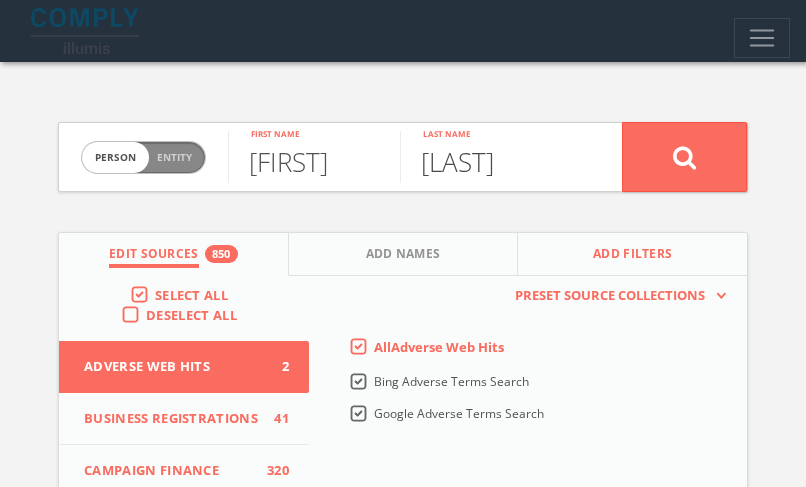 type on "[LAST]" 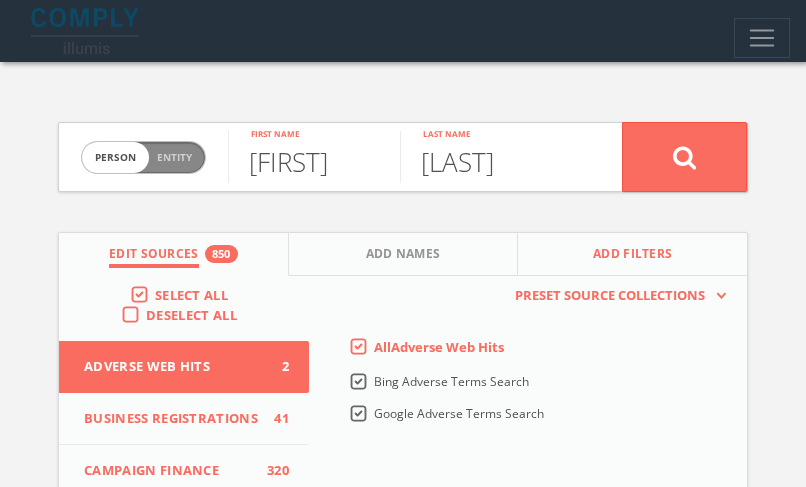 click on "Add Filters" at bounding box center (633, 256) 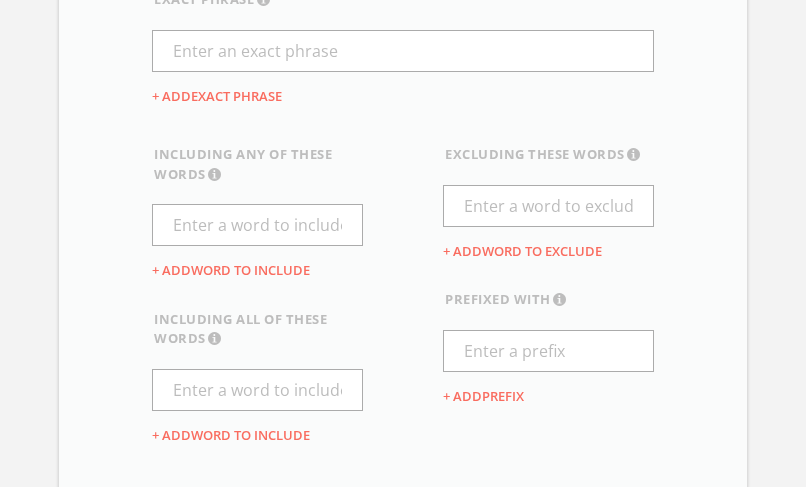 scroll, scrollTop: 393, scrollLeft: 0, axis: vertical 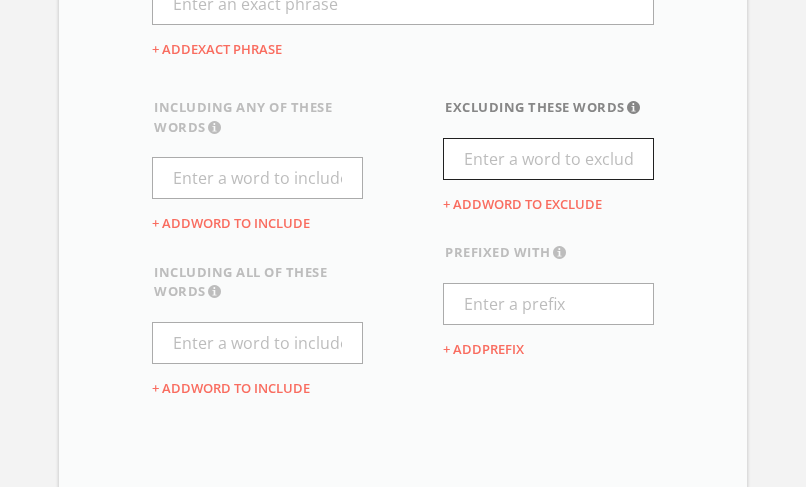click at bounding box center [548, 159] 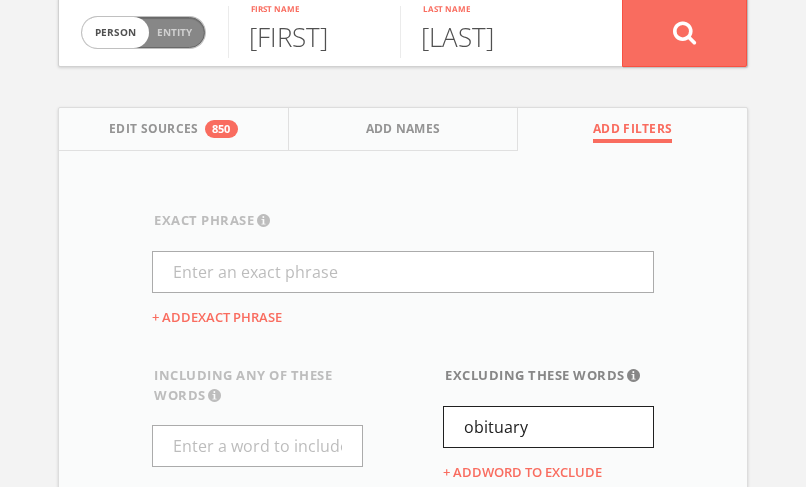 scroll, scrollTop: 59, scrollLeft: 0, axis: vertical 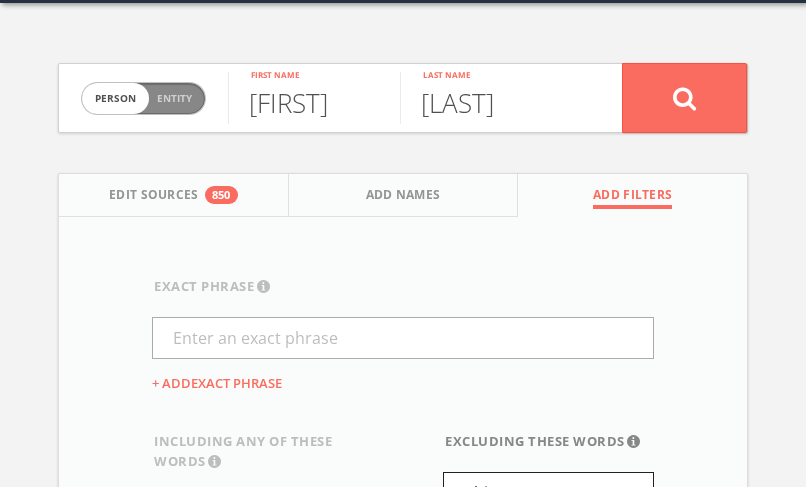 type on "obituary" 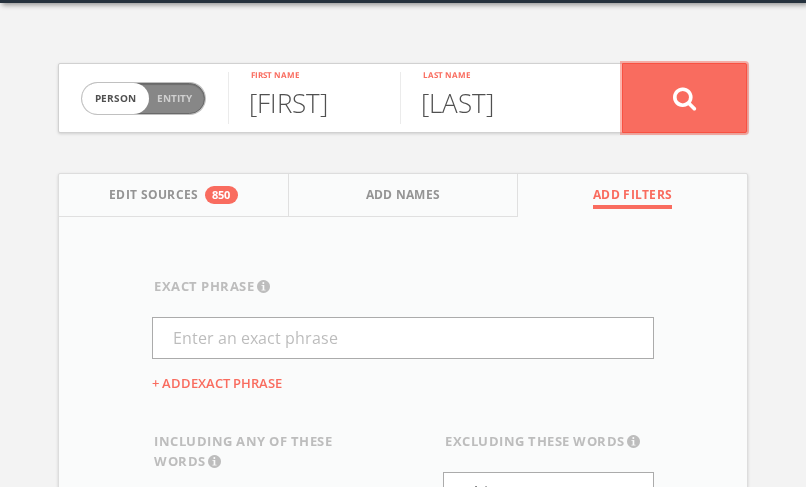 click 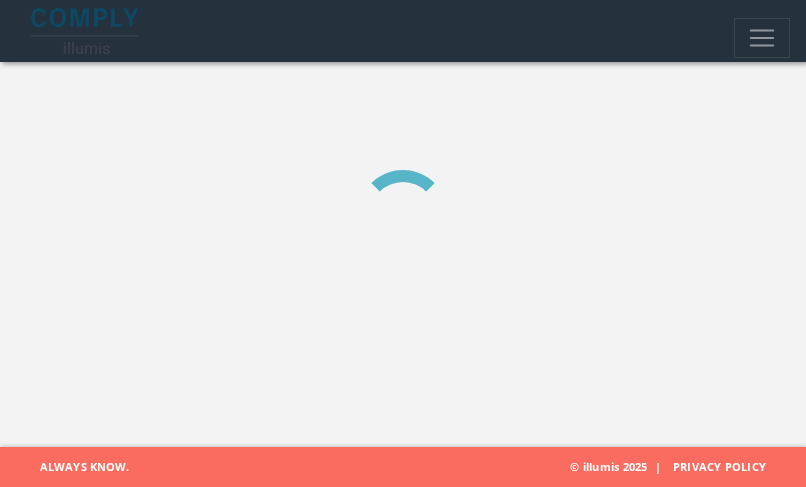 scroll, scrollTop: 0, scrollLeft: 0, axis: both 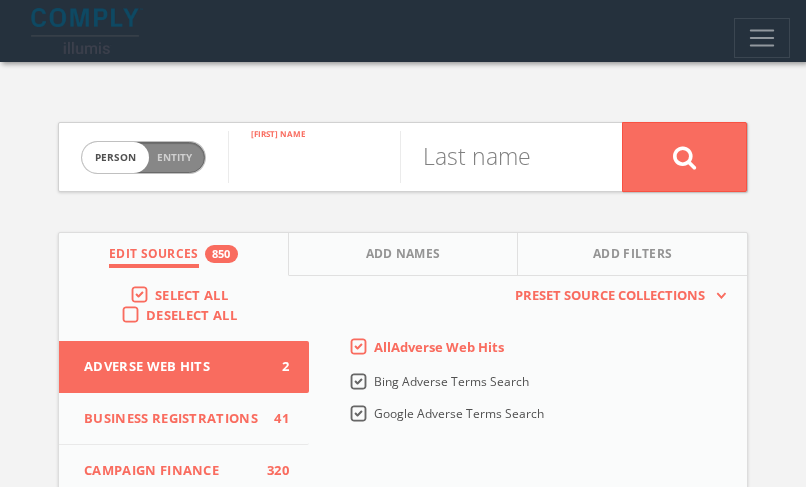 click at bounding box center [314, 157] 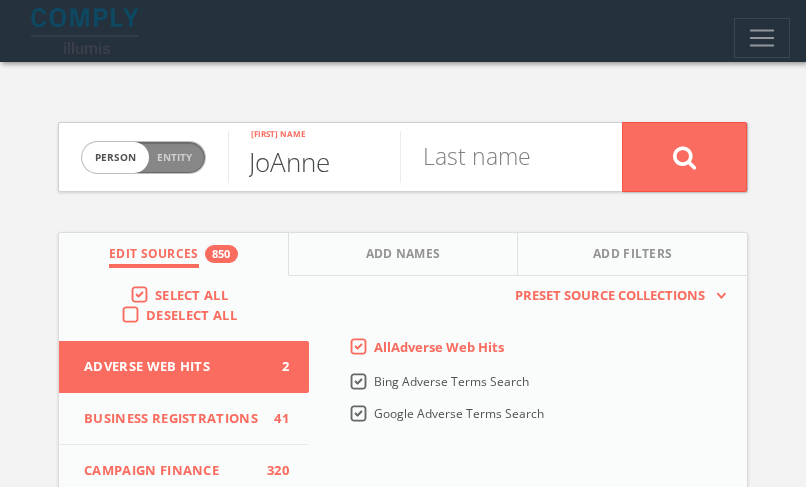 type on "JoAnne" 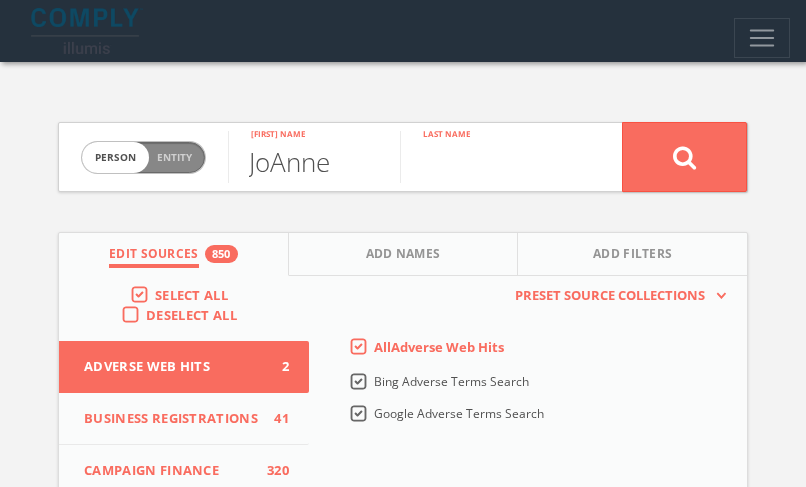 click at bounding box center [486, 157] 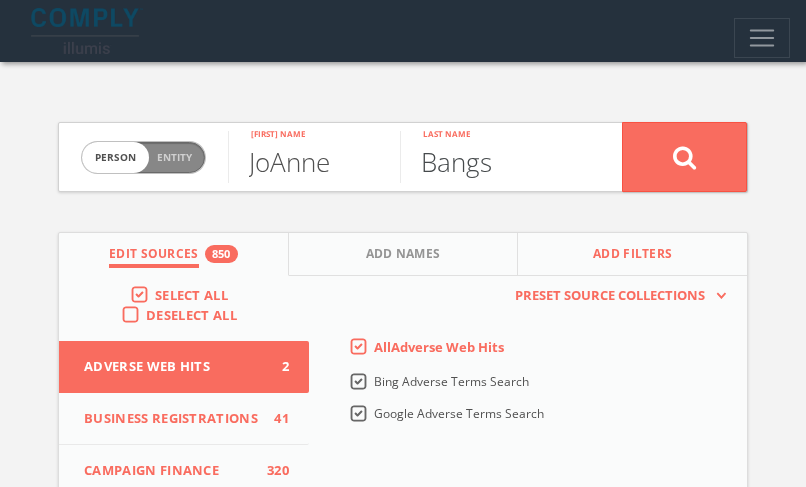 type on "Bangs" 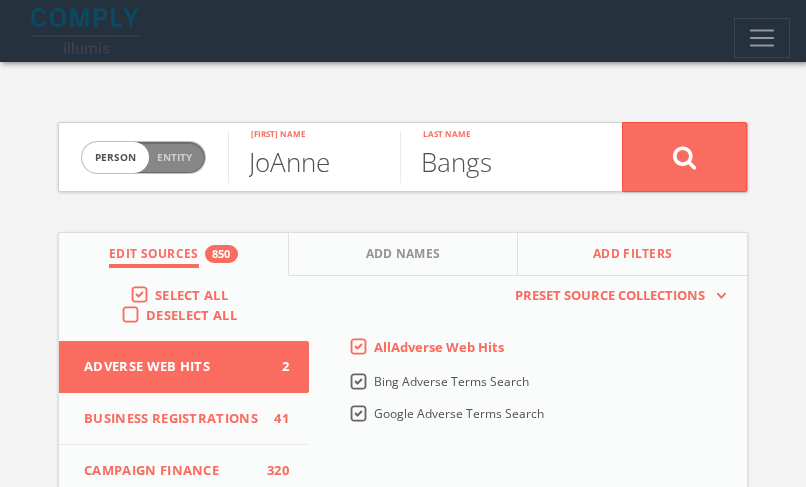 click on "Add Filters" at bounding box center [633, 256] 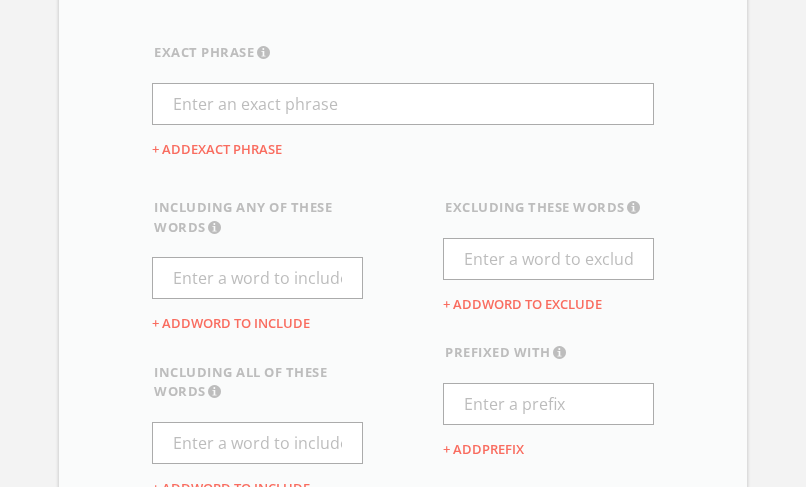scroll, scrollTop: 325, scrollLeft: 0, axis: vertical 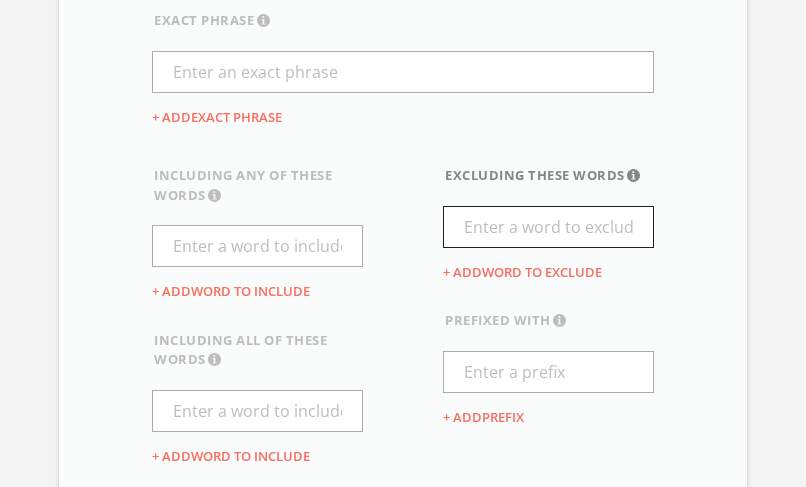 click at bounding box center (548, 227) 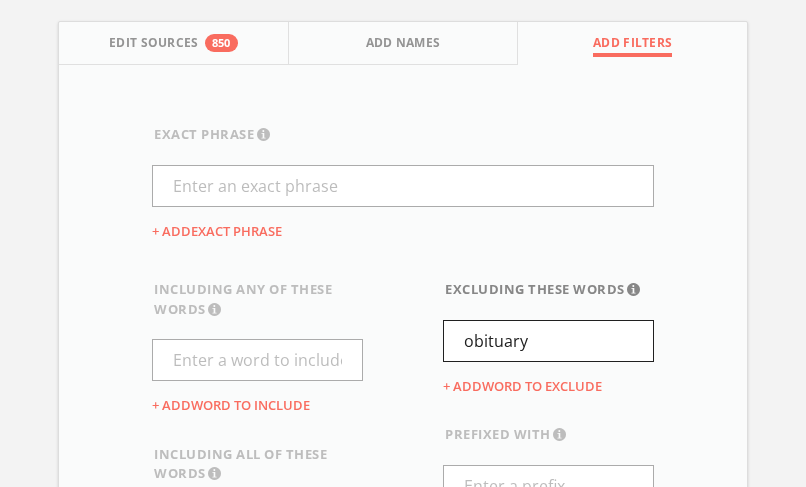 scroll, scrollTop: 0, scrollLeft: 0, axis: both 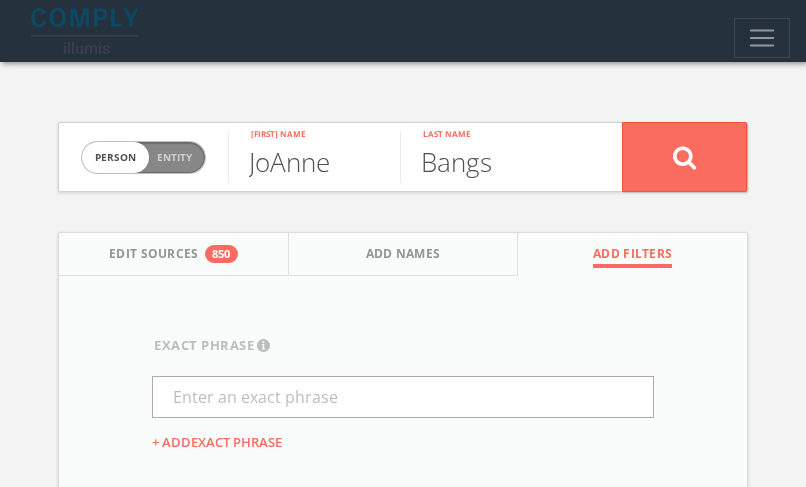 type on "obituary" 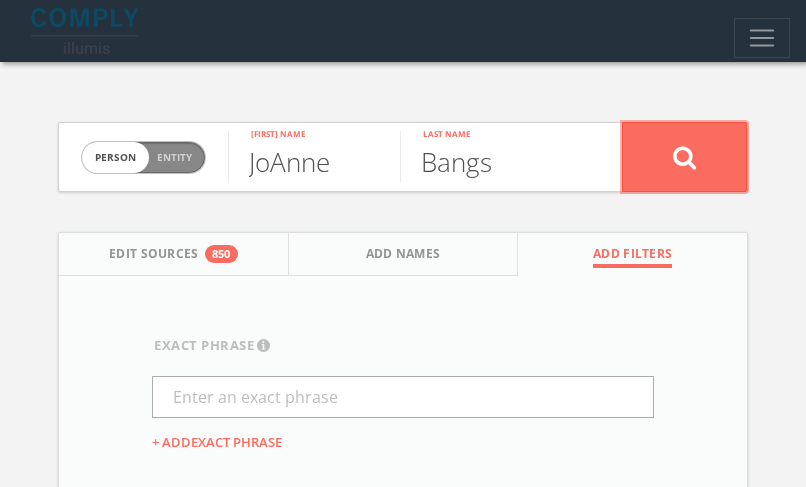 click 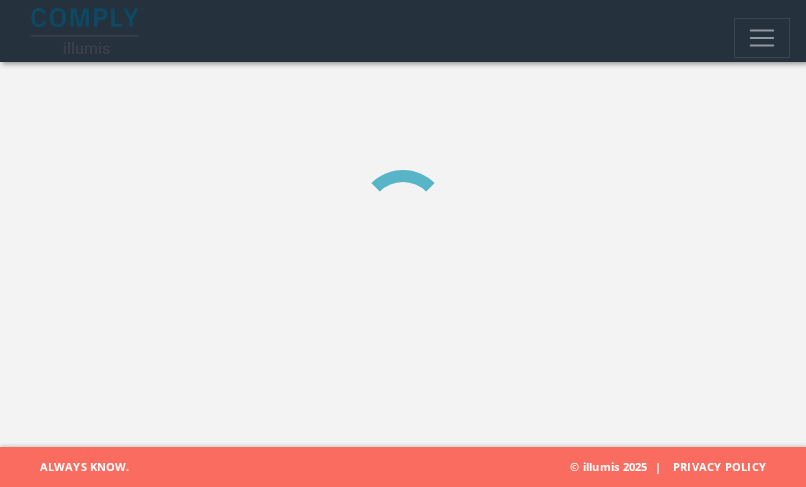 scroll, scrollTop: 0, scrollLeft: 0, axis: both 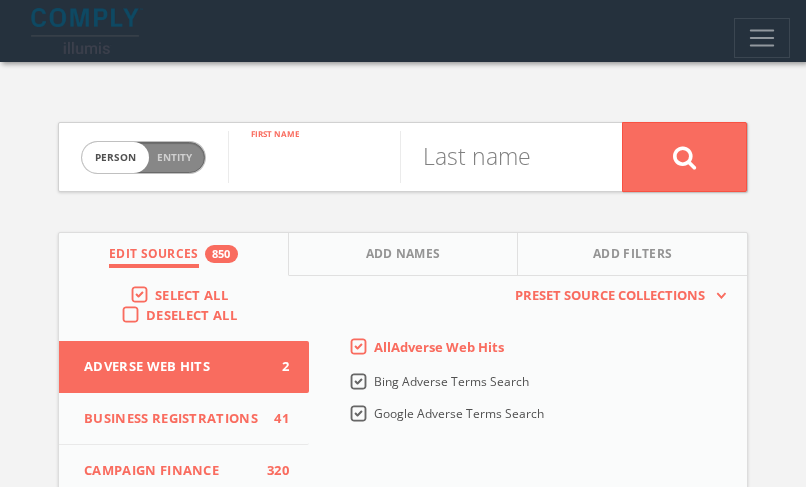 click at bounding box center [314, 157] 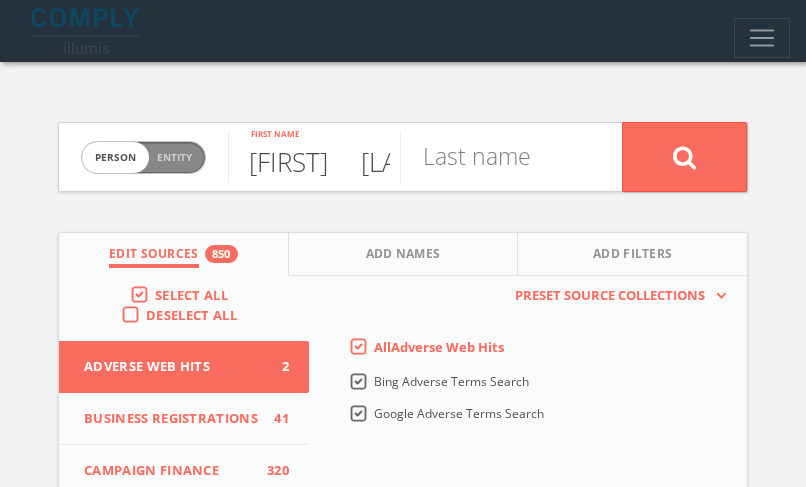 scroll, scrollTop: 0, scrollLeft: 39, axis: horizontal 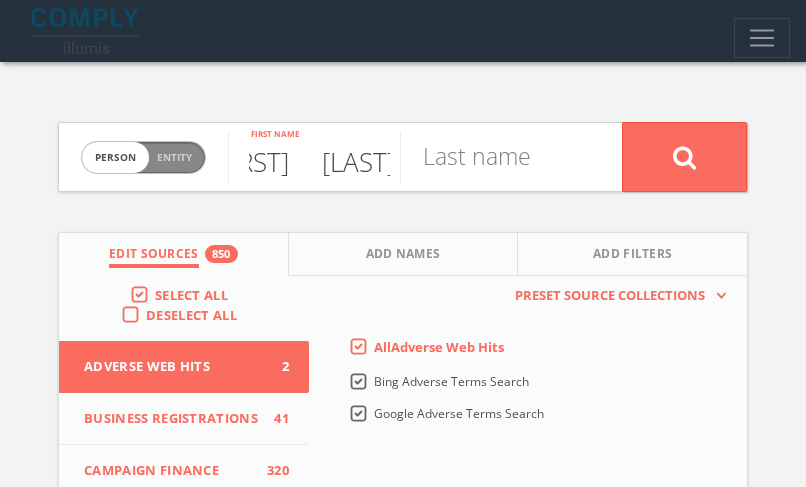 type on "Aurora	Deuss" 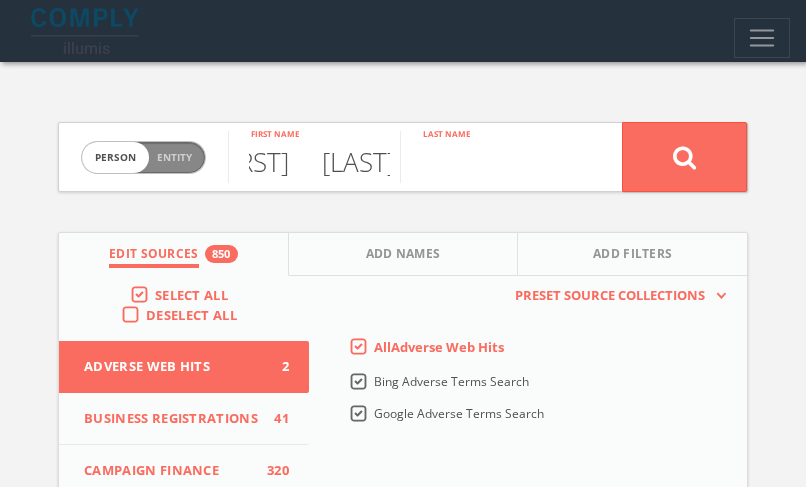 click at bounding box center [486, 157] 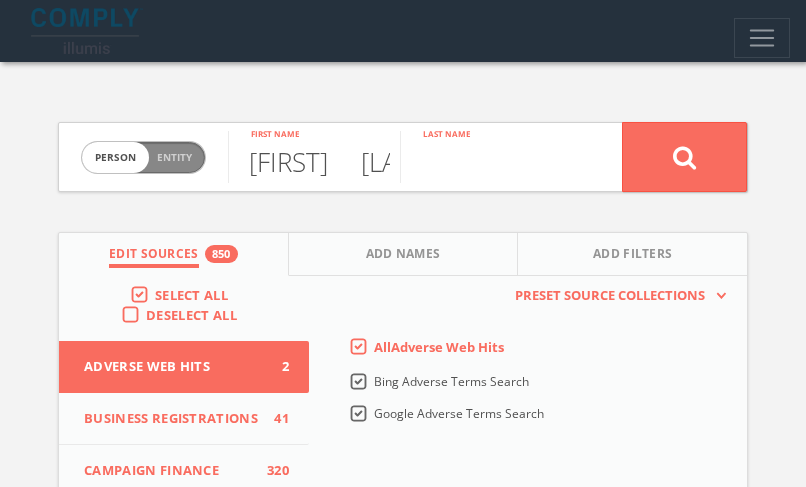 paste on "Aurora	Deuss" 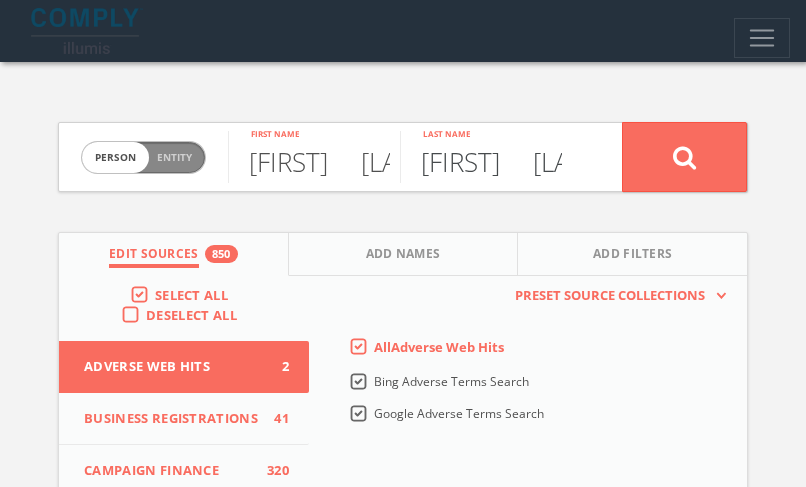 scroll, scrollTop: 0, scrollLeft: 39, axis: horizontal 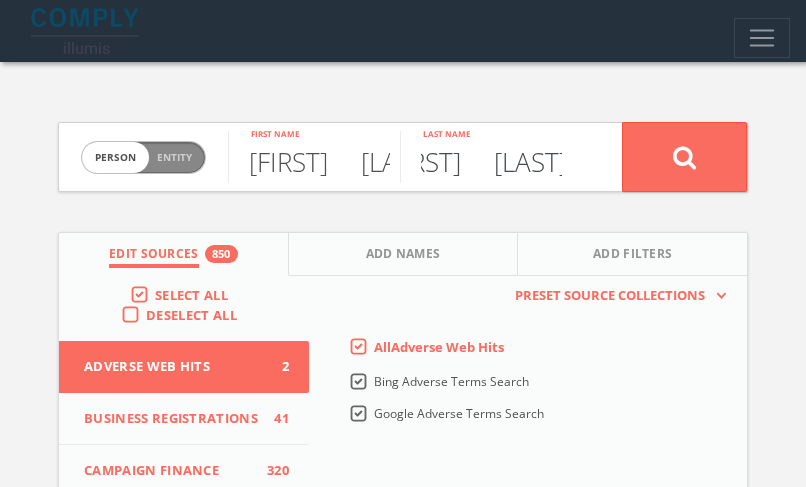type on "Aurora	Deuss" 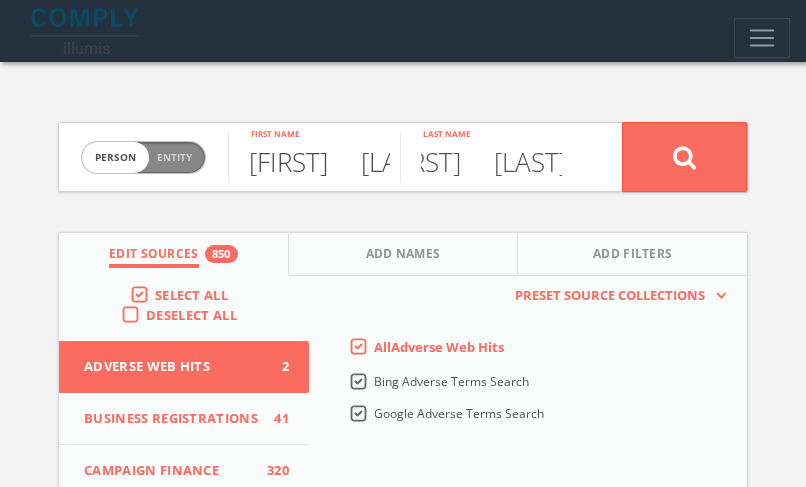 click on "Aurora	Deuss" at bounding box center [314, 157] 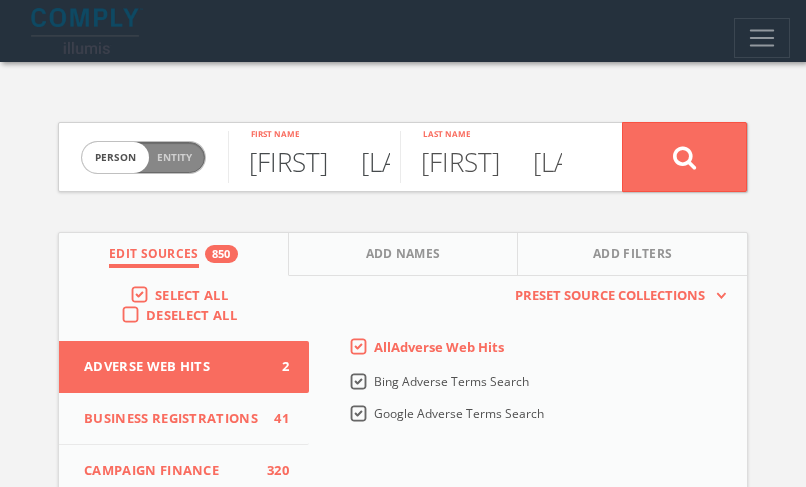 click on "Aurora	Deuss" at bounding box center [314, 157] 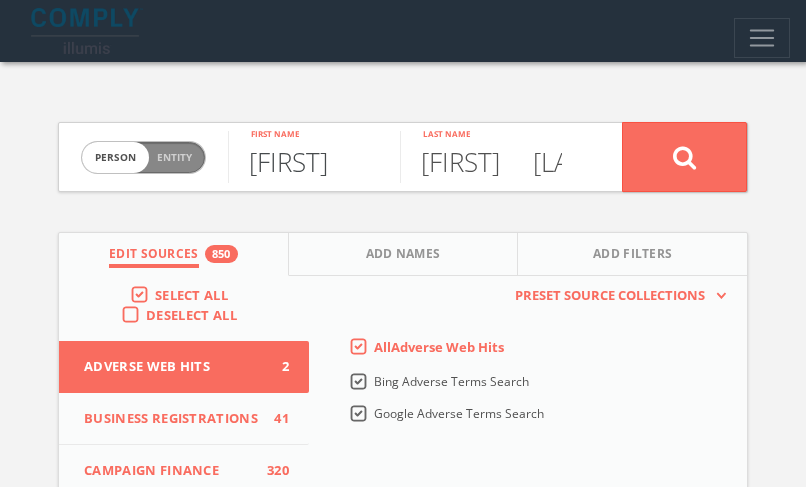 type on "Aurora" 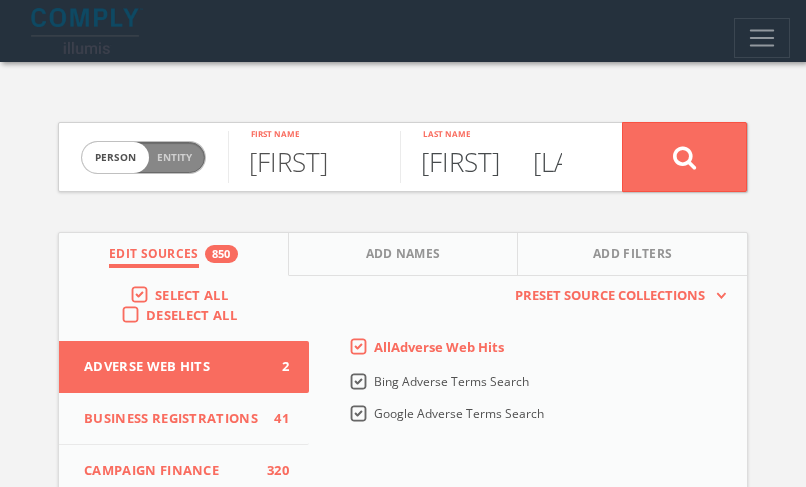 click on "Aurora	Deuss" at bounding box center (486, 157) 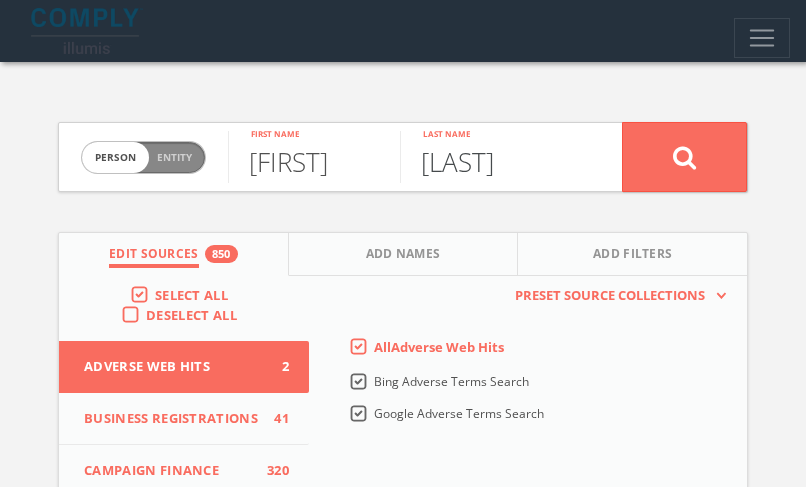 scroll, scrollTop: 16, scrollLeft: 0, axis: vertical 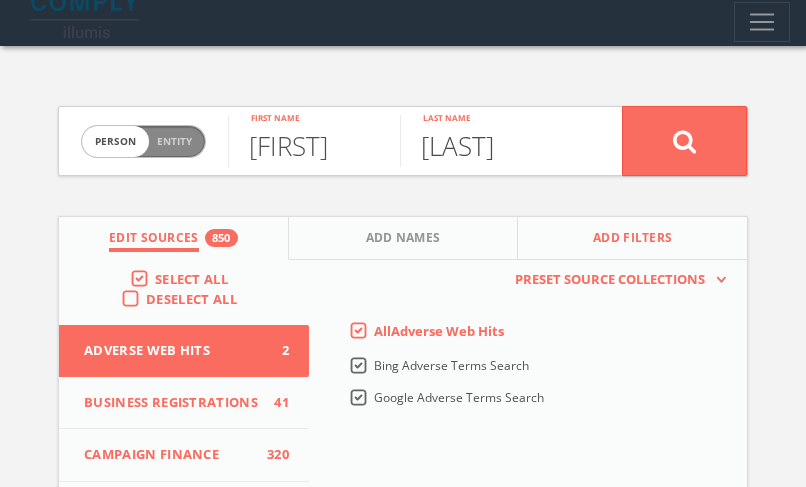 type on "Deuss" 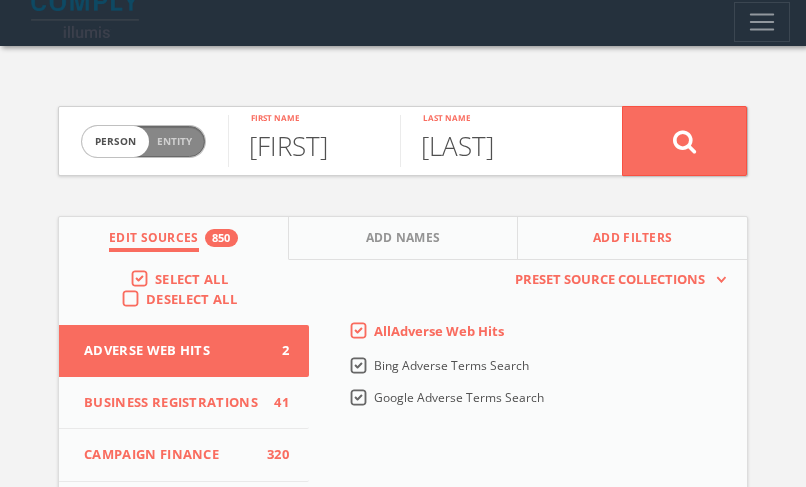 click on "Add Filters" at bounding box center (632, 238) 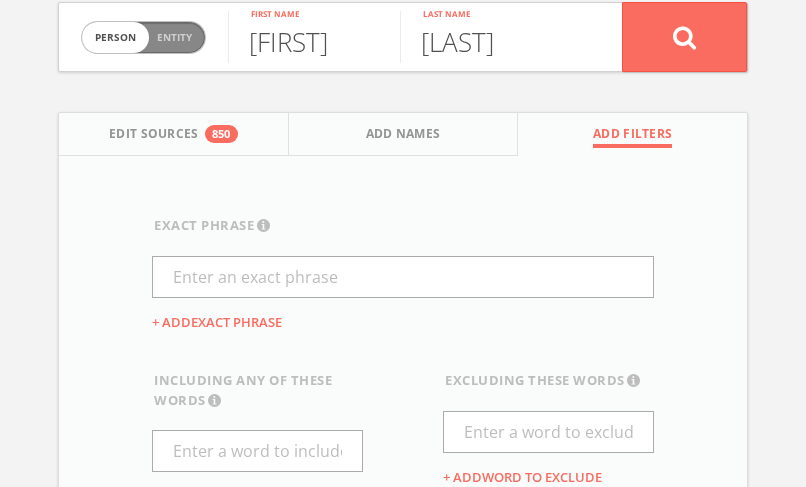 scroll, scrollTop: 293, scrollLeft: 0, axis: vertical 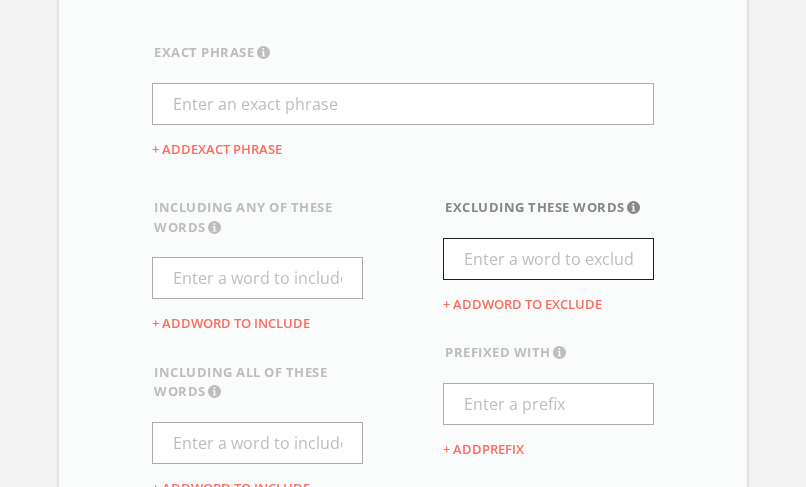 click at bounding box center [548, 259] 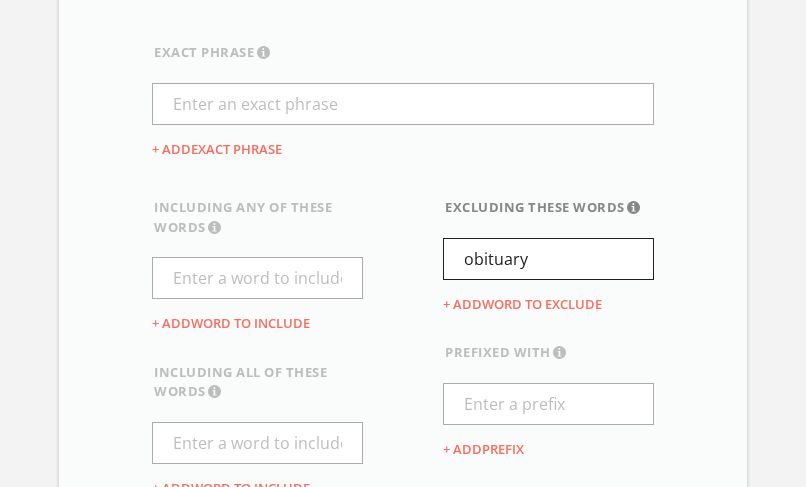 scroll, scrollTop: 0, scrollLeft: 0, axis: both 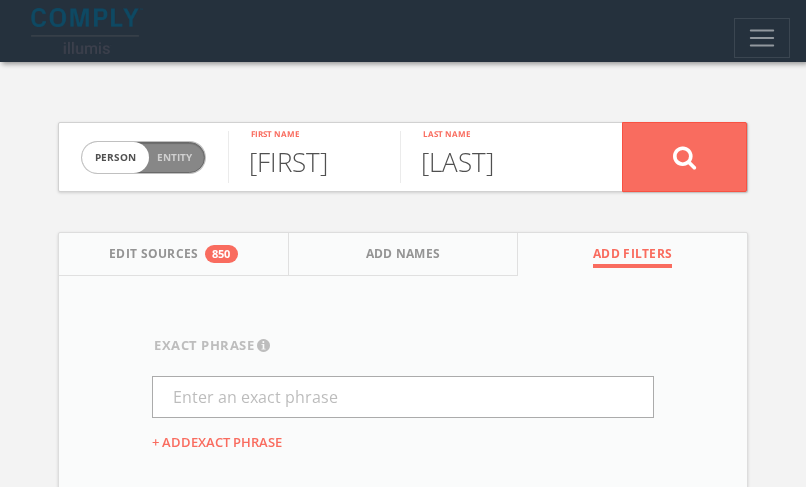 type on "obituary" 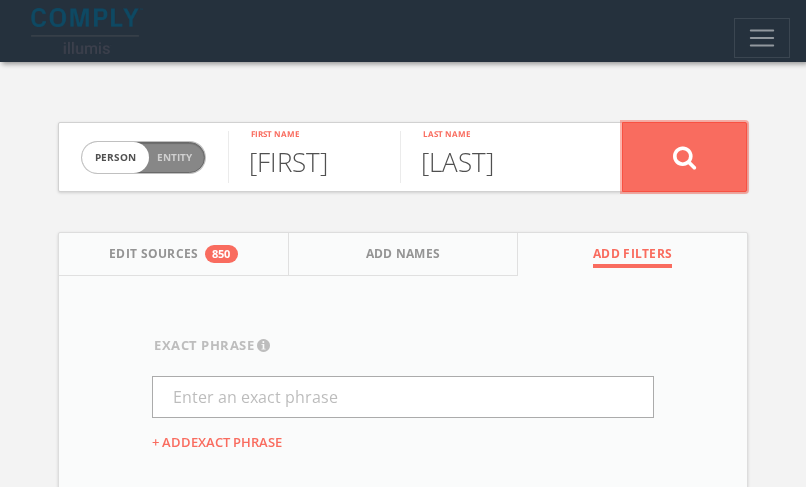 click 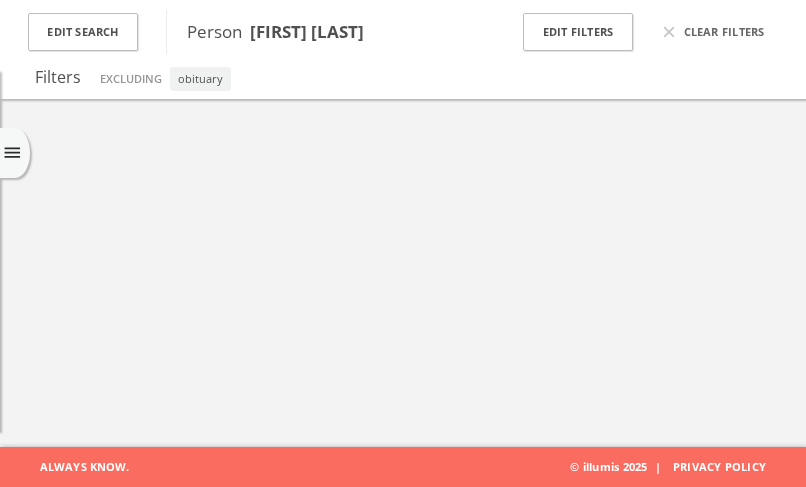 scroll, scrollTop: 0, scrollLeft: 0, axis: both 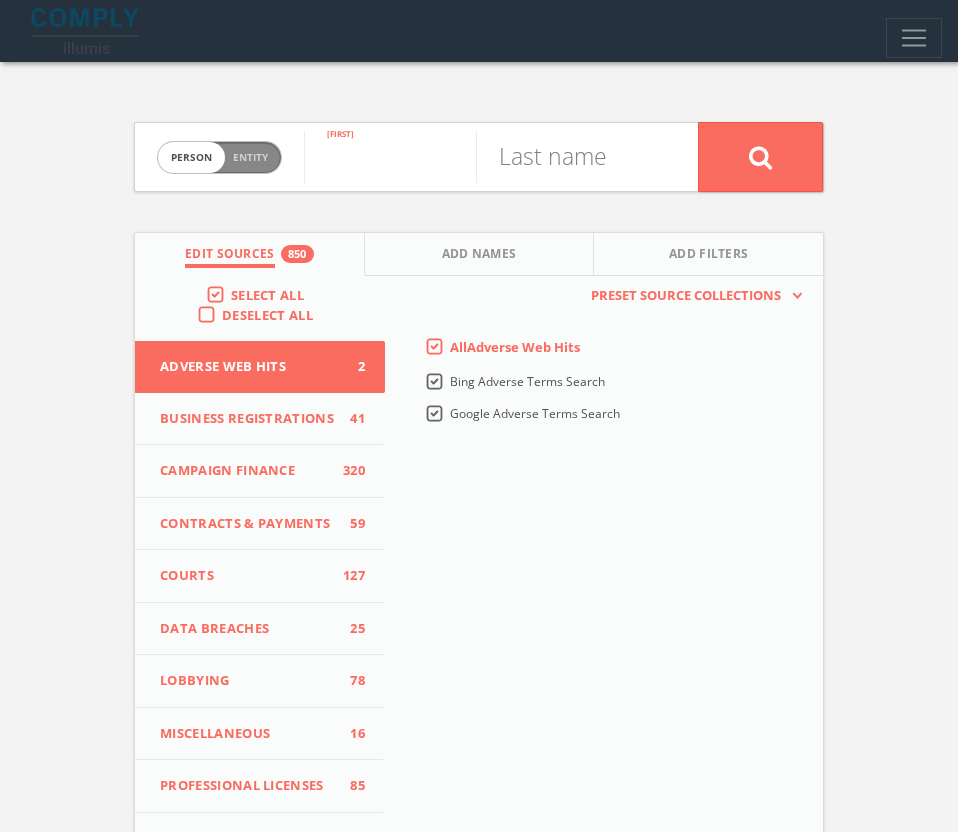 click at bounding box center (390, 157) 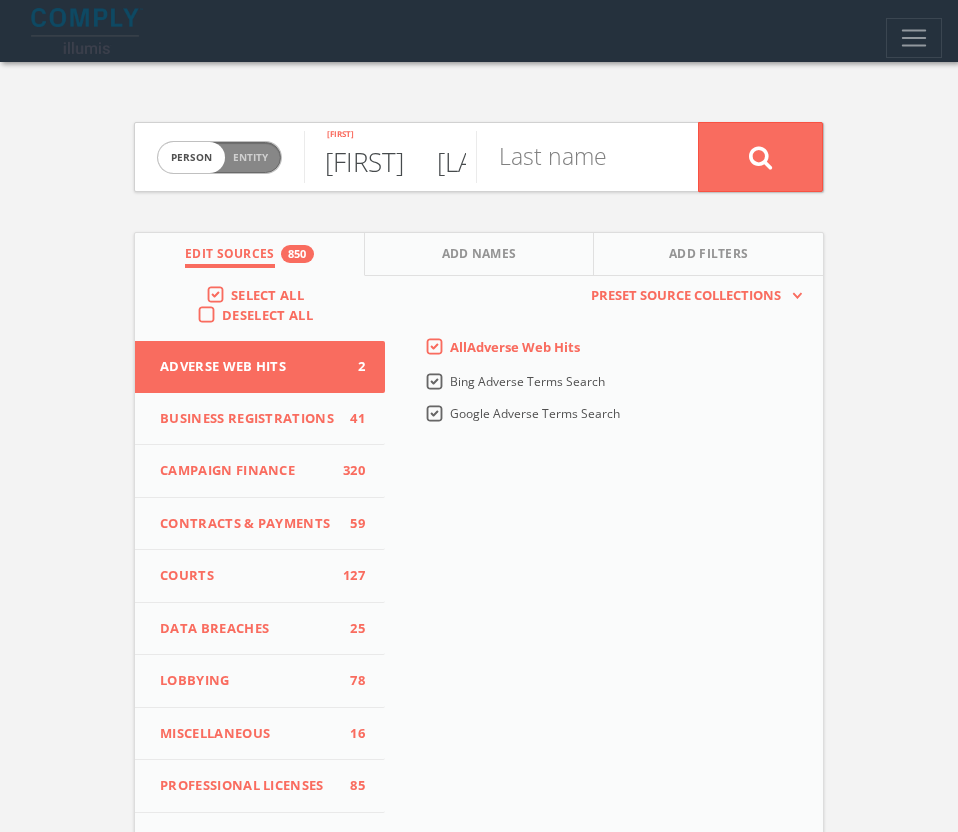 scroll, scrollTop: 0, scrollLeft: 114, axis: horizontal 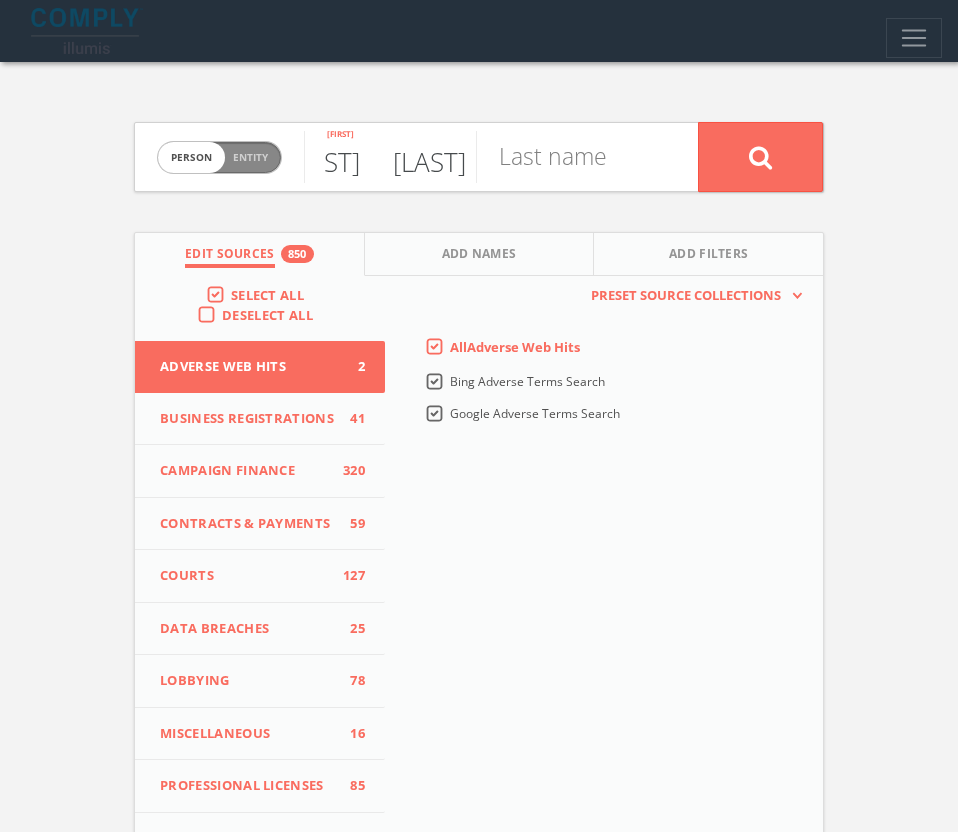 click on "Arevik	Hayrapetyan" at bounding box center [390, 157] 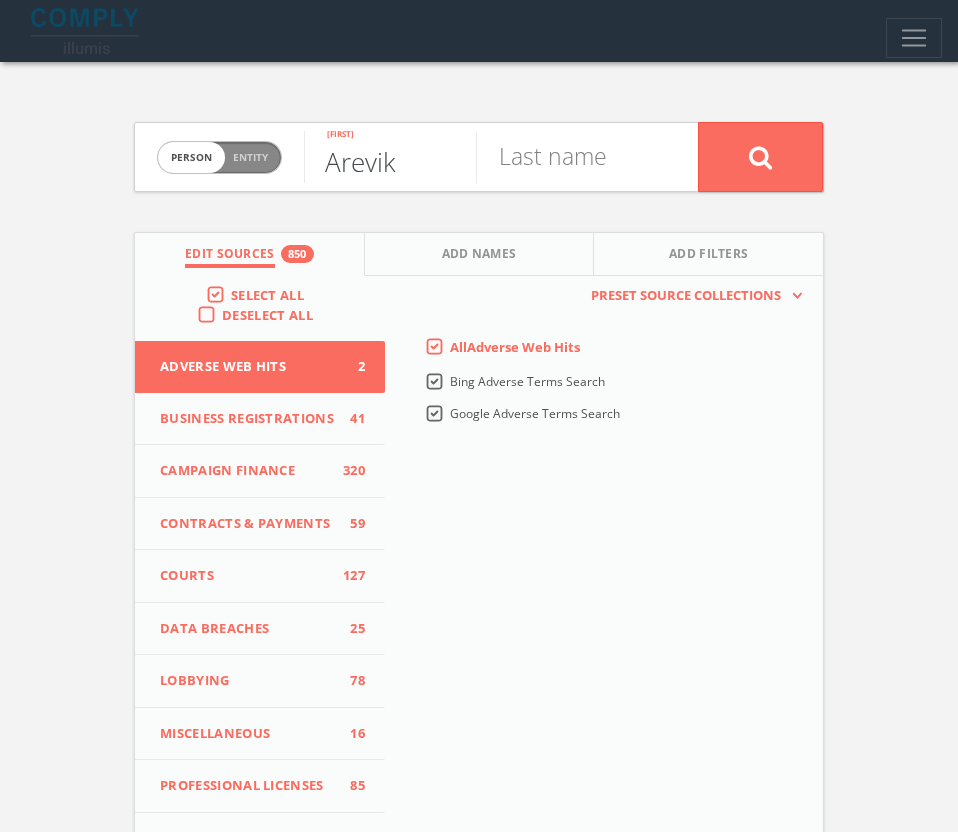 scroll, scrollTop: 0, scrollLeft: 0, axis: both 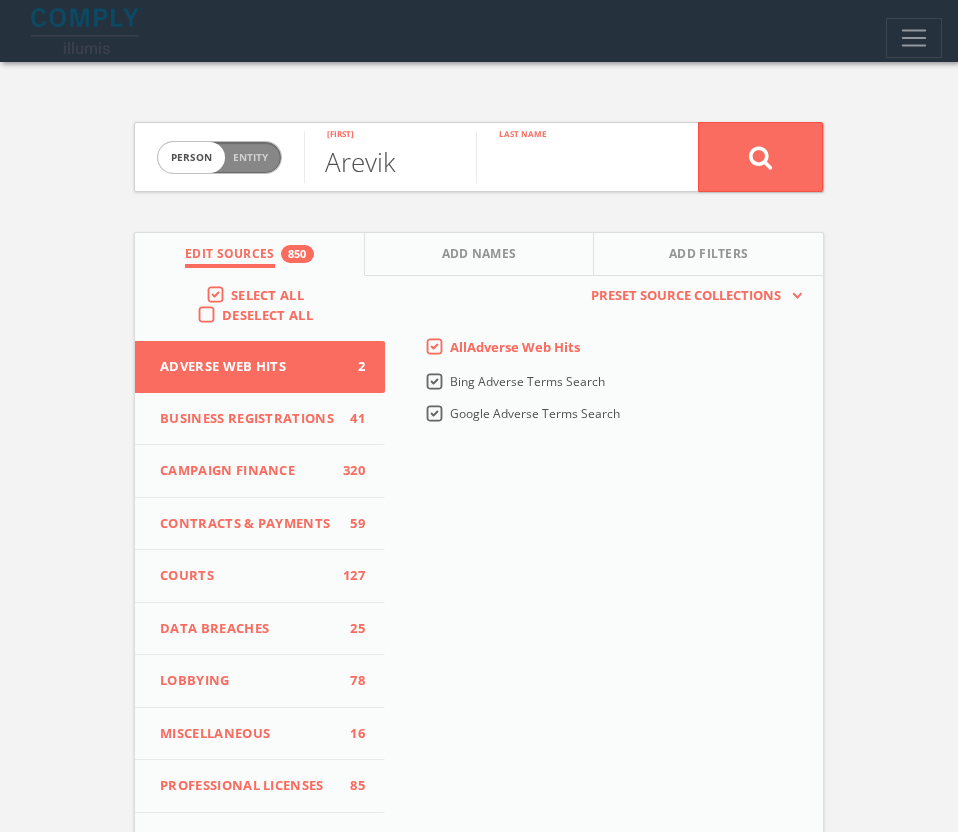 click at bounding box center [562, 157] 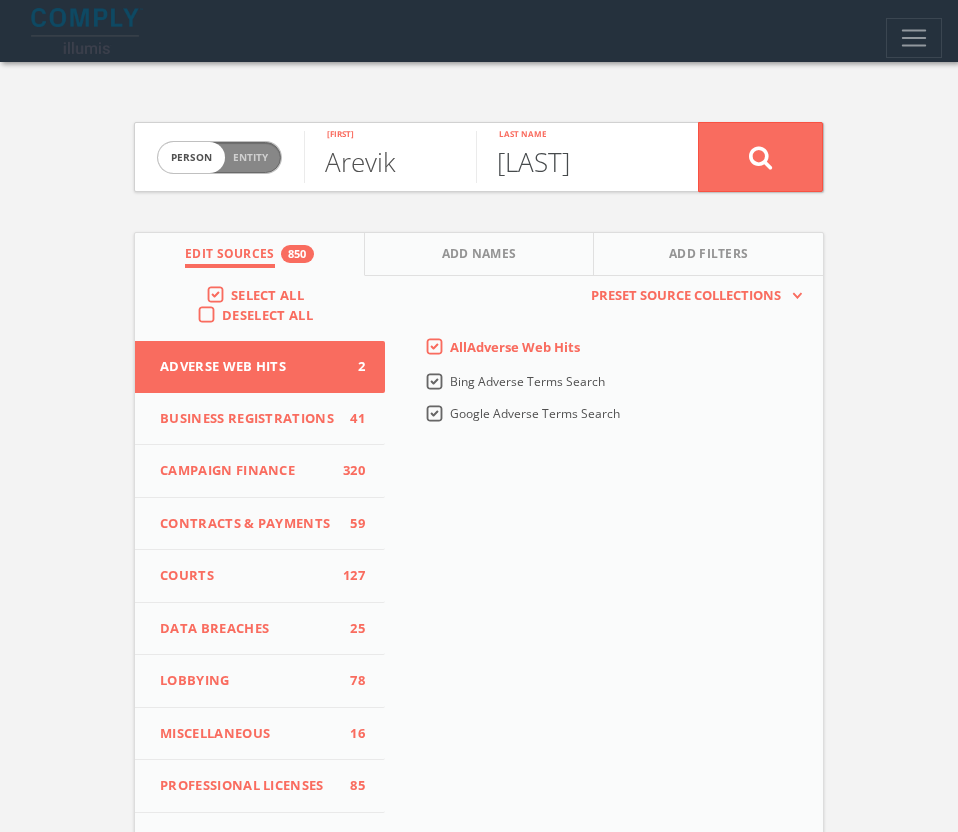 scroll, scrollTop: 0, scrollLeft: 6, axis: horizontal 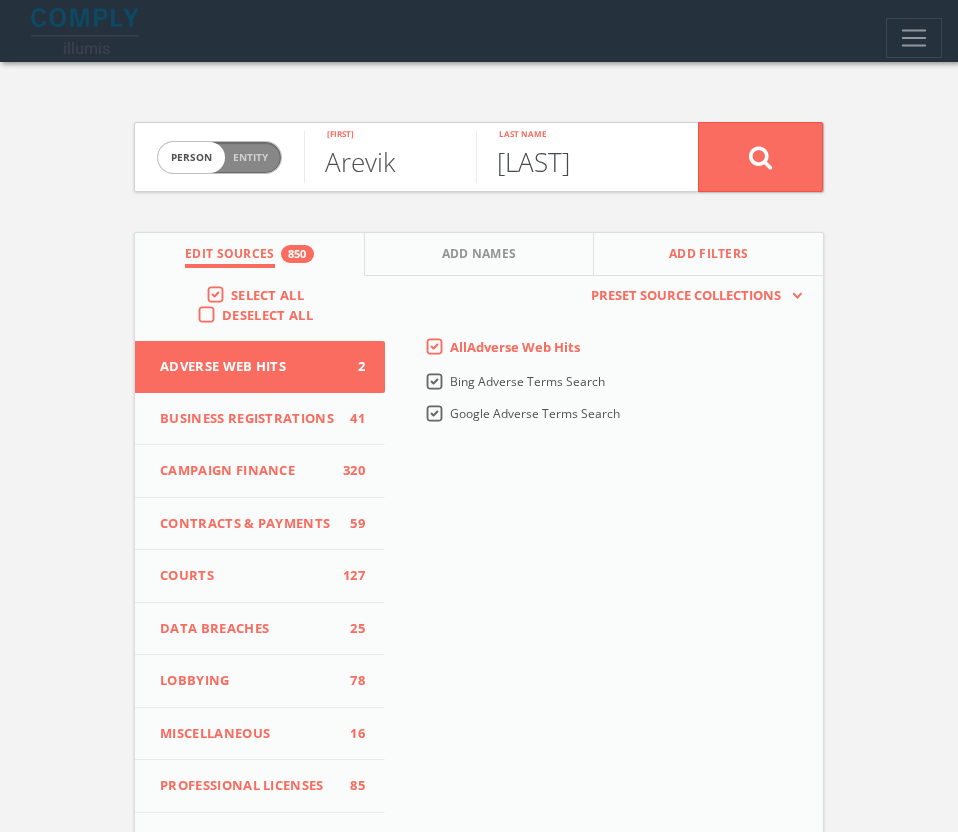 type on "Hayrapetyan" 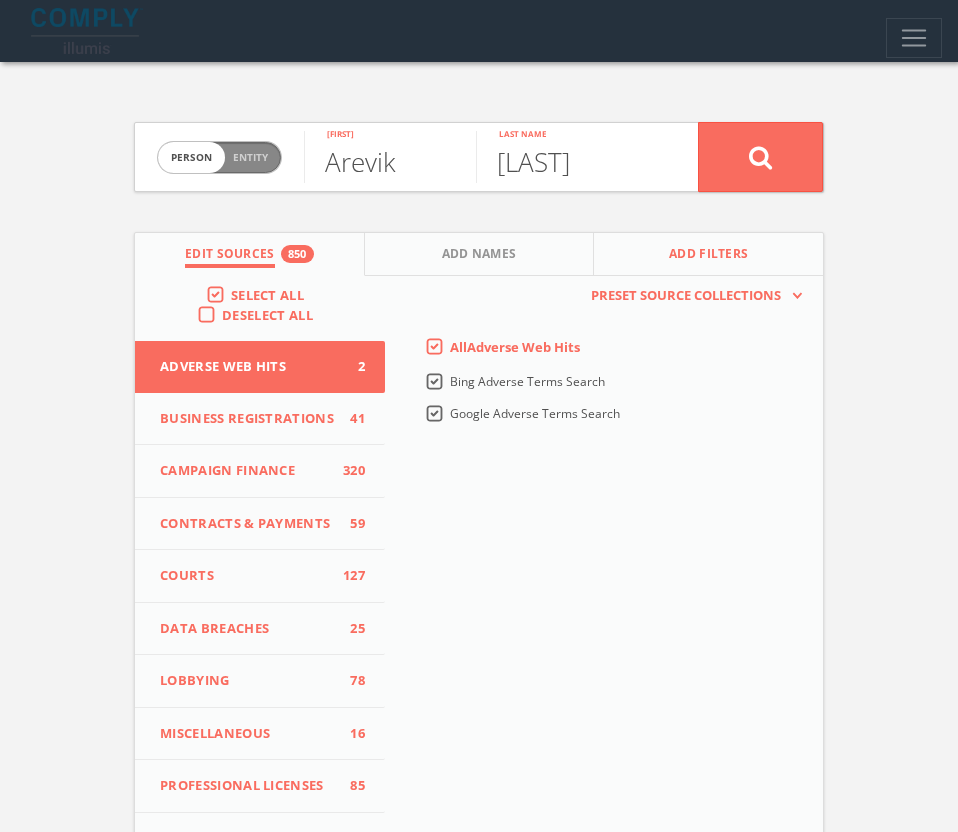 click on "Add Filters" at bounding box center (709, 256) 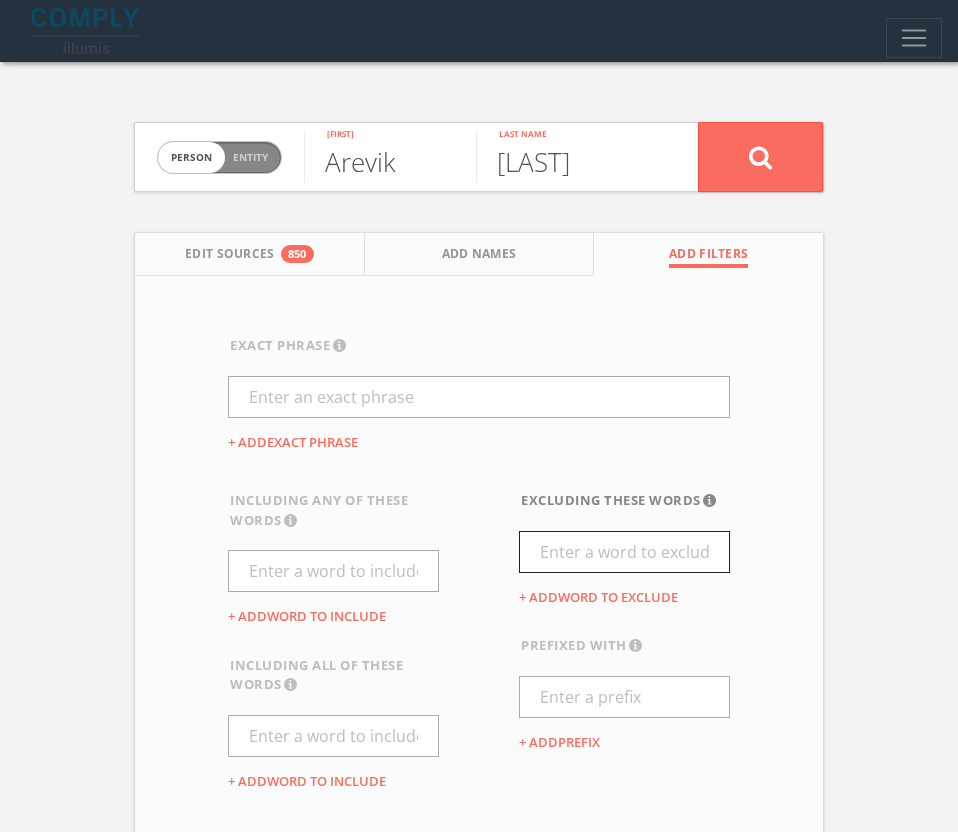 click at bounding box center (624, 552) 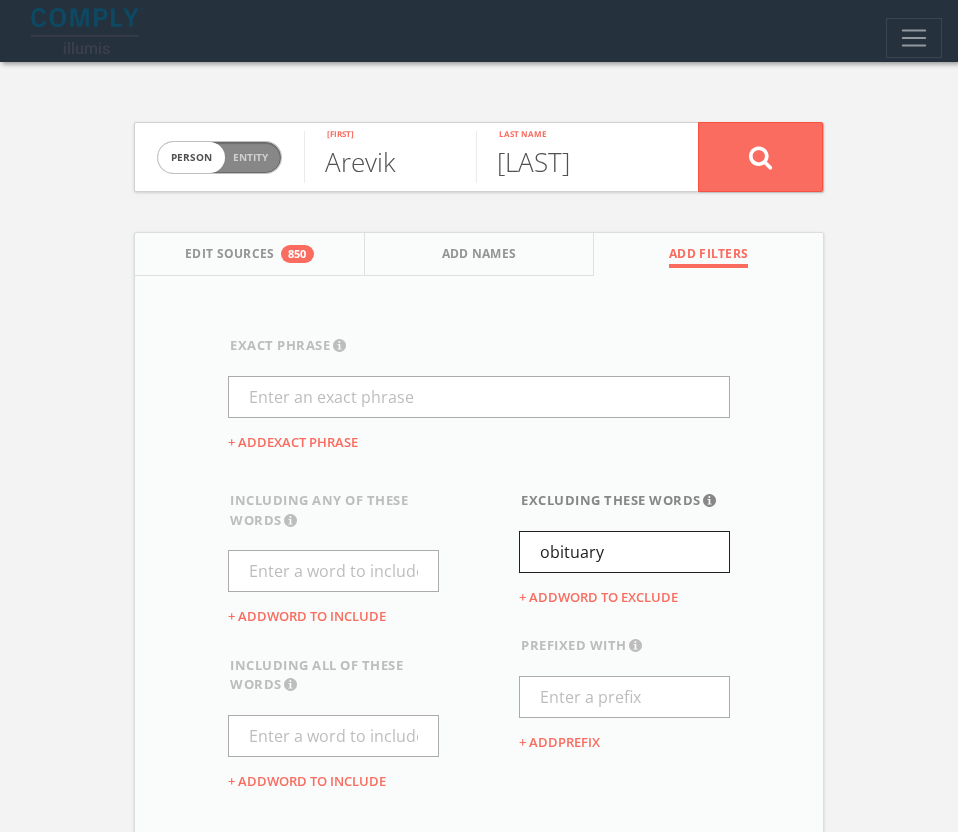 type on "obituary" 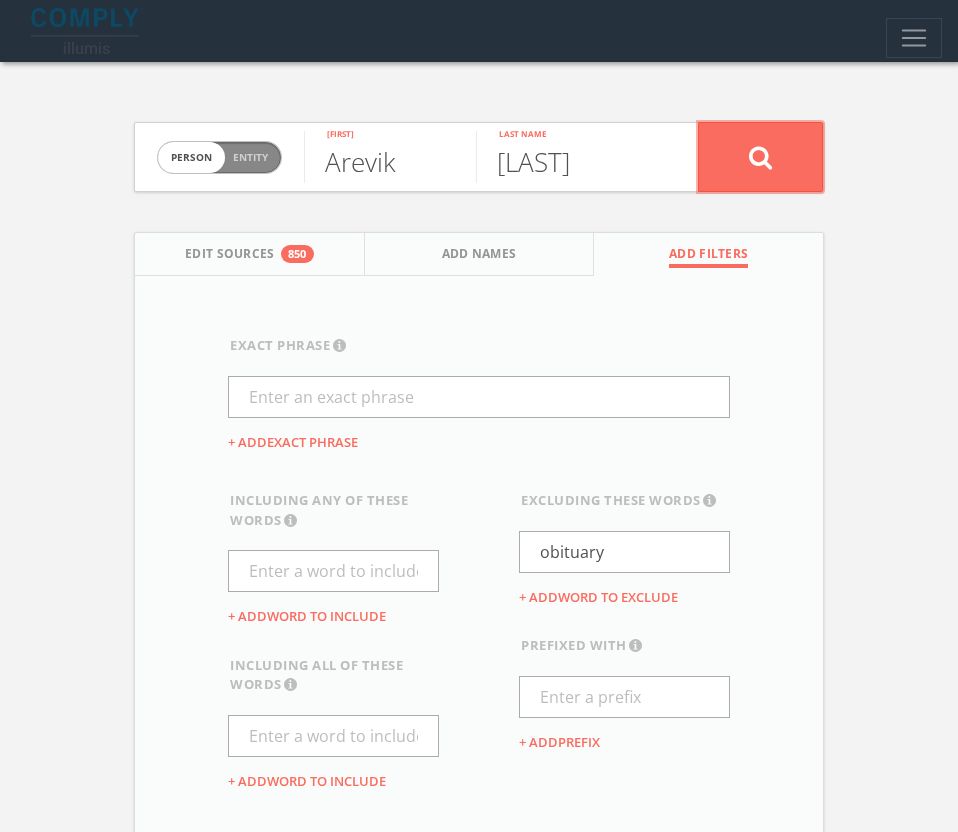 click 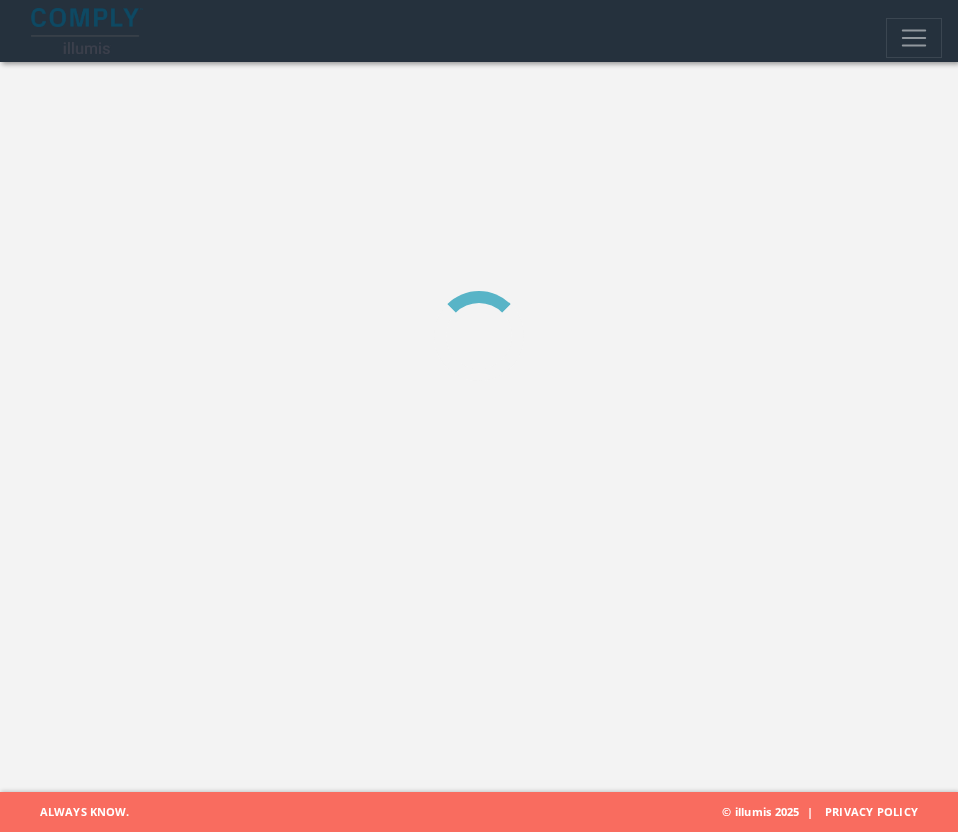 scroll, scrollTop: 0, scrollLeft: 0, axis: both 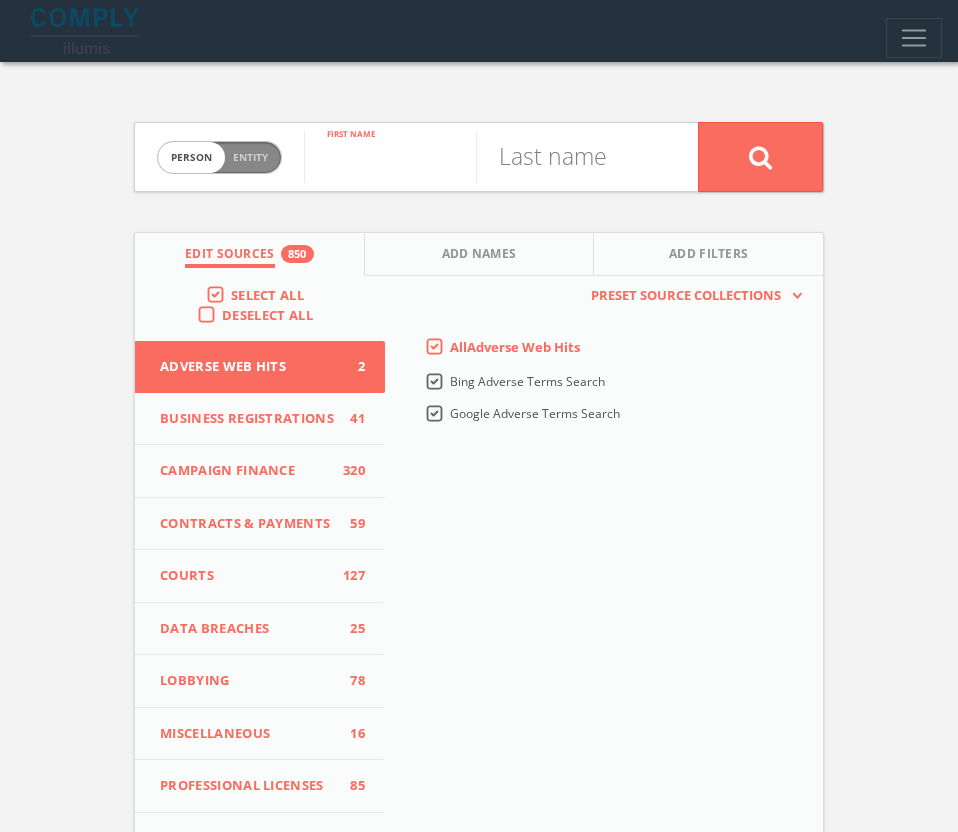 click at bounding box center (390, 157) 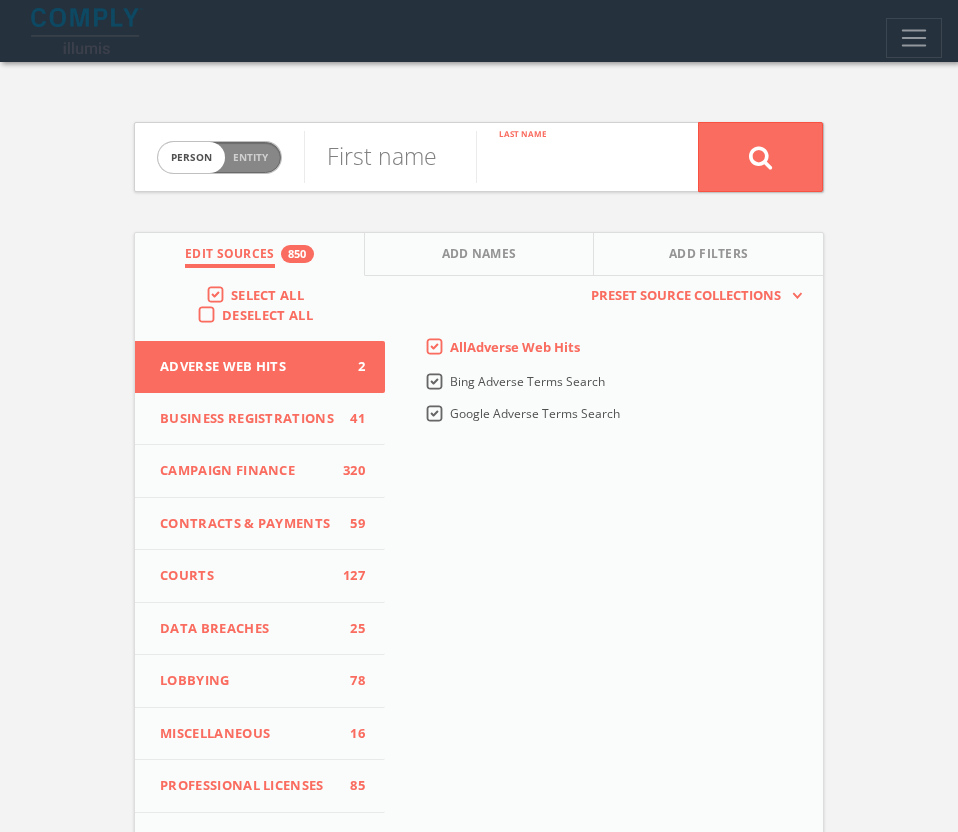 scroll, scrollTop: 0, scrollLeft: 0, axis: both 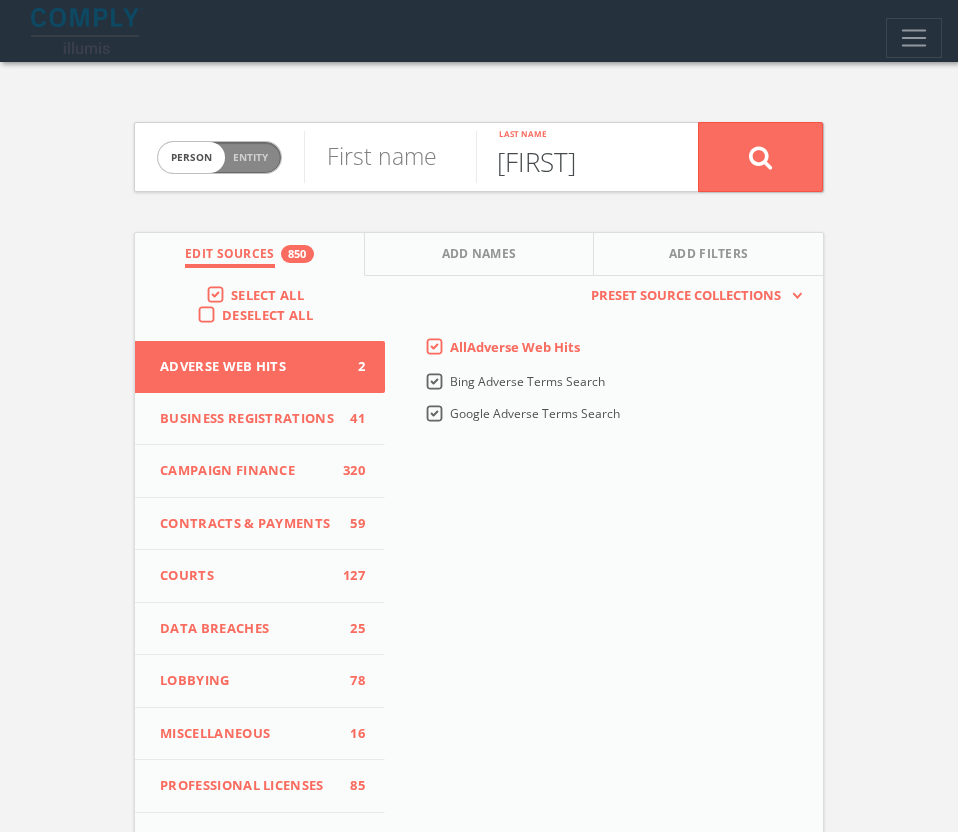 type on "S" 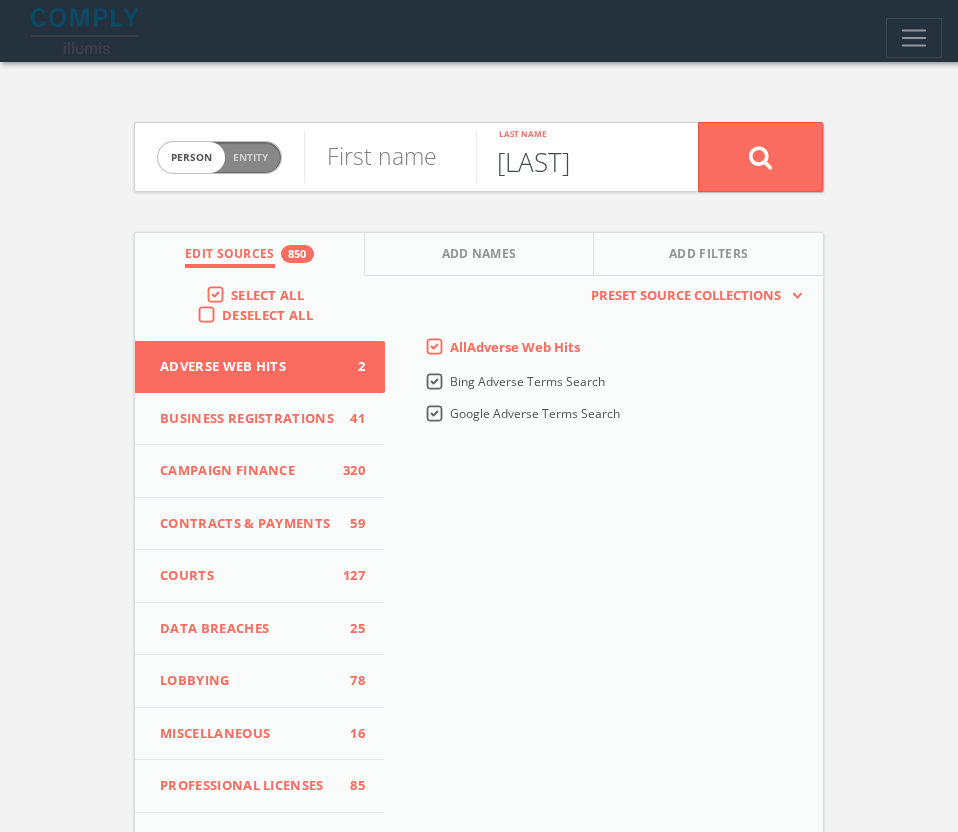 type on "Ruiz" 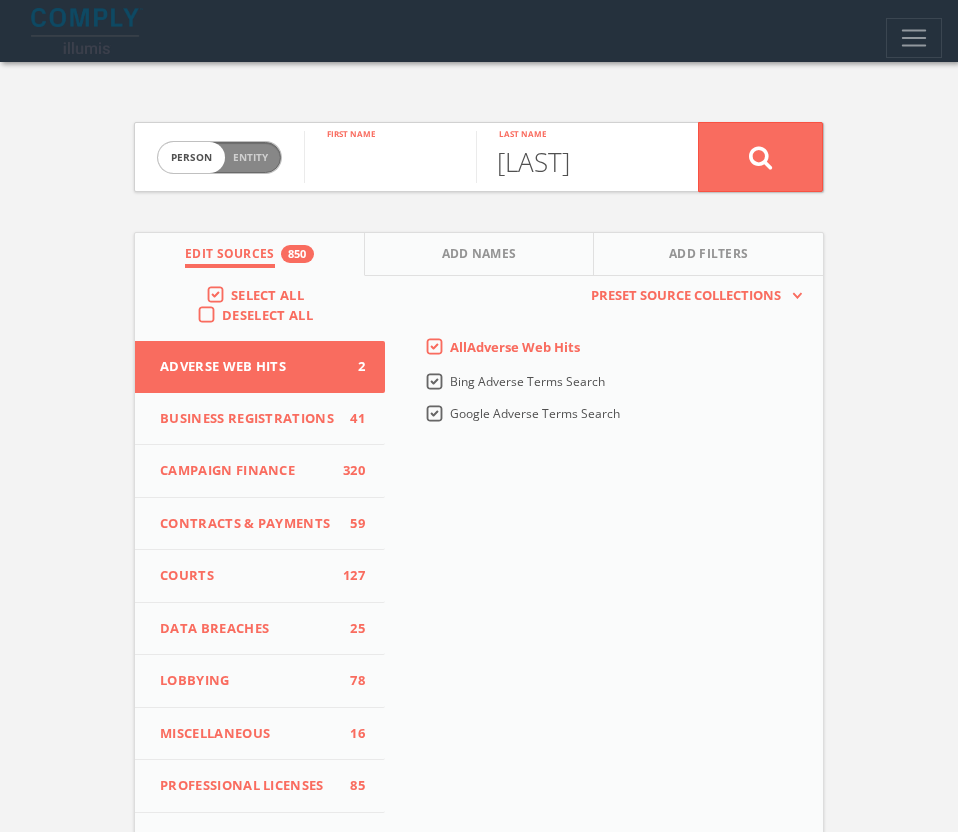scroll, scrollTop: 0, scrollLeft: 22, axis: horizontal 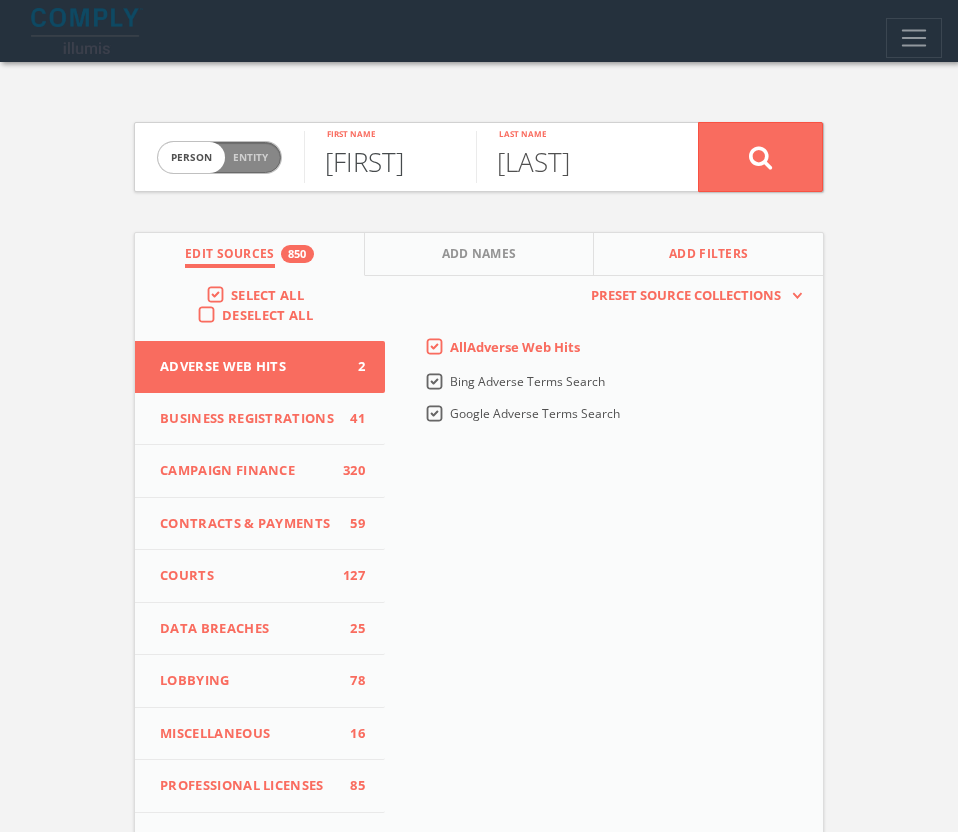 type on "Sandra" 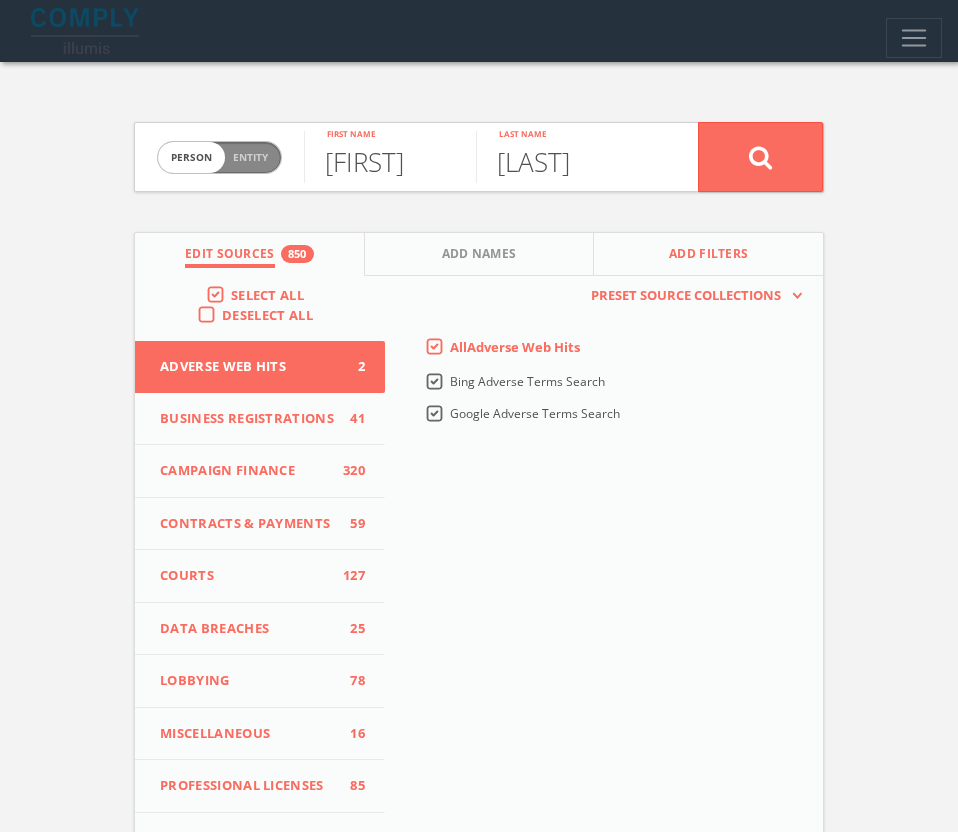 click on "Add Filters" at bounding box center (708, 254) 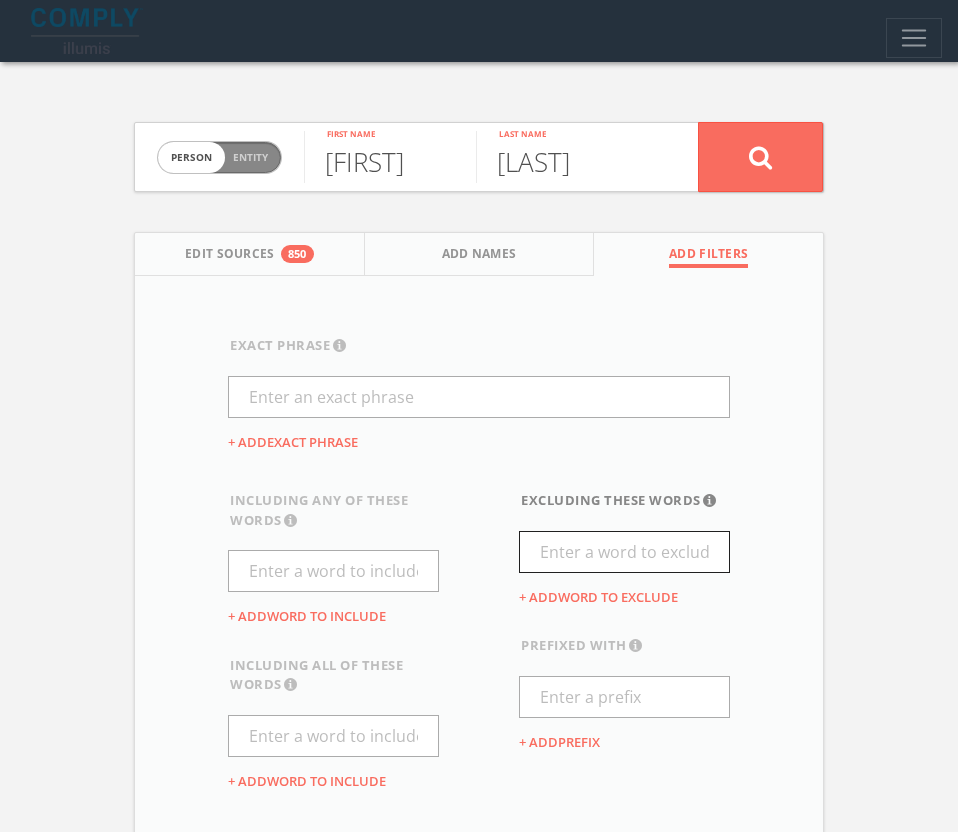 click at bounding box center [624, 552] 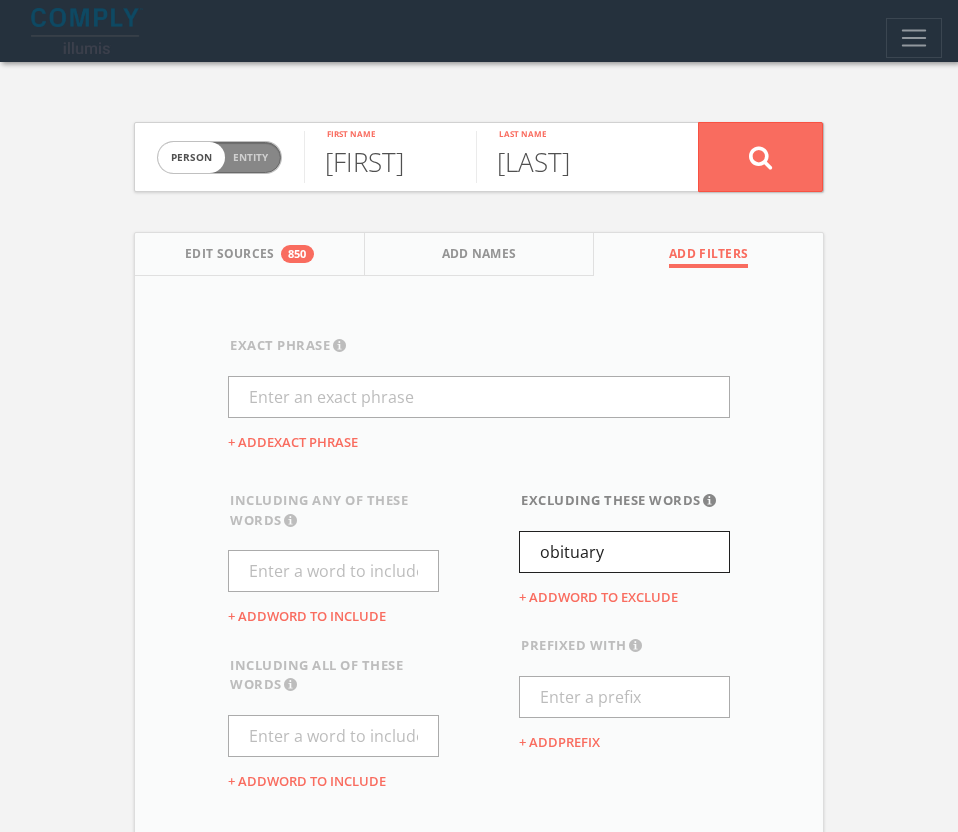 type on "obituary" 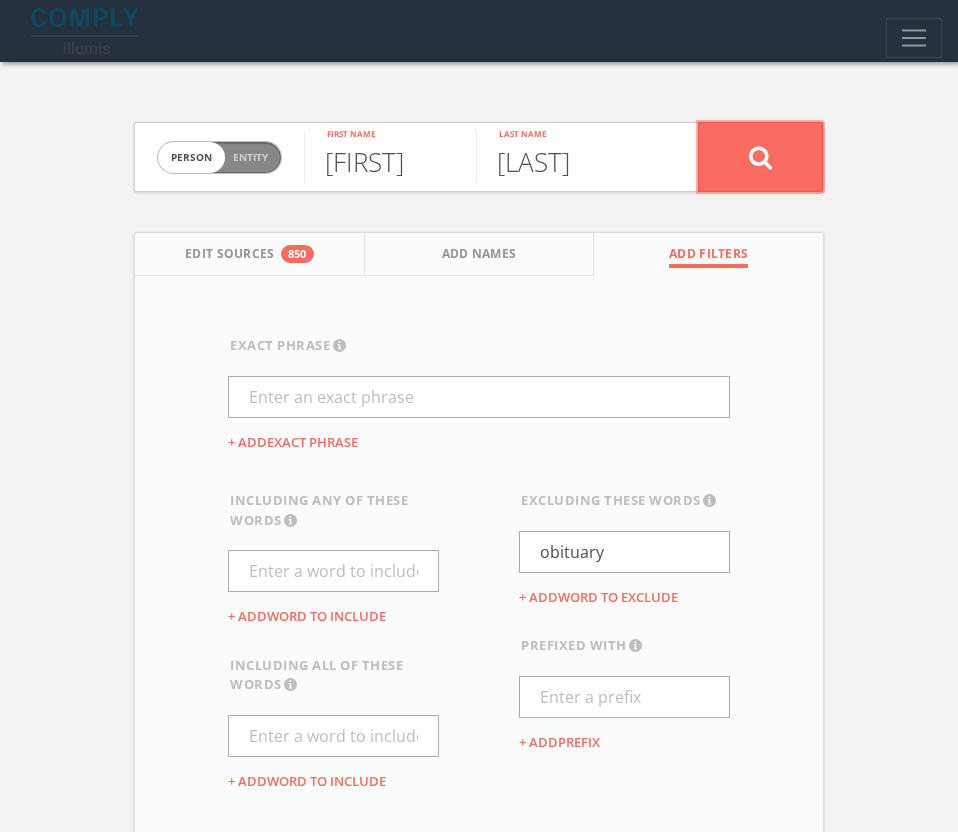 click 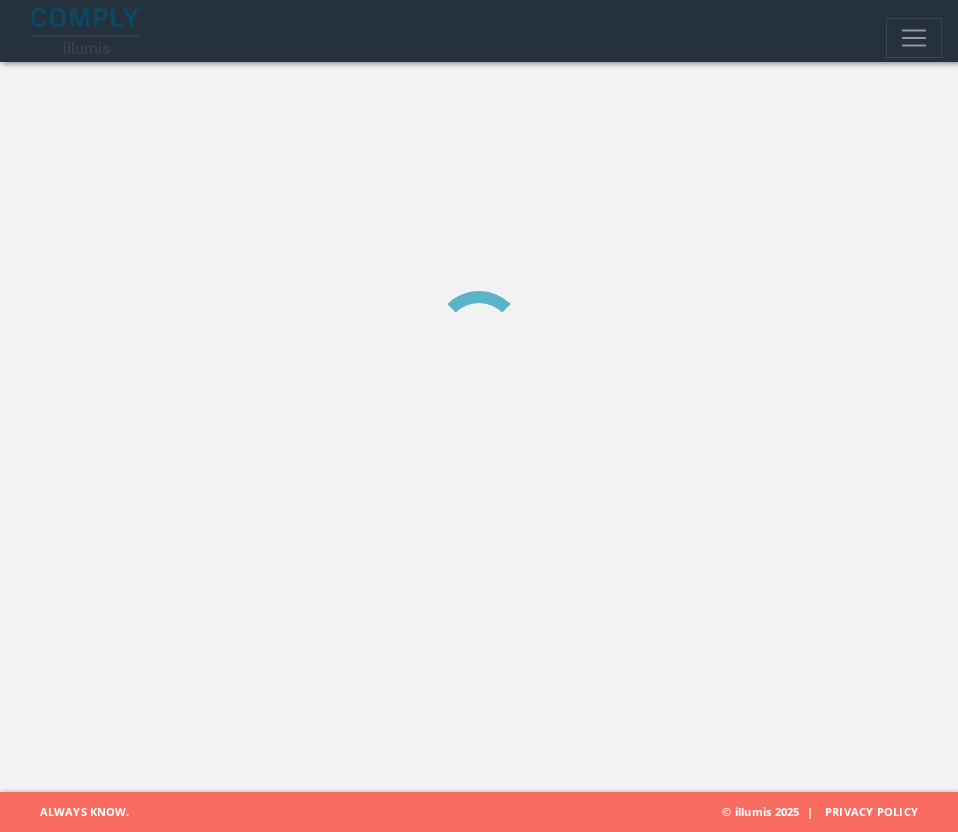 scroll, scrollTop: 0, scrollLeft: 0, axis: both 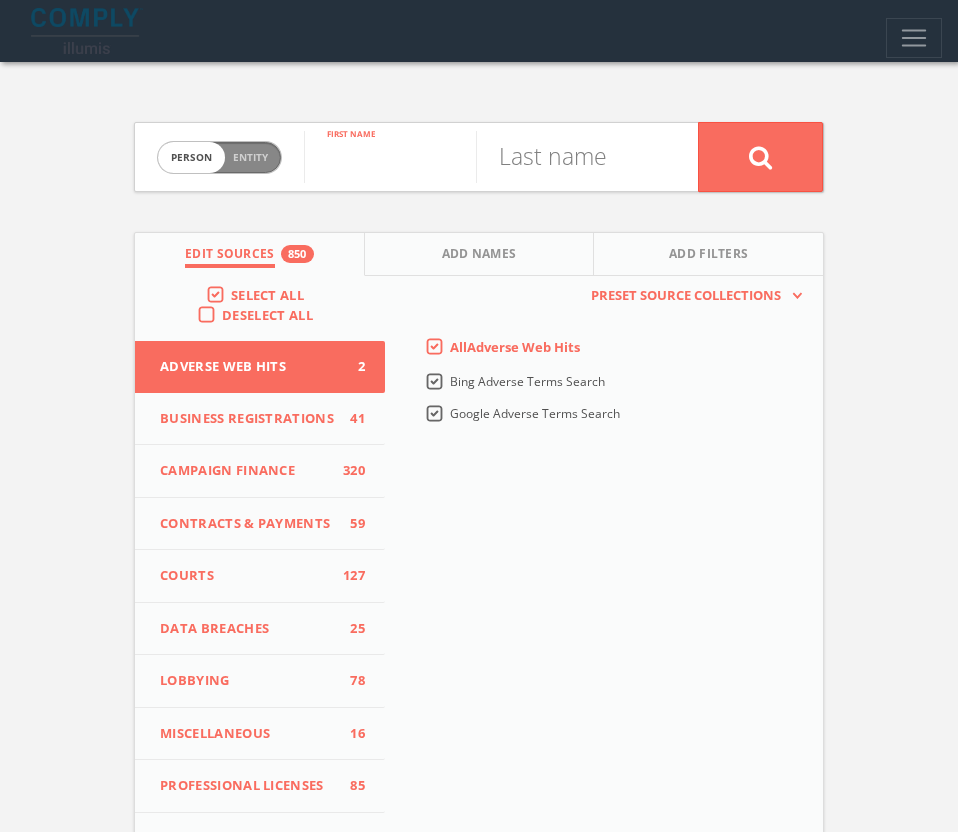click at bounding box center (390, 157) 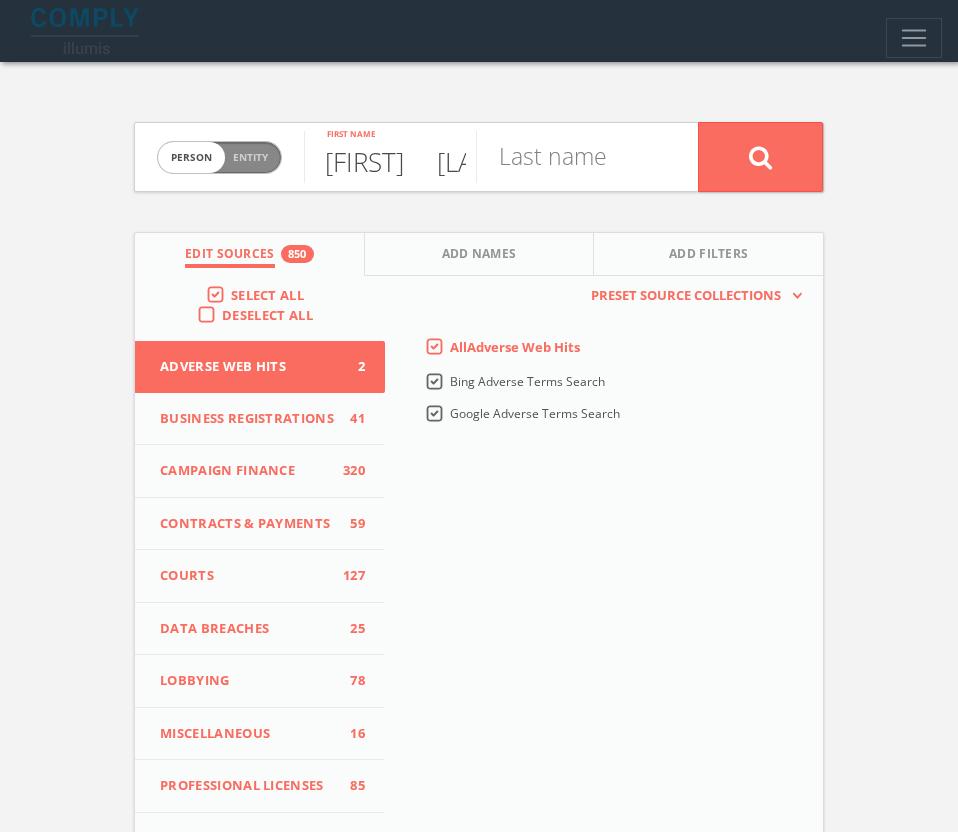 scroll, scrollTop: 0, scrollLeft: 34, axis: horizontal 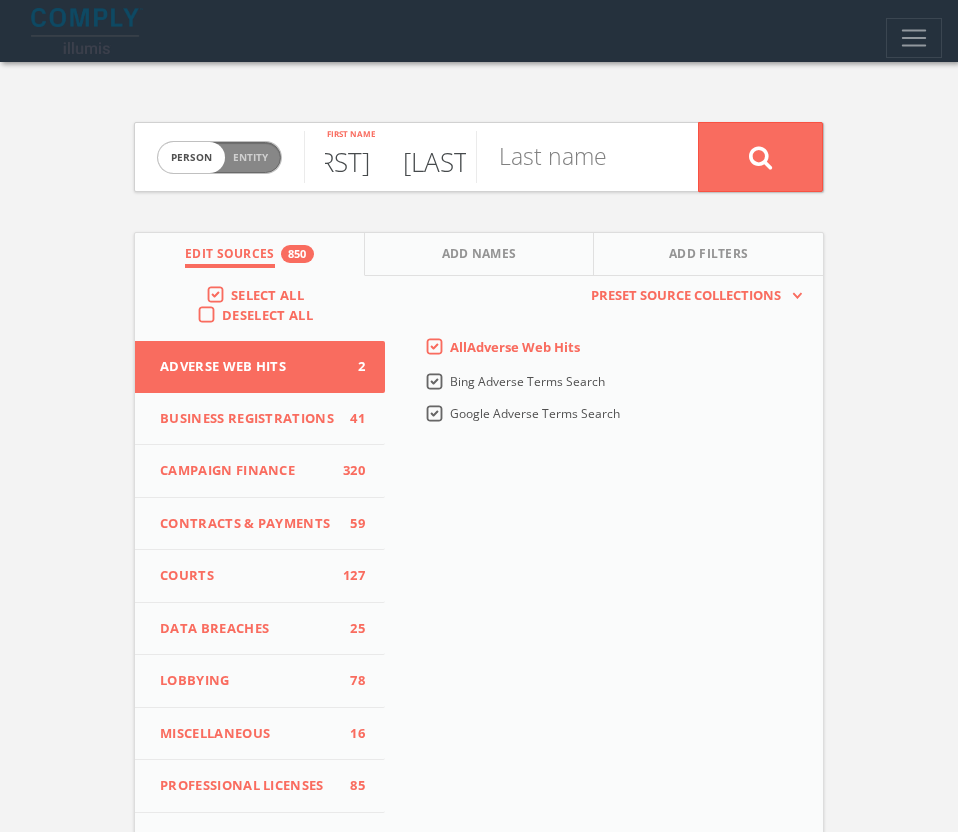 type on "[FIRST]	[LAST]" 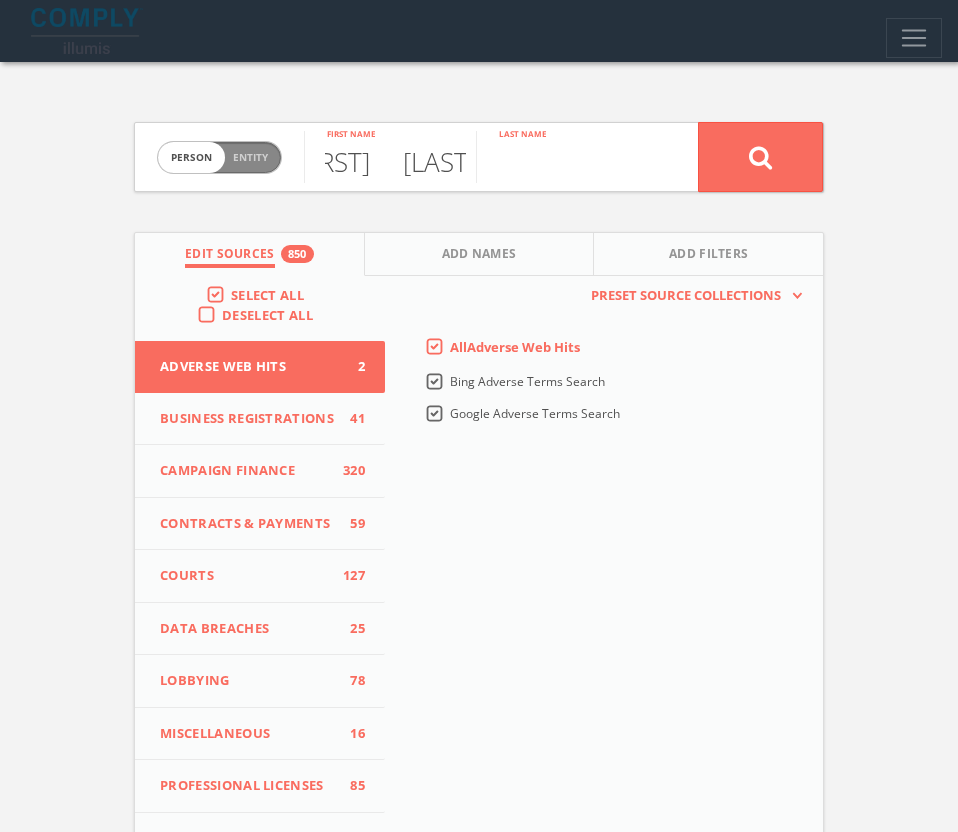 scroll, scrollTop: 0, scrollLeft: 0, axis: both 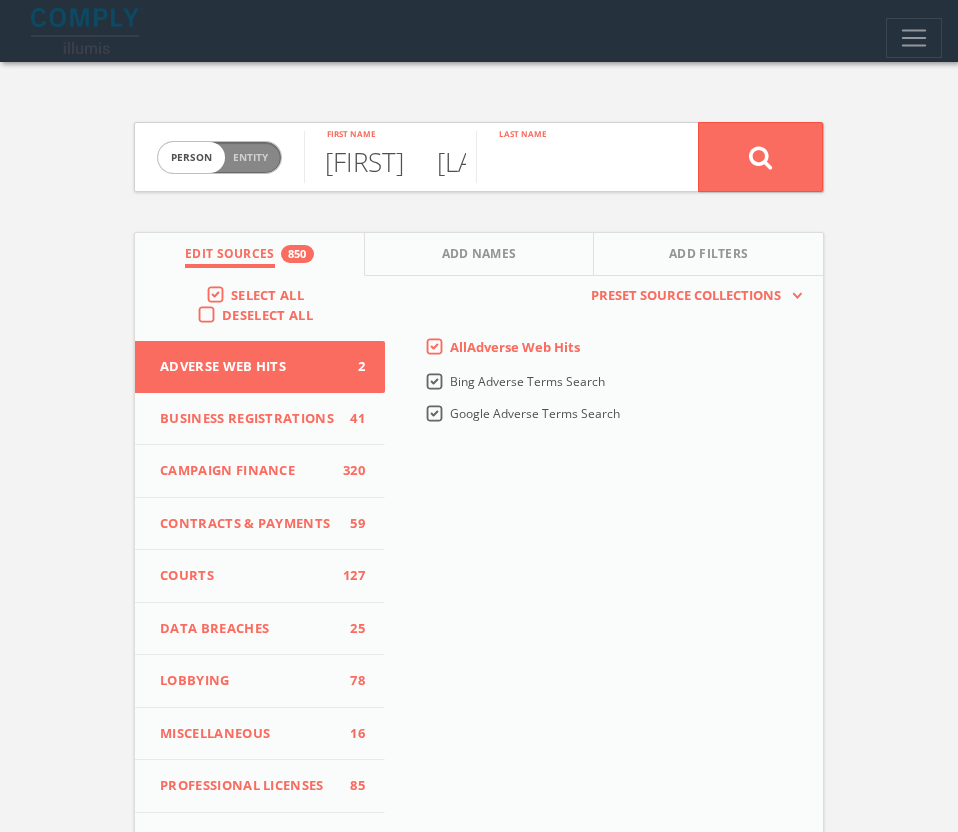 click at bounding box center [562, 157] 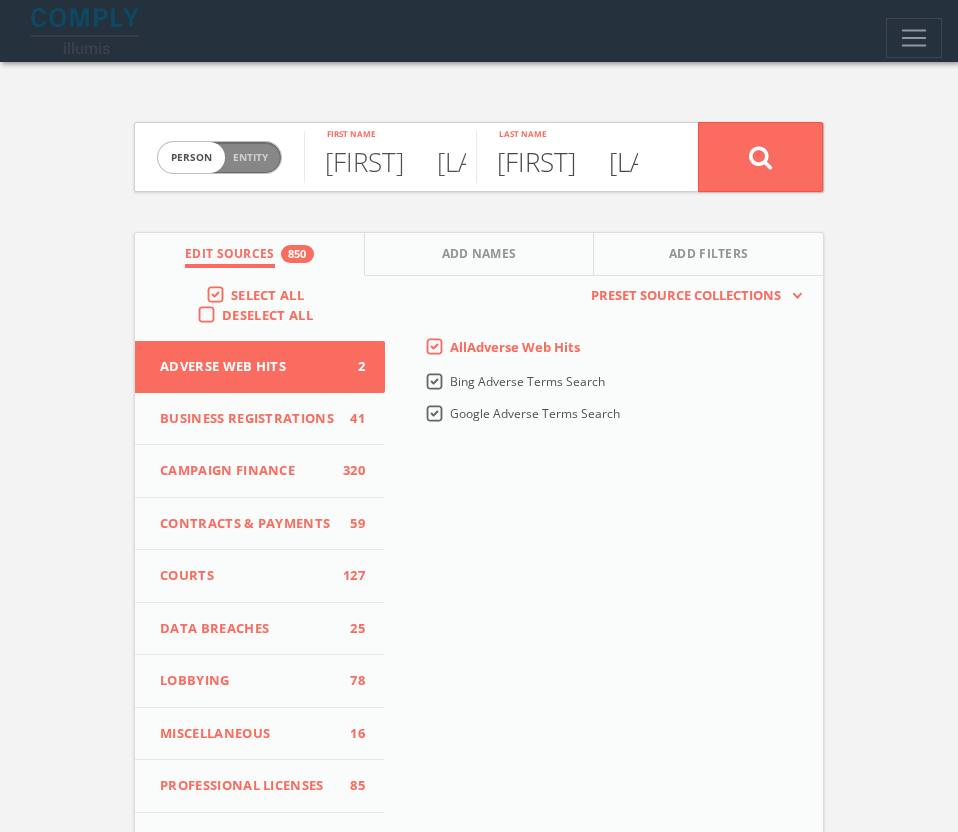 scroll, scrollTop: 0, scrollLeft: 34, axis: horizontal 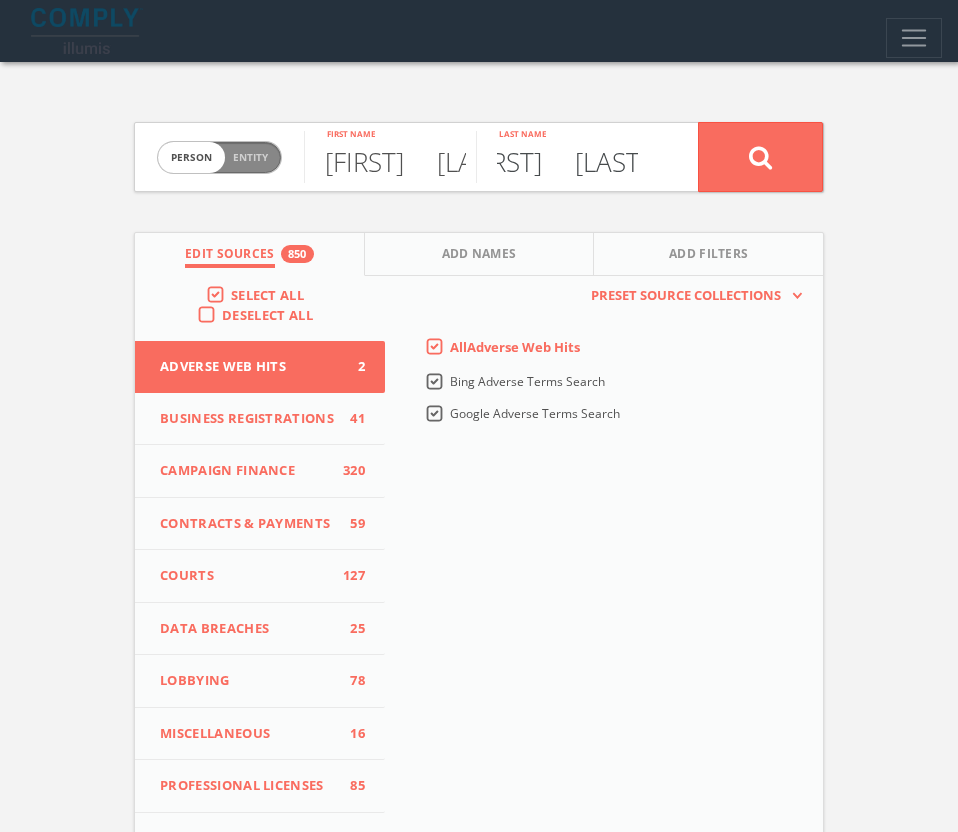 click on "[FIRST]	[LAST]" at bounding box center (562, 157) 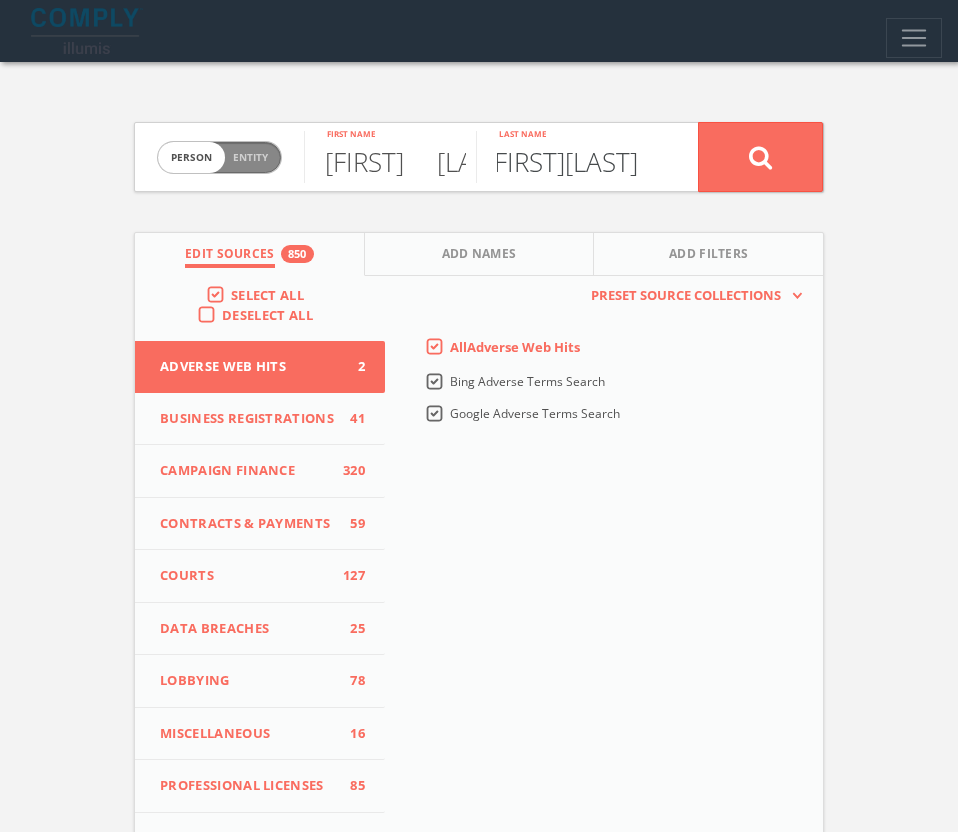 scroll, scrollTop: 0, scrollLeft: 0, axis: both 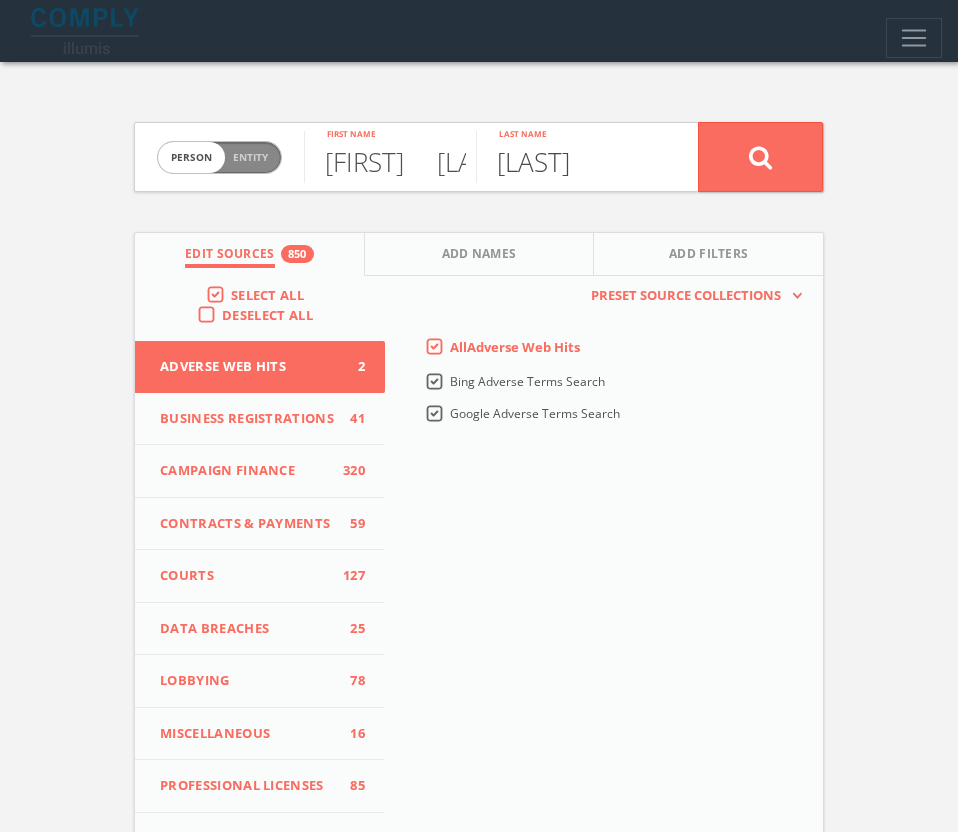 type on "[LAST]" 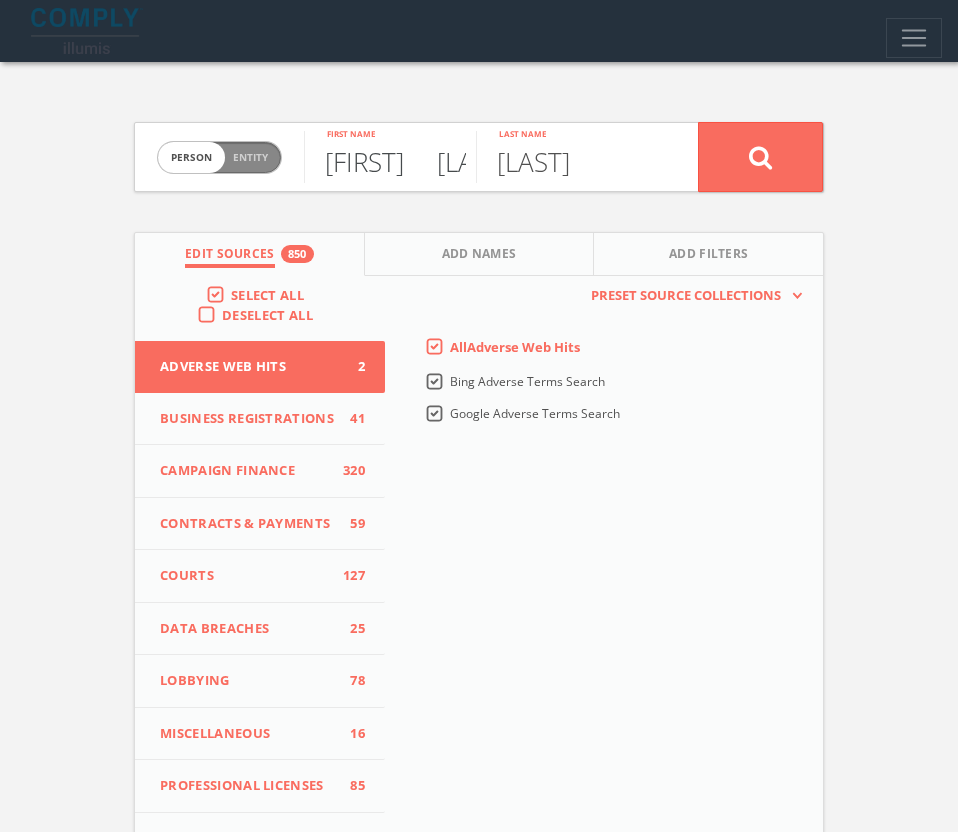 scroll, scrollTop: 0, scrollLeft: 34, axis: horizontal 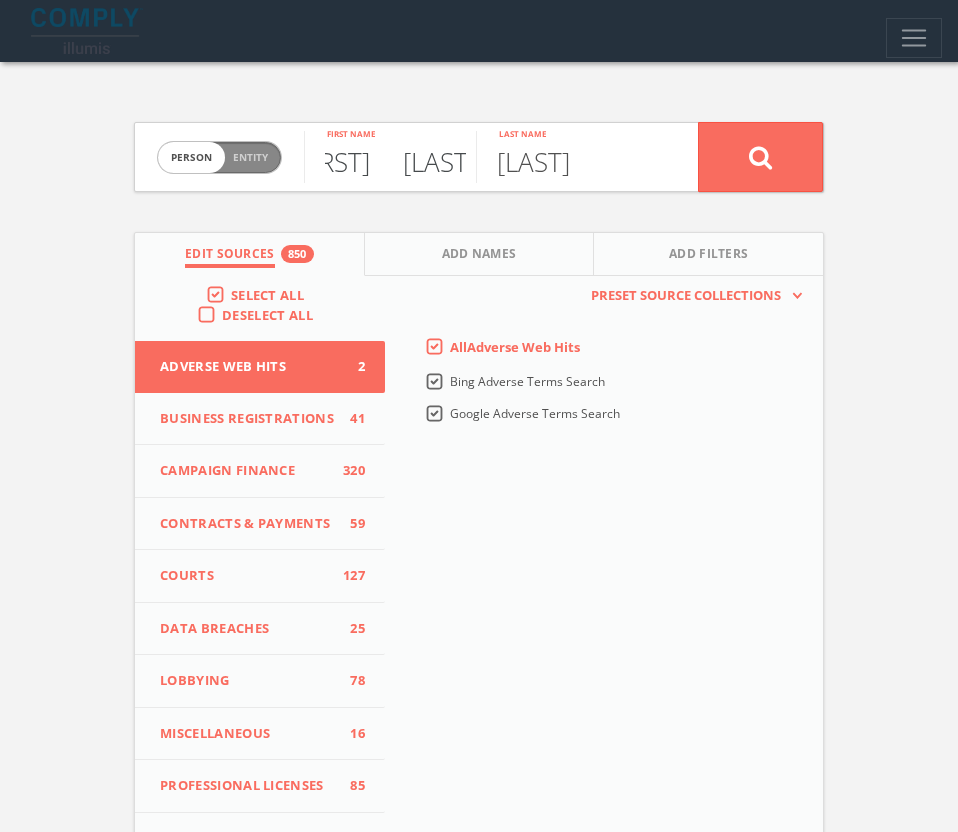 drag, startPoint x: 404, startPoint y: 167, endPoint x: 639, endPoint y: 169, distance: 235.00851 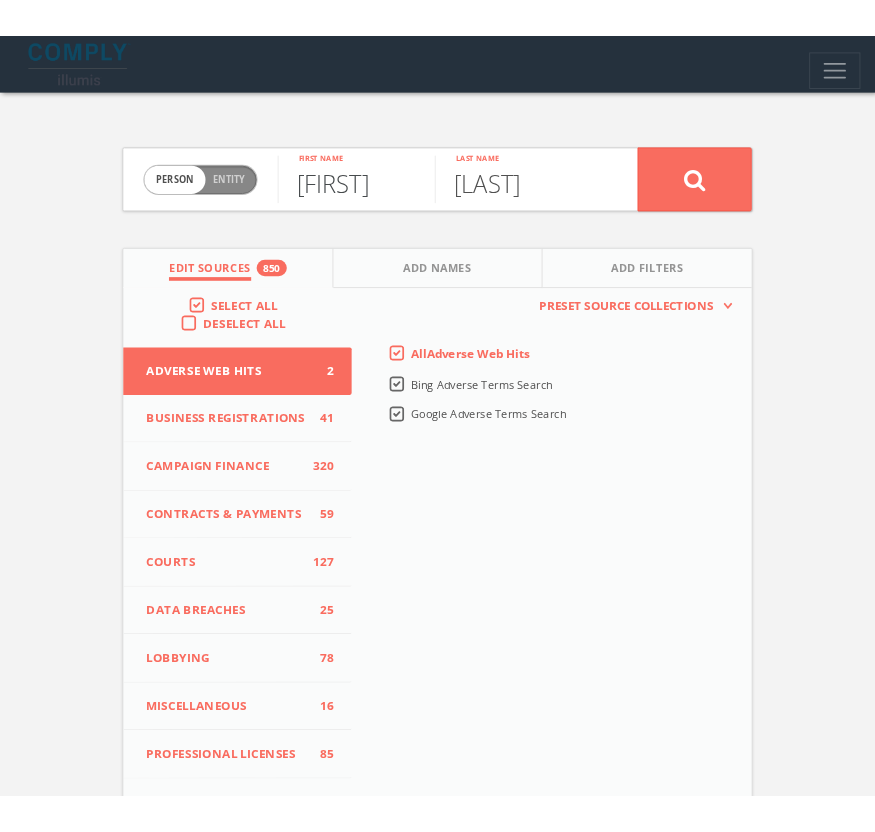 scroll, scrollTop: 0, scrollLeft: 0, axis: both 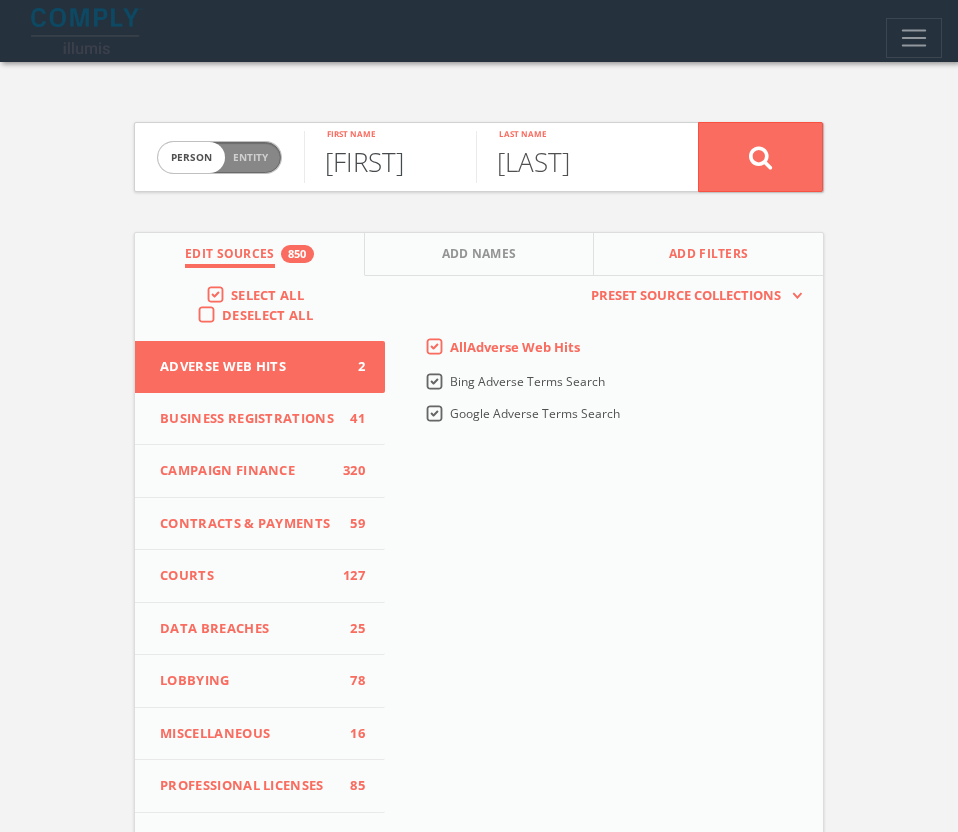 type on "[FIRST]" 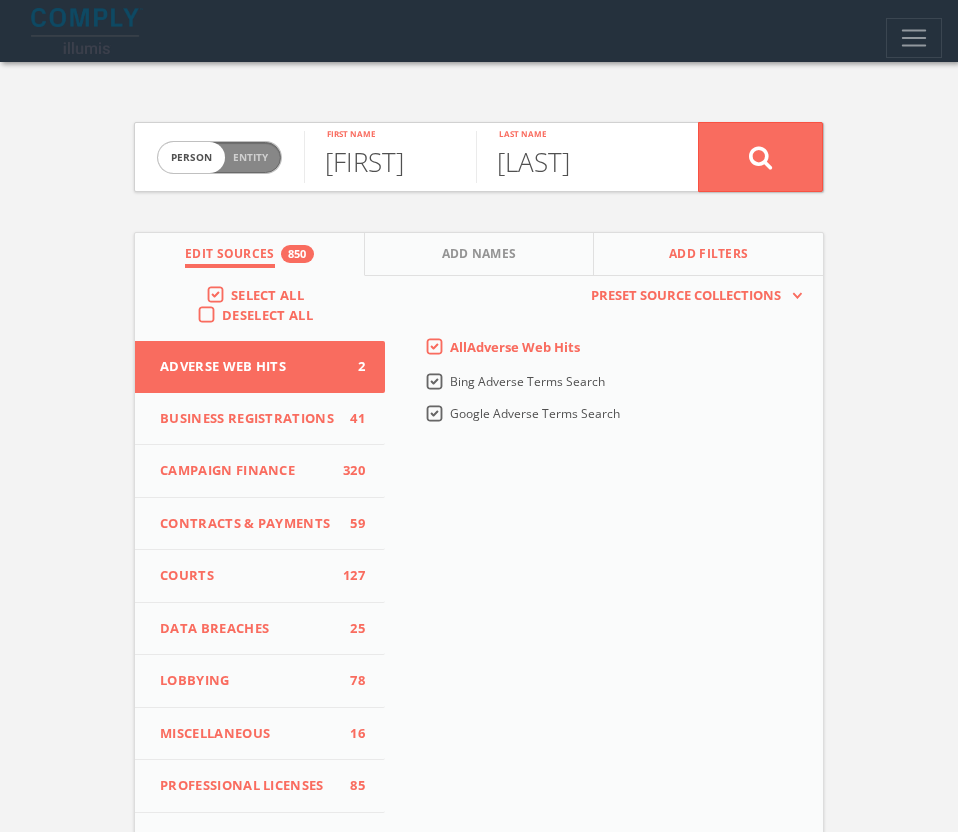 click on "Add Filters" at bounding box center [708, 254] 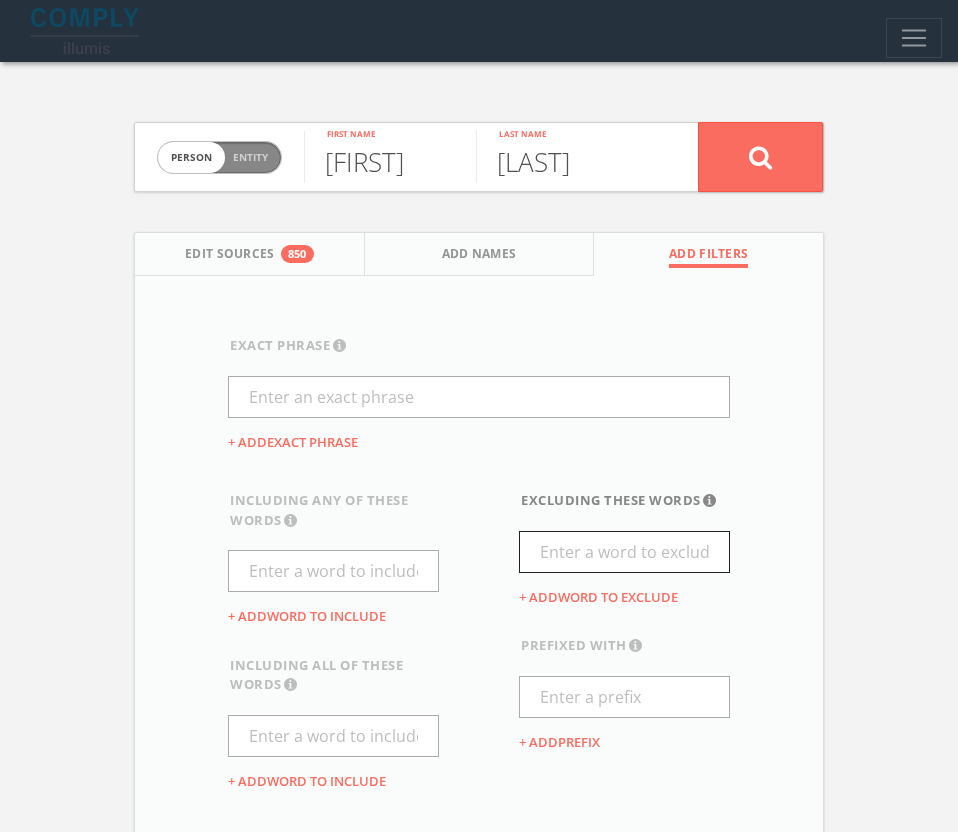 click at bounding box center [624, 552] 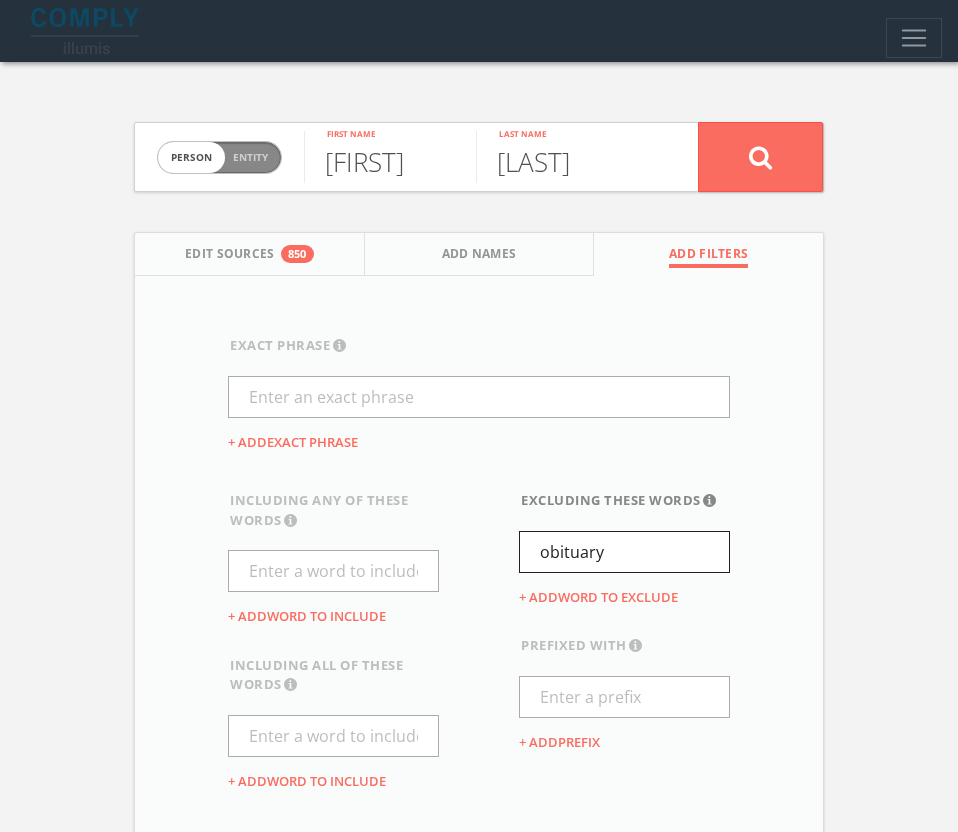 type on "obituary" 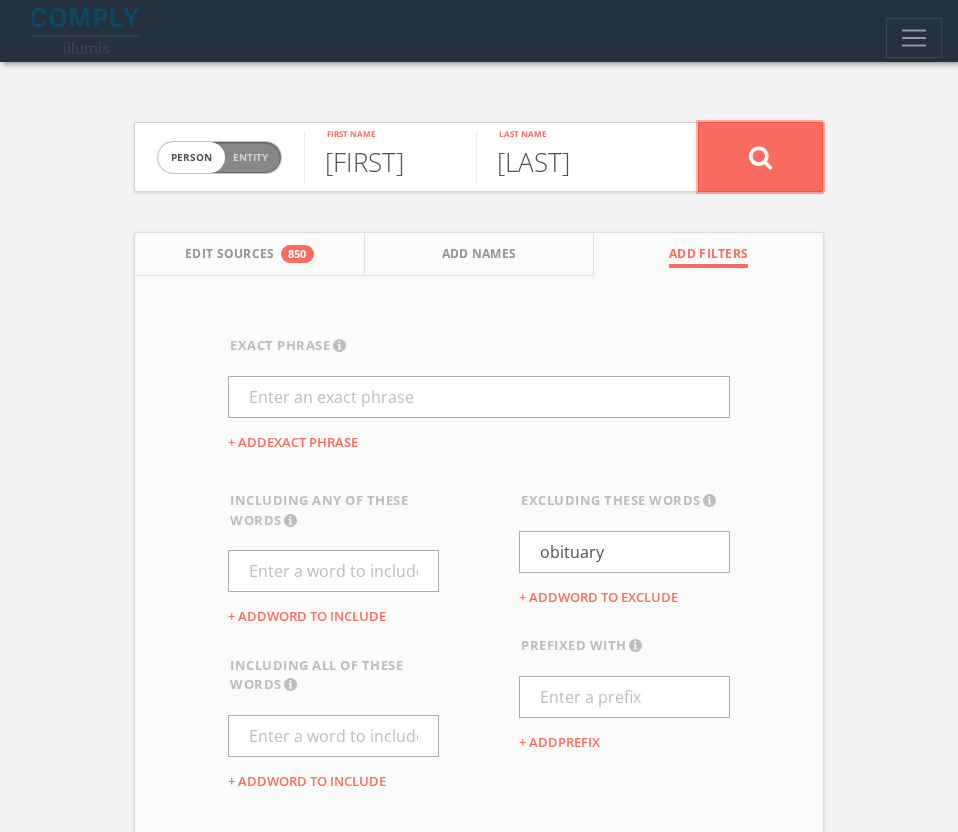 click 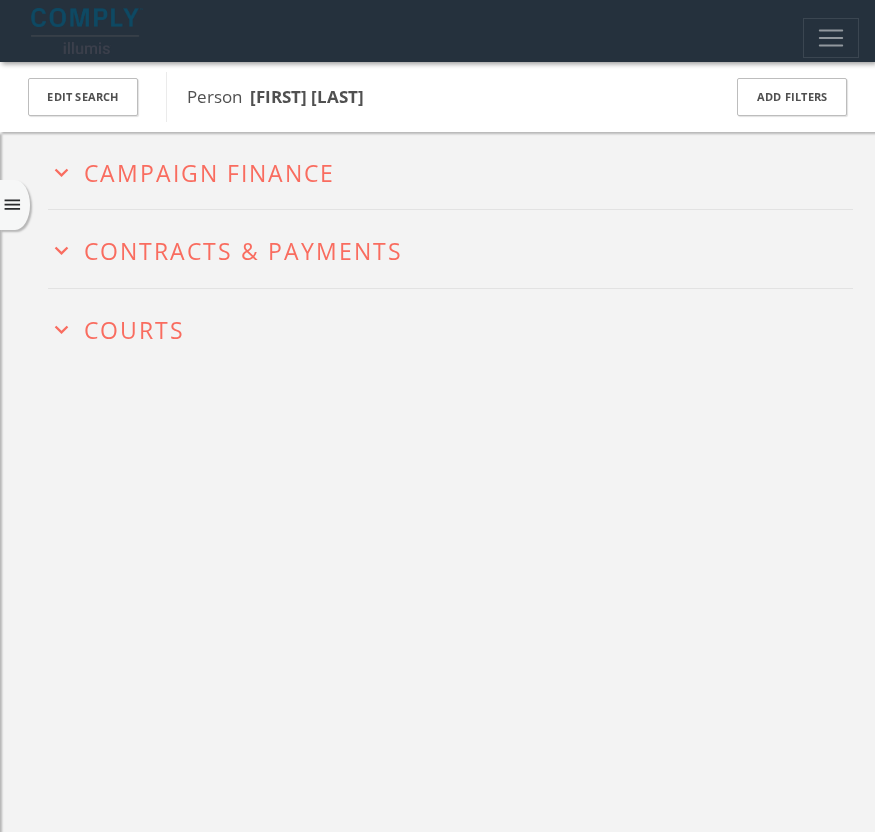 scroll, scrollTop: 0, scrollLeft: 0, axis: both 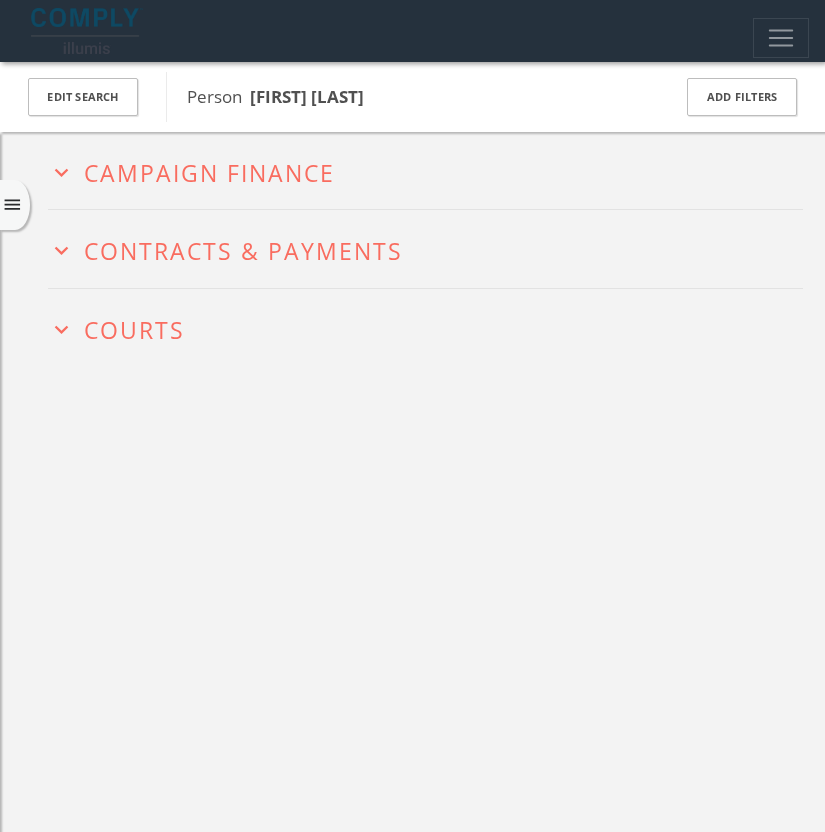 click on "expand_more" at bounding box center [61, 172] 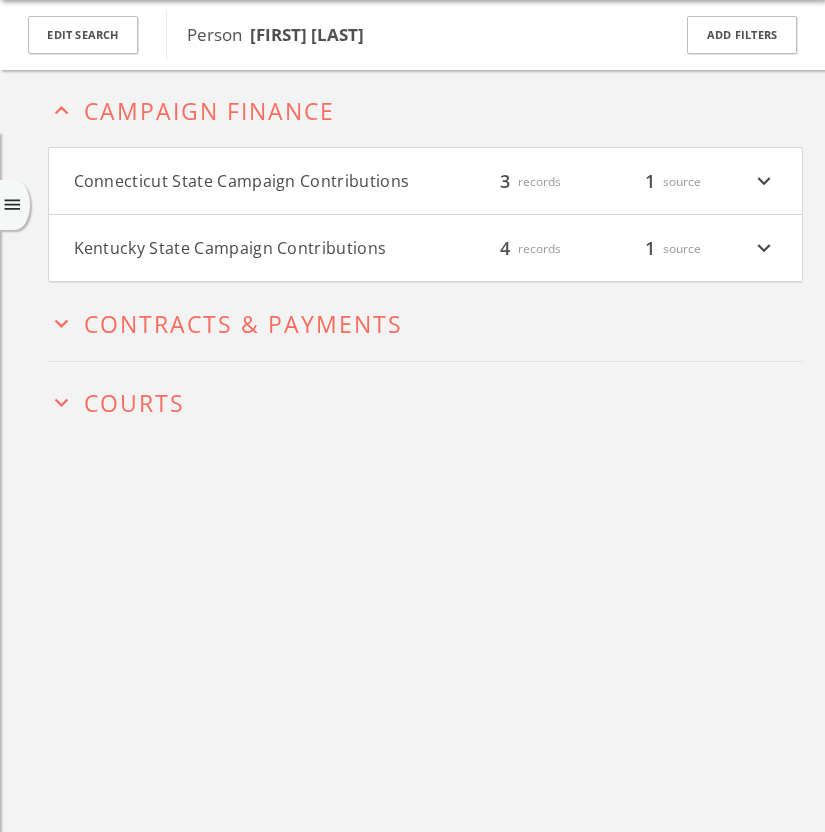 click on "[STATE] State Campaign Contributions filter_list 3 records 1 source expand_more" at bounding box center [425, 181] 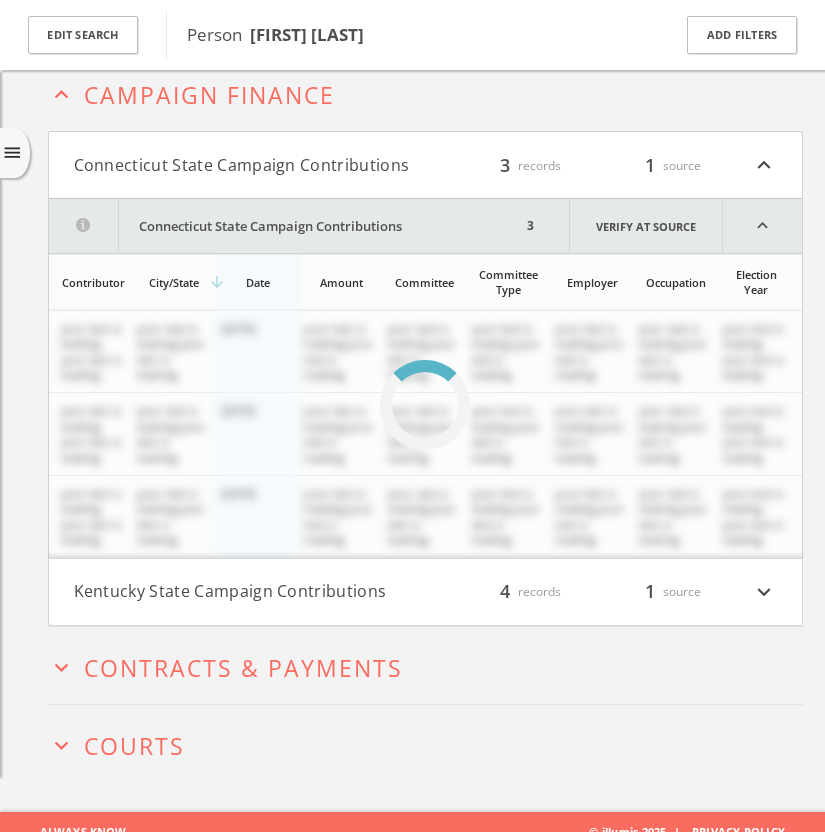 scroll, scrollTop: 102, scrollLeft: 0, axis: vertical 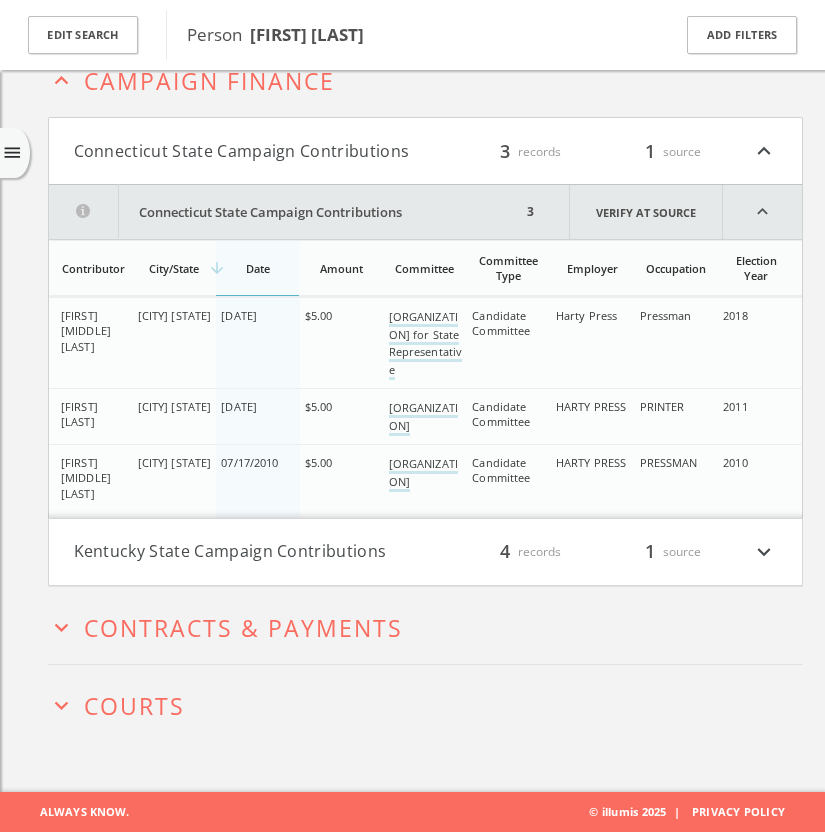 click on "[STATE] State Campaign Contributions filter_list 4 records 1 source expand_more" at bounding box center [425, 552] 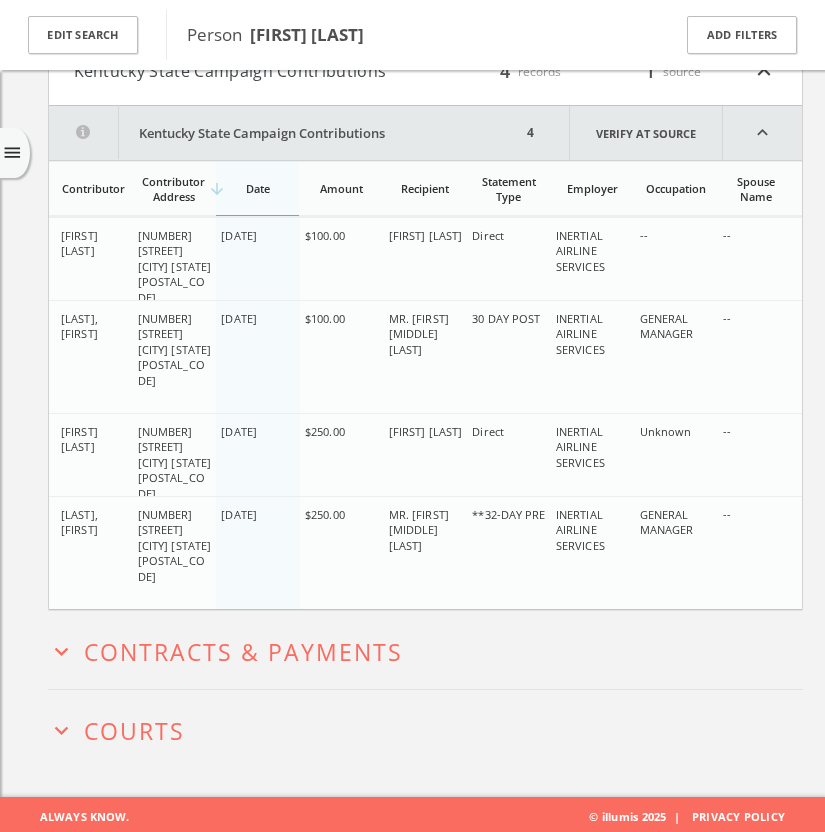 scroll, scrollTop: 585, scrollLeft: 0, axis: vertical 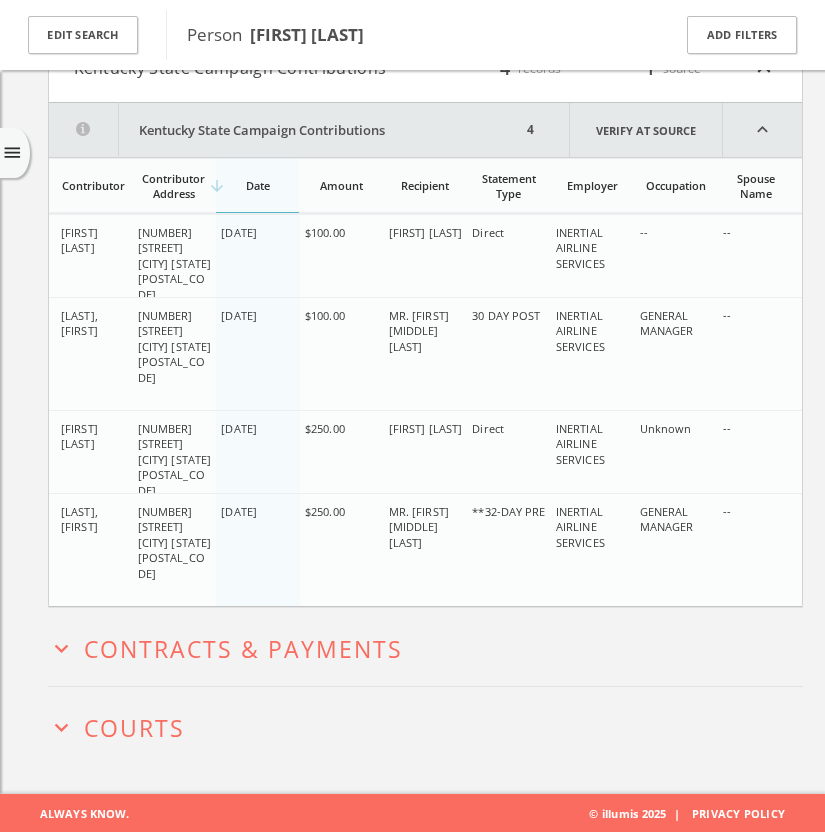 click on "expand_more" at bounding box center (61, 648) 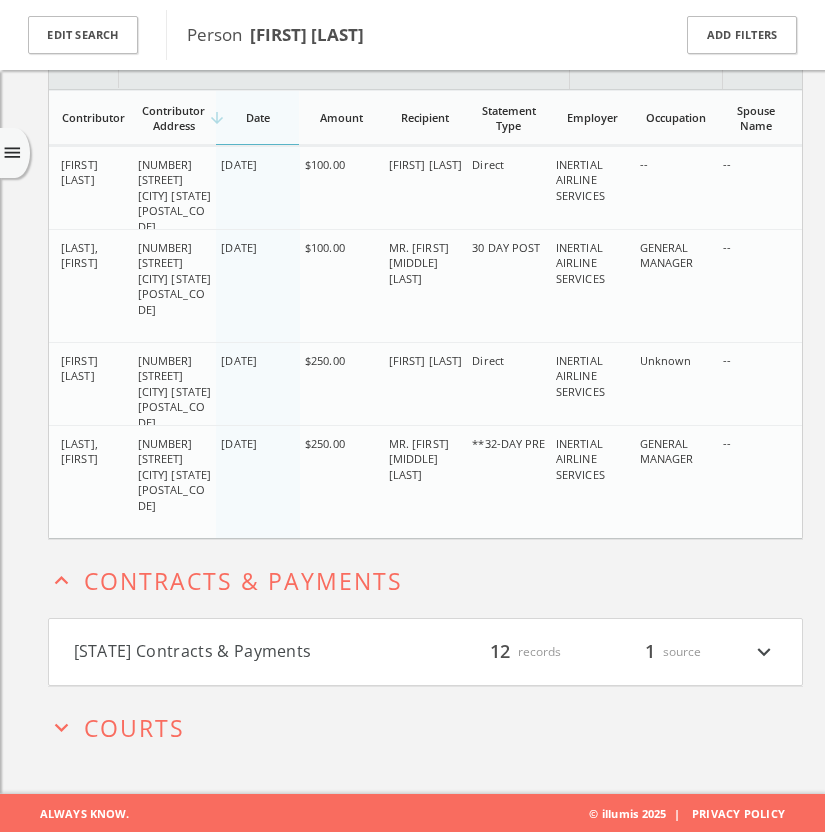 click on "New York Contracts & Payments" at bounding box center [250, 652] 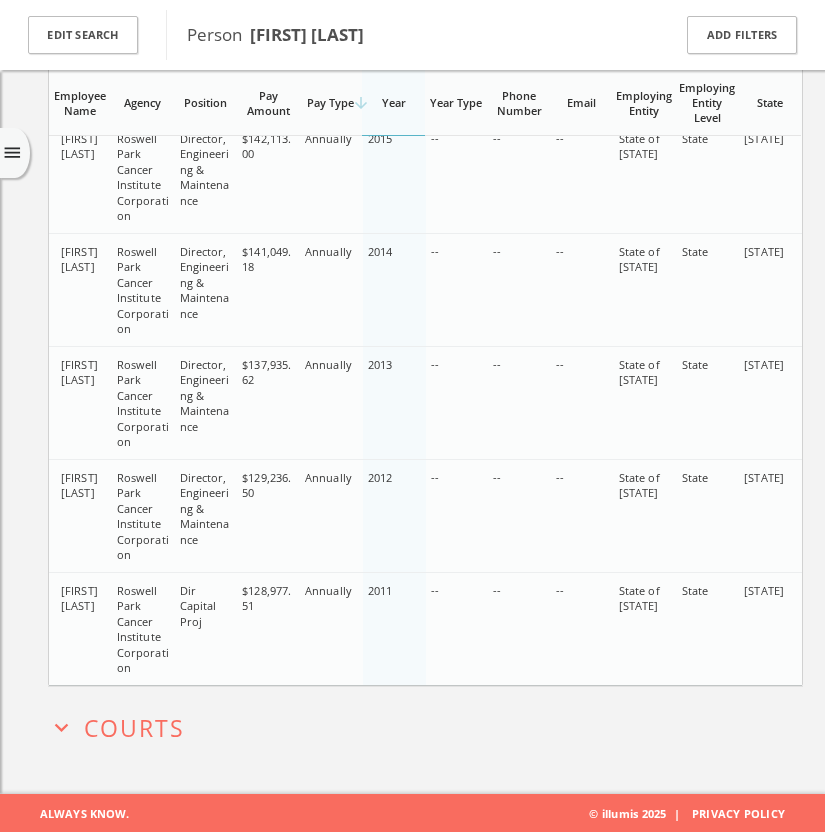 click on "expand_more Courts" at bounding box center [425, 725] 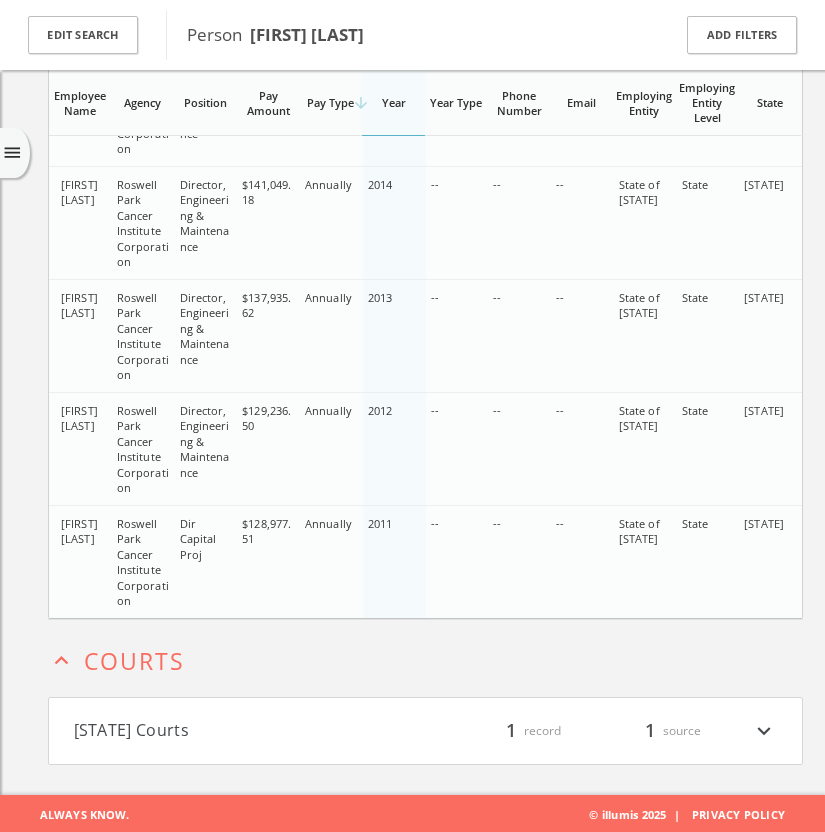 scroll, scrollTop: 2201, scrollLeft: 0, axis: vertical 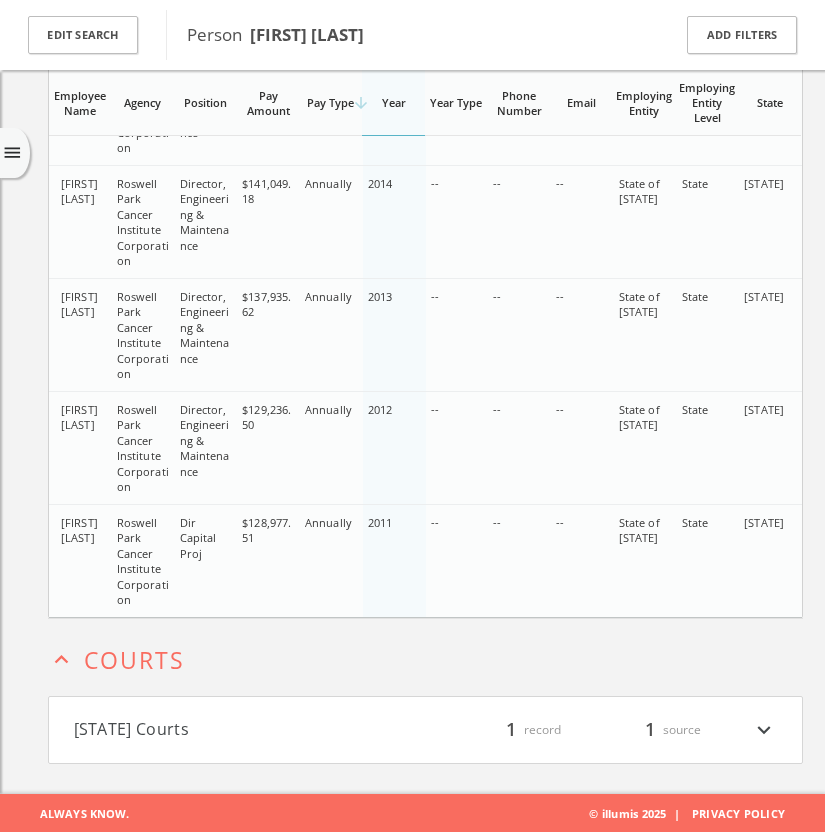 click on "[STATE] Courts" at bounding box center [250, 730] 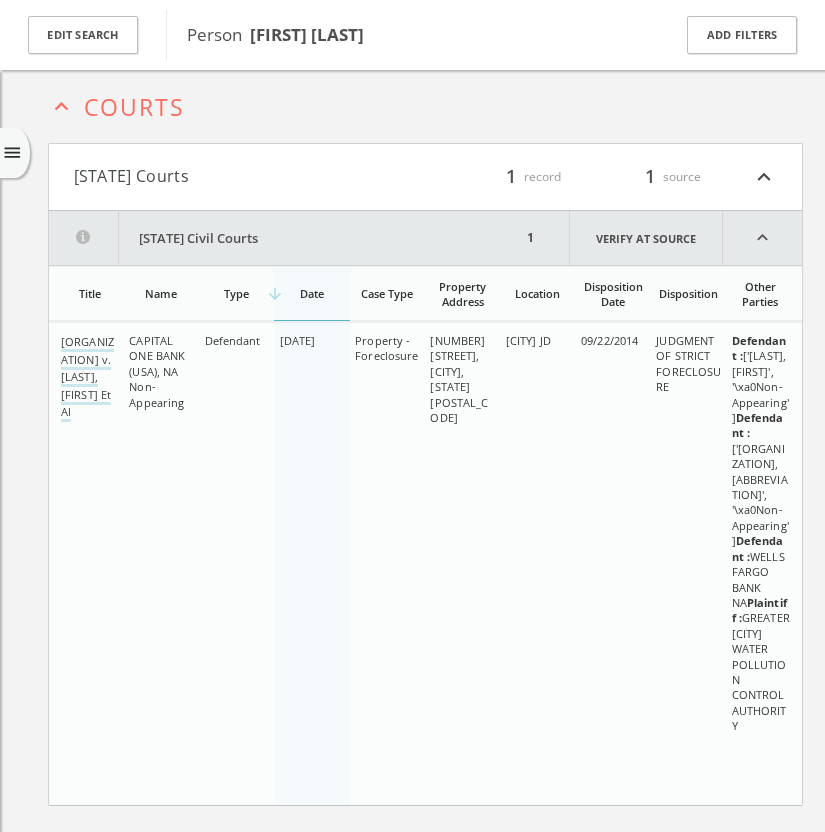 scroll, scrollTop: 2797, scrollLeft: 0, axis: vertical 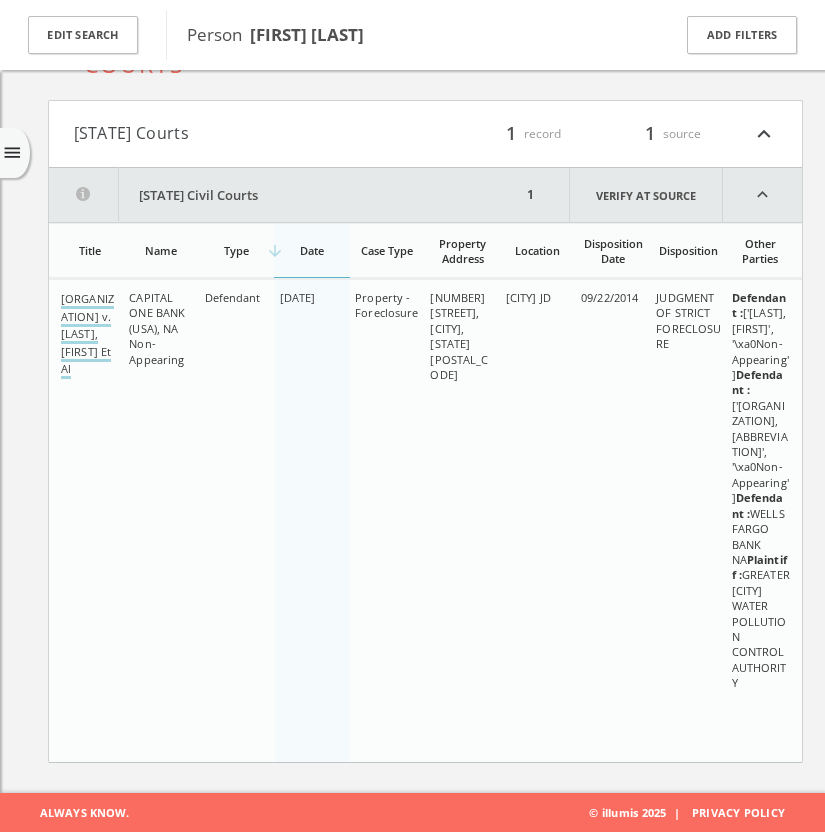 click on "GREATER NEW HAVEN WATER POLLUTION CONTROL AUTHORIT v. KLEMENZ, DAVID P Et Al" at bounding box center (87, 335) 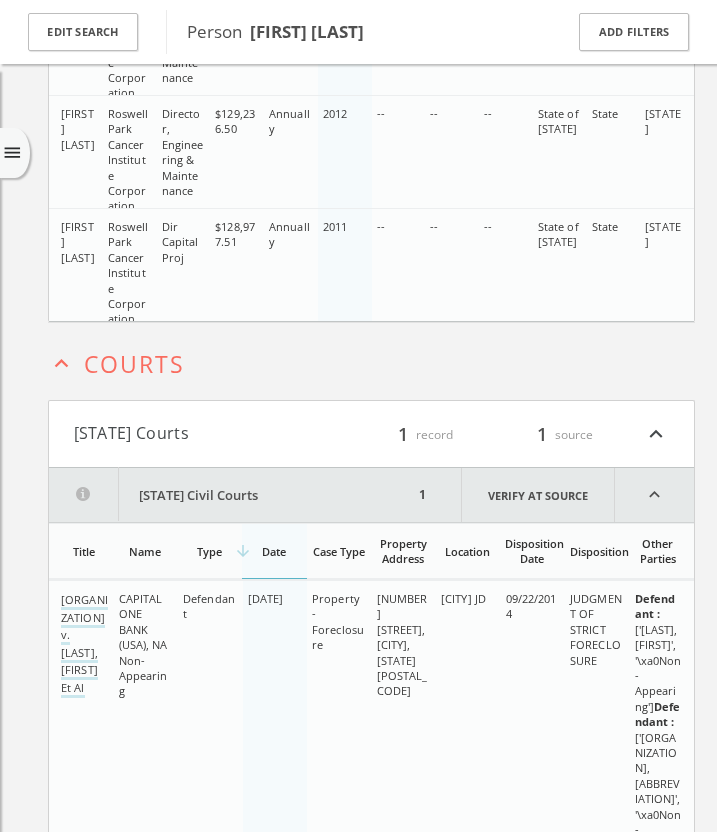 scroll, scrollTop: 2706, scrollLeft: 0, axis: vertical 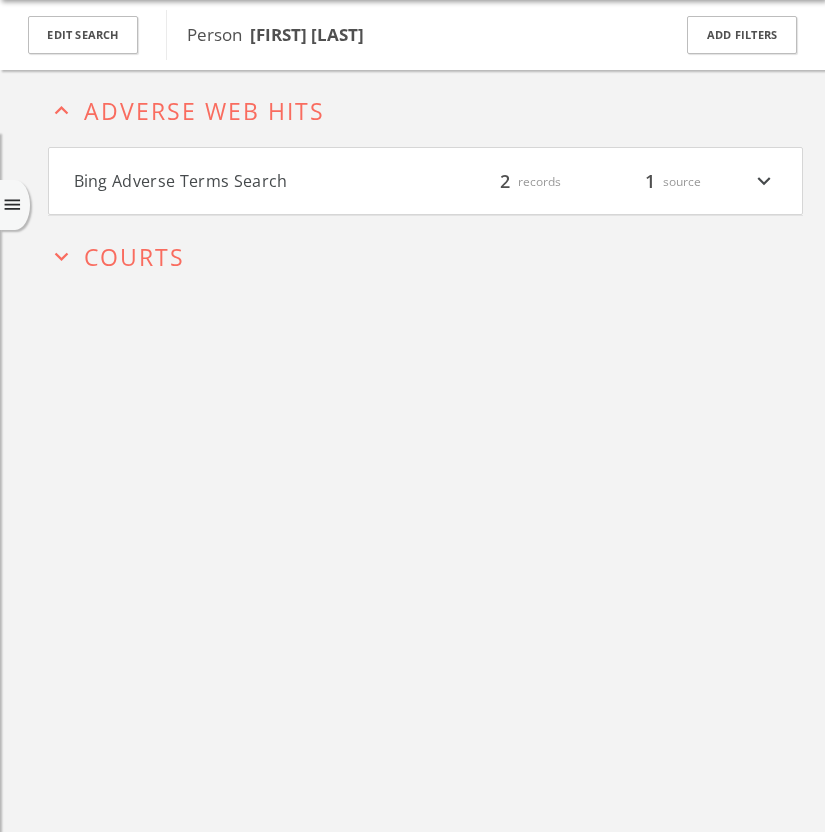 click on "Courts" at bounding box center (134, 257) 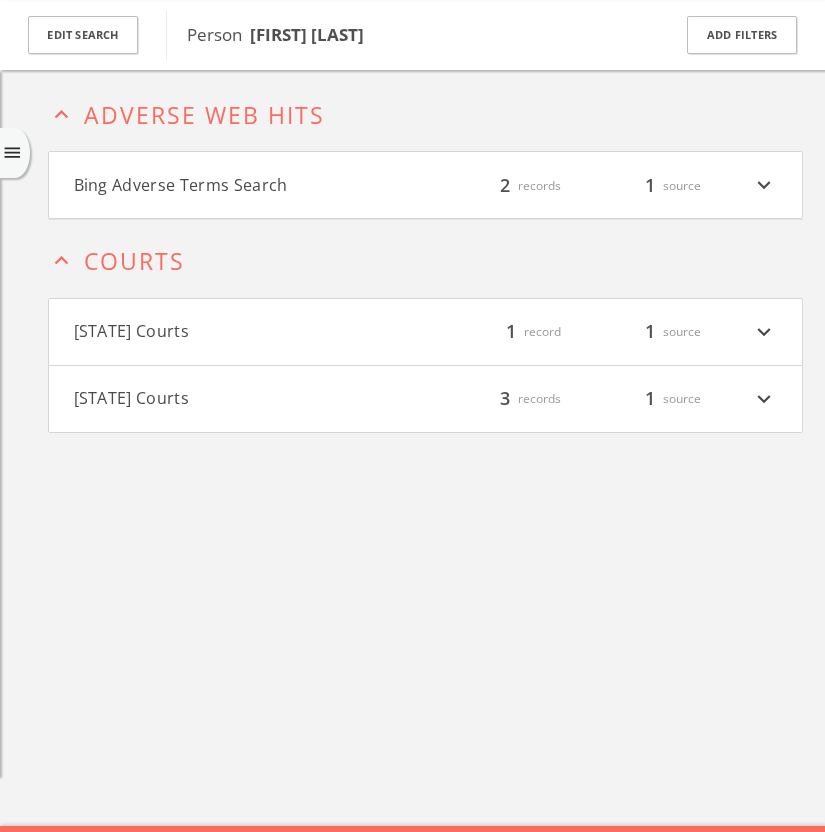 scroll, scrollTop: 102, scrollLeft: 0, axis: vertical 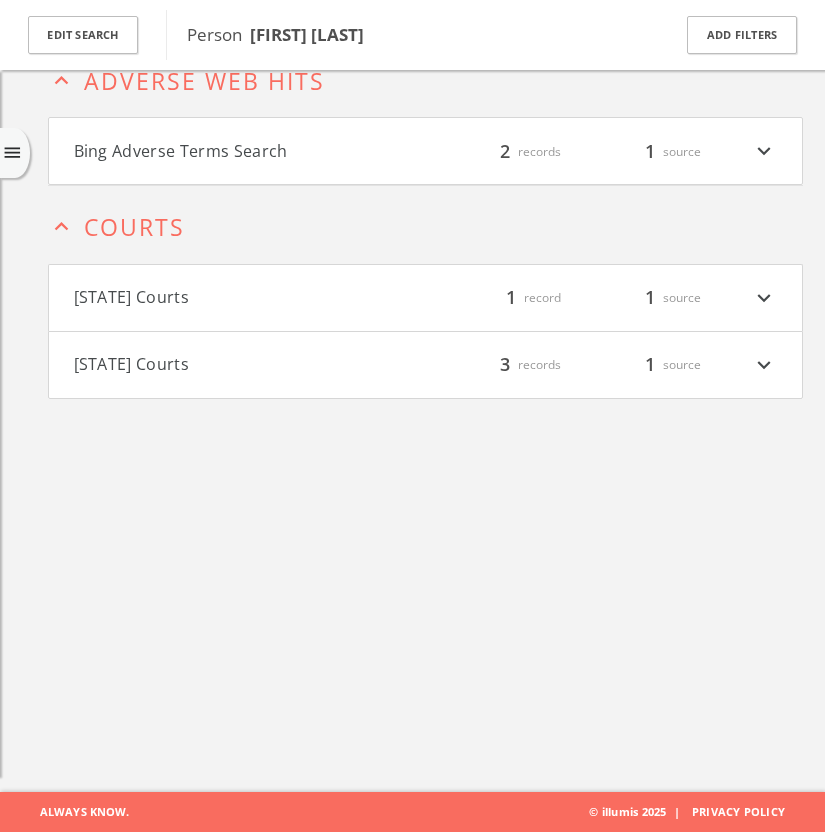 click on "[STATE] Courts" at bounding box center (250, 365) 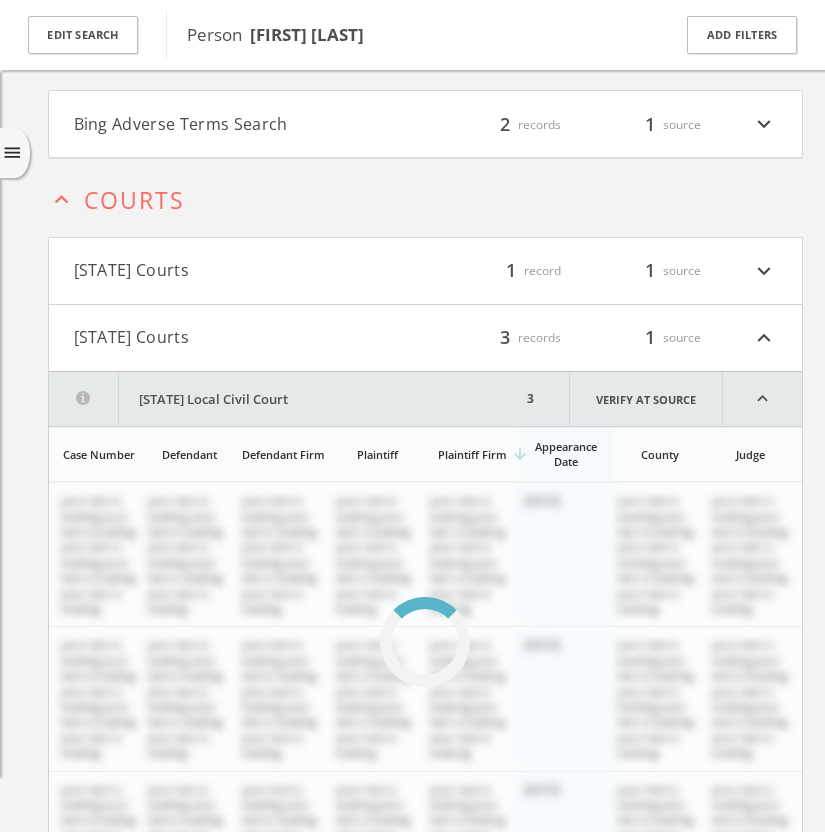 scroll, scrollTop: 102, scrollLeft: 0, axis: vertical 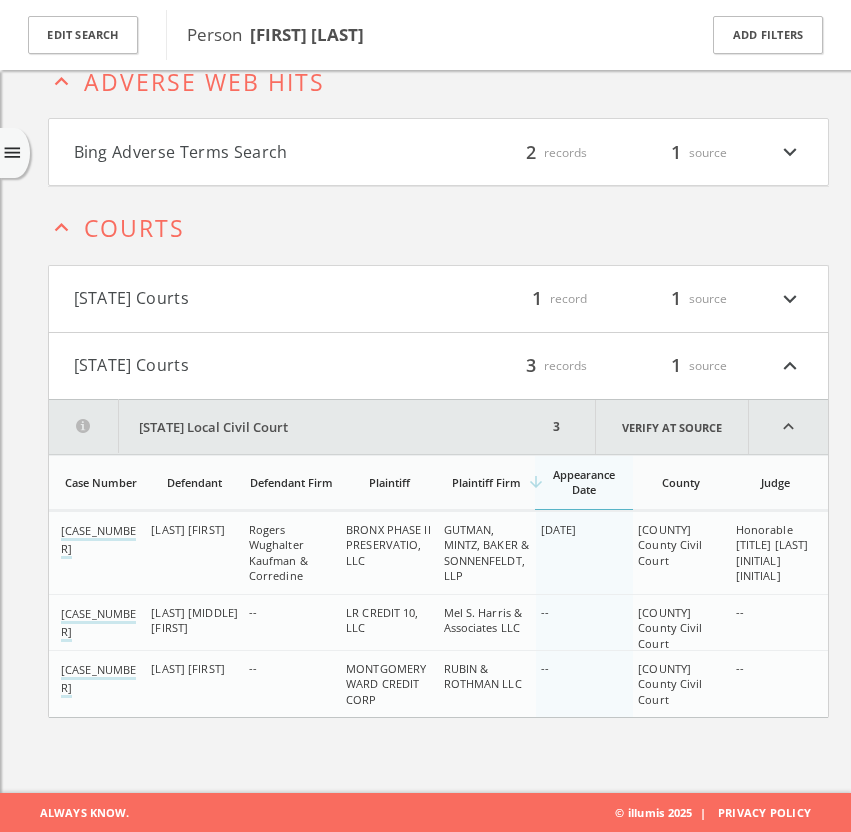 click on "[STATE] Courts filter_list 1 record  1 source  expand_more" at bounding box center [438, 299] 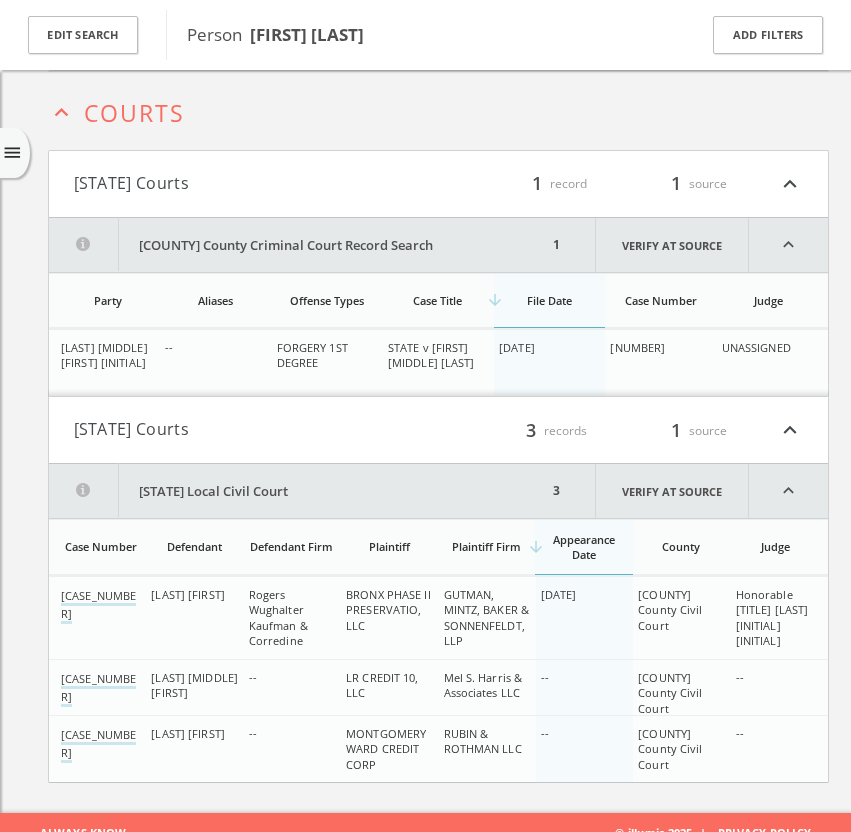 scroll, scrollTop: 143, scrollLeft: 0, axis: vertical 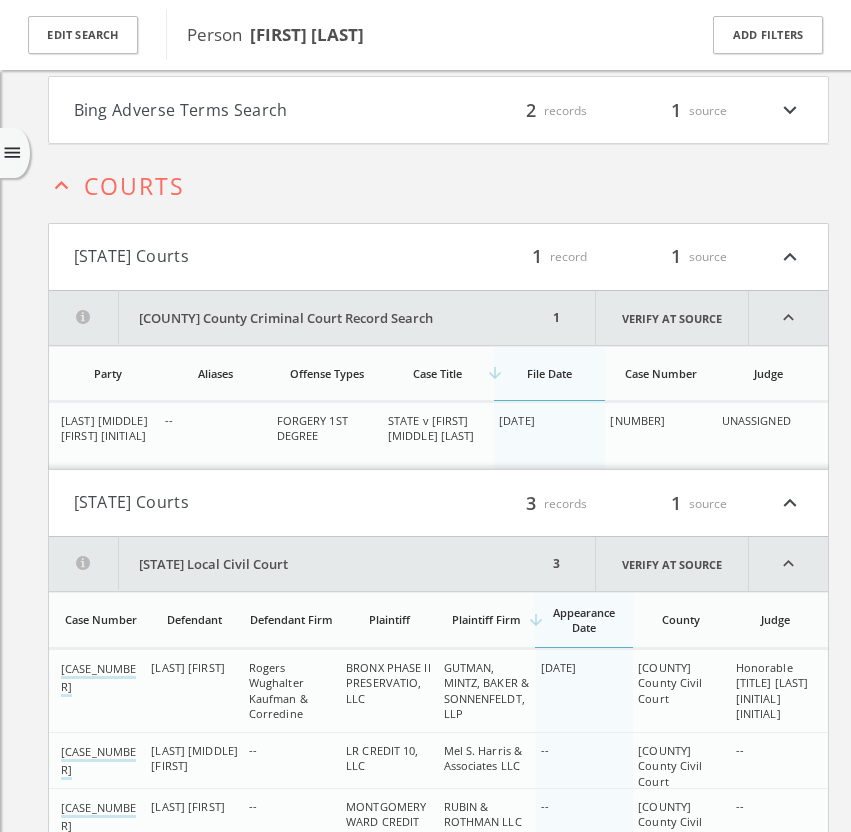 click on "[LAST] [MIDDLE] [FIRST] [INITIAL]" at bounding box center [108, 428] 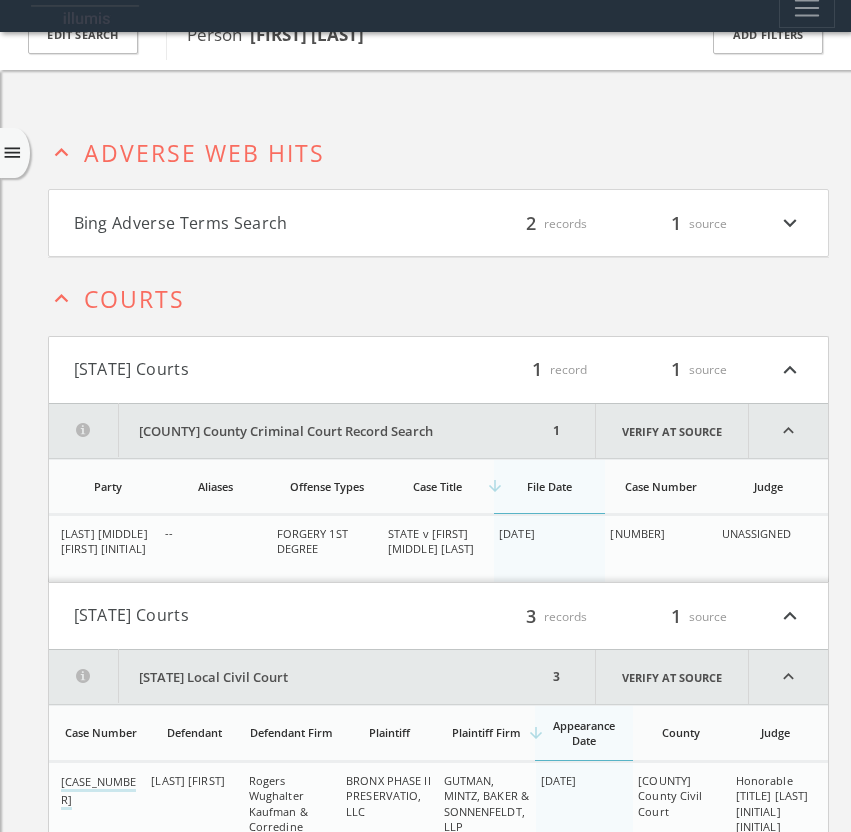 scroll, scrollTop: 0, scrollLeft: 0, axis: both 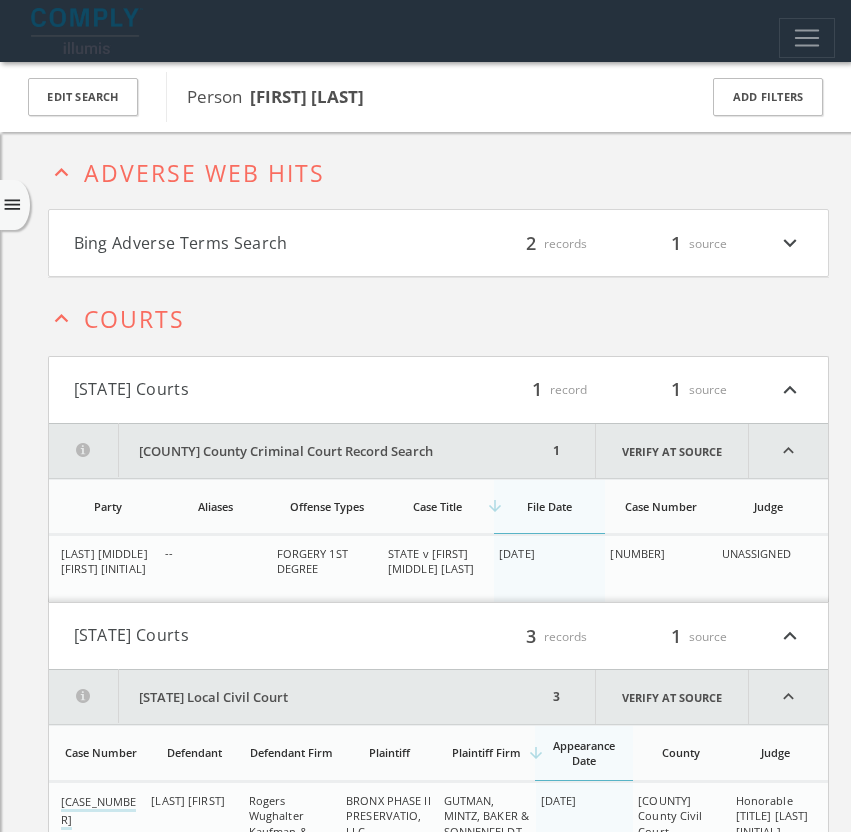 click on "Bing Adverse Terms Search filter_list 2 records 1 source  expand_more" at bounding box center (438, 243) 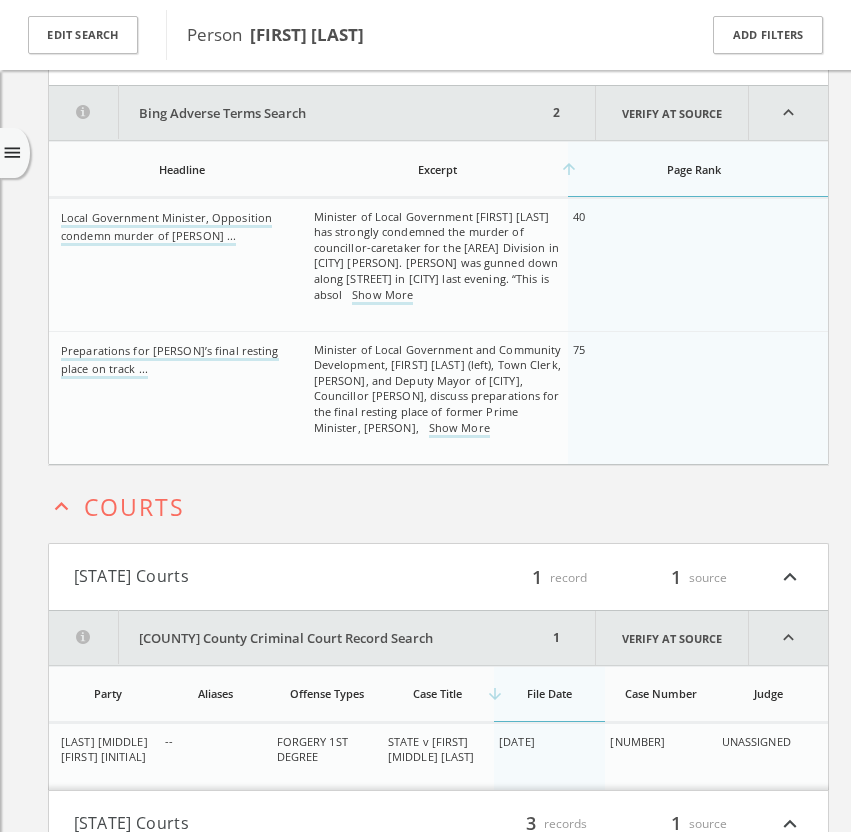 scroll, scrollTop: 206, scrollLeft: 0, axis: vertical 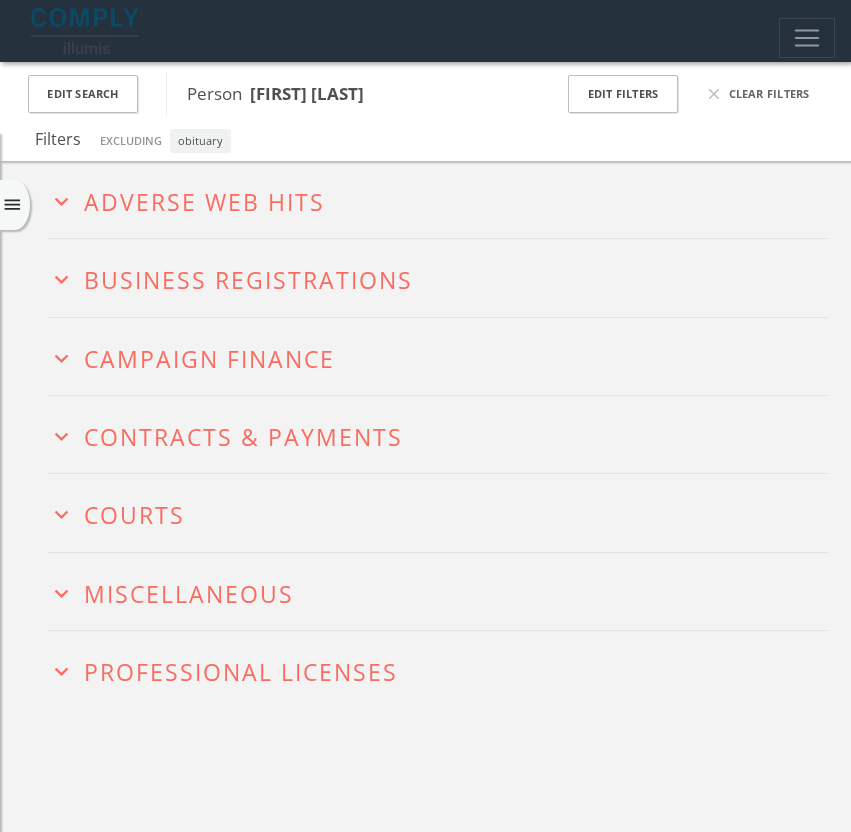 click on "expand_more" at bounding box center [61, 201] 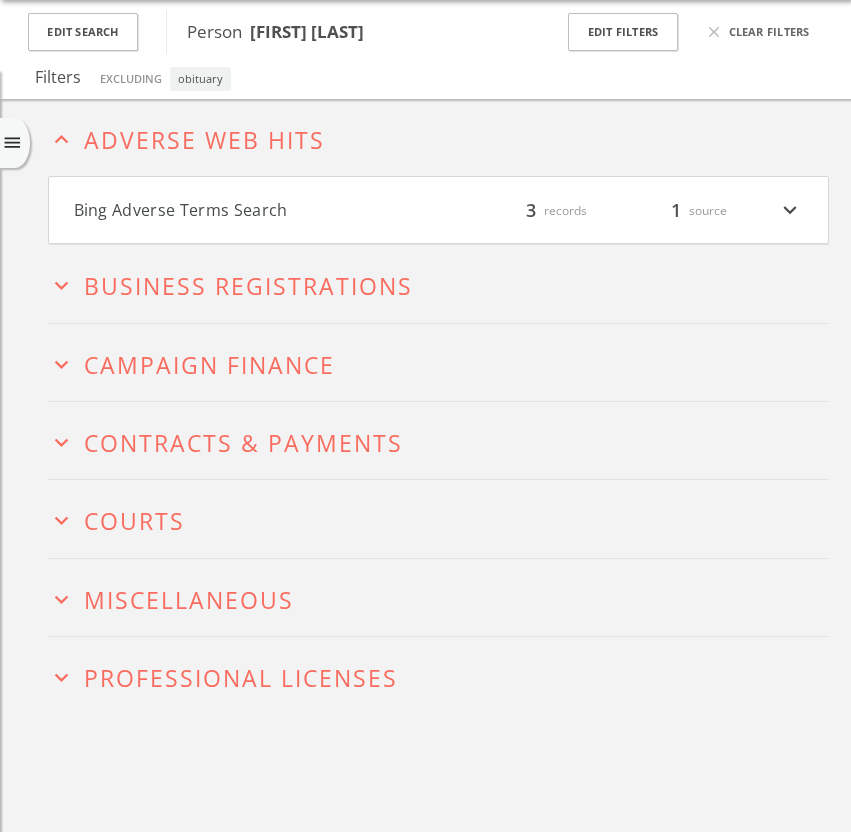 click on "Bing Adverse Terms Search filter_list 3 records 1 source  expand_more" at bounding box center (438, 210) 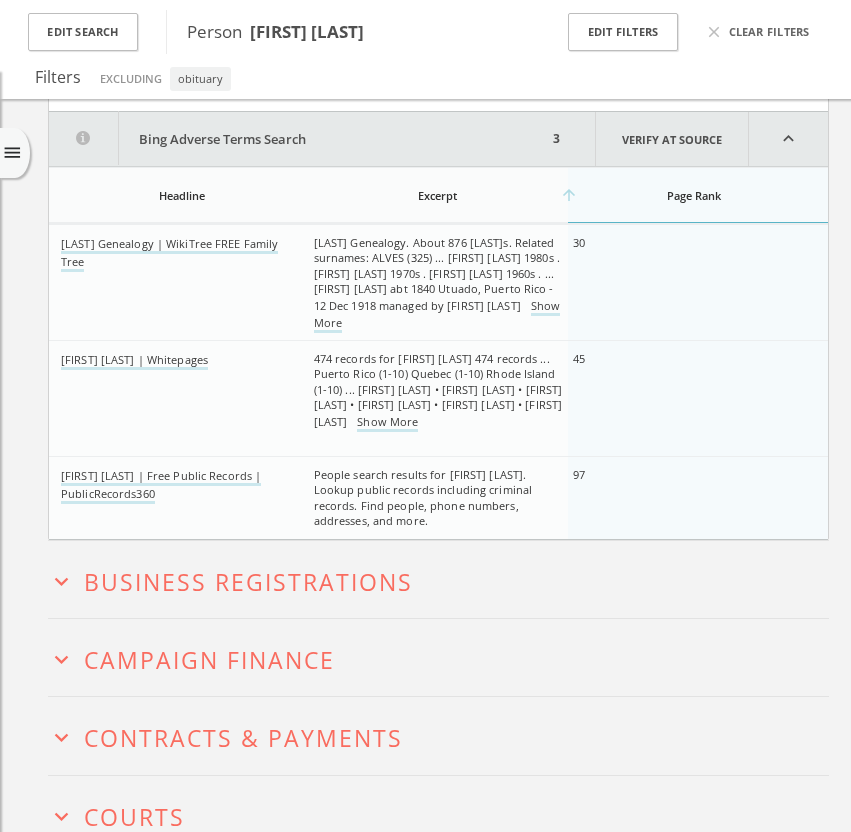 scroll, scrollTop: 206, scrollLeft: 0, axis: vertical 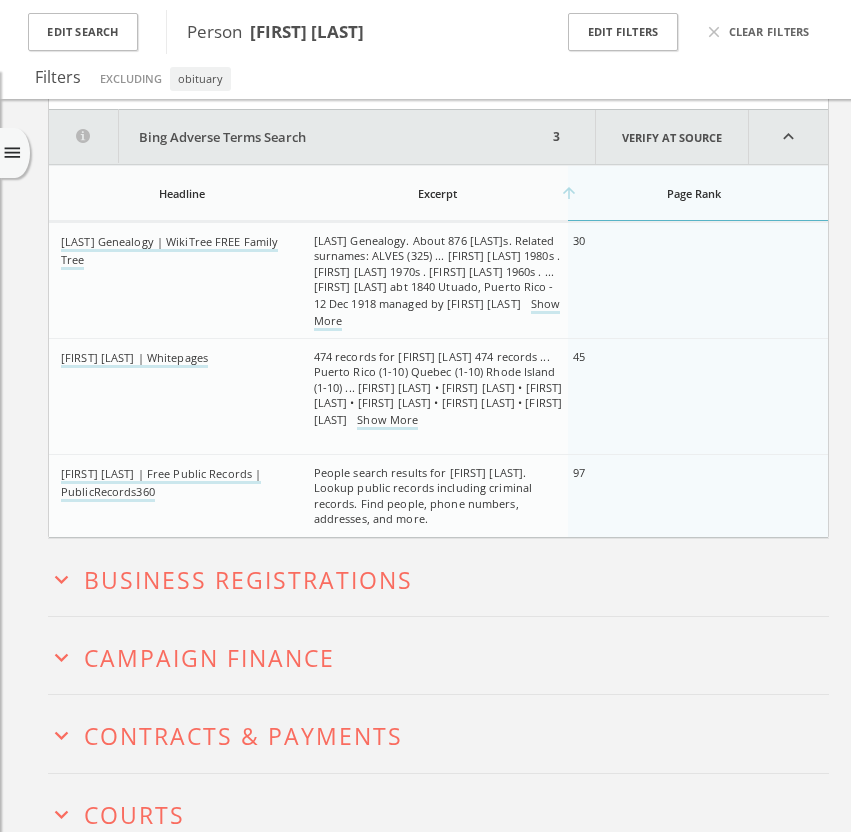 click on "expand_more" at bounding box center (61, 579) 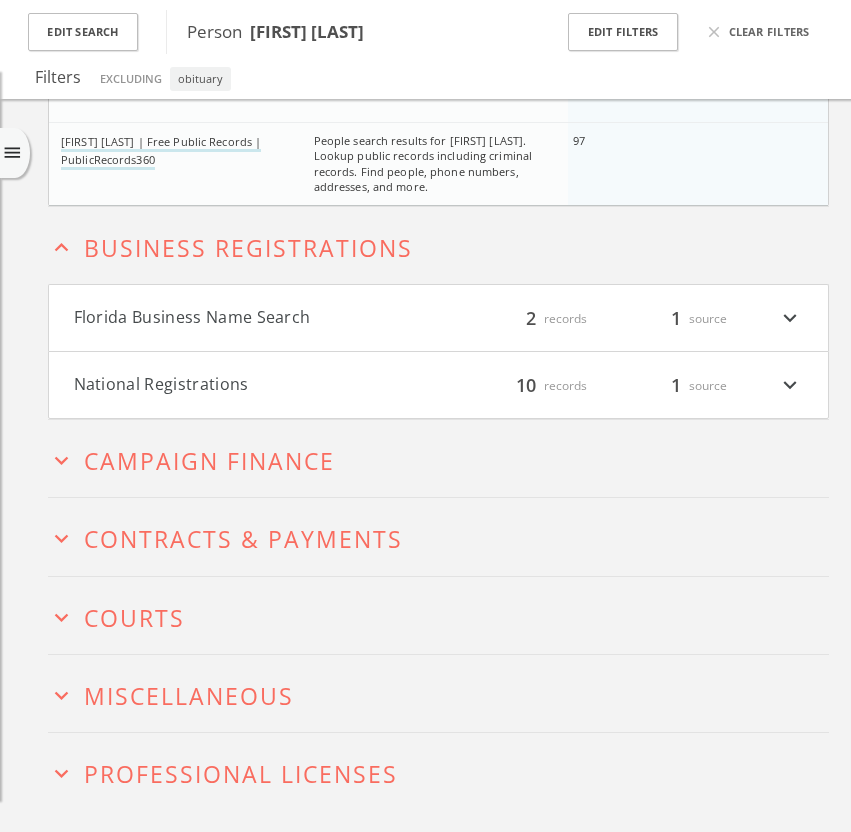 scroll, scrollTop: 583, scrollLeft: 0, axis: vertical 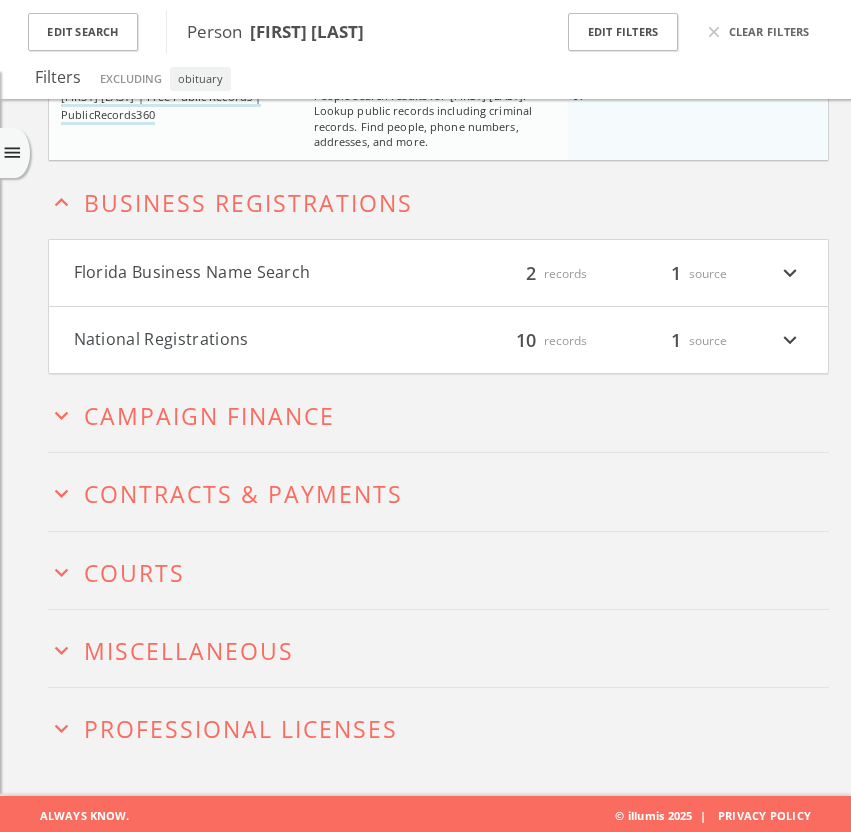 click on "National Registrations filter_list 10 records 1 source  expand_more" at bounding box center [438, 340] 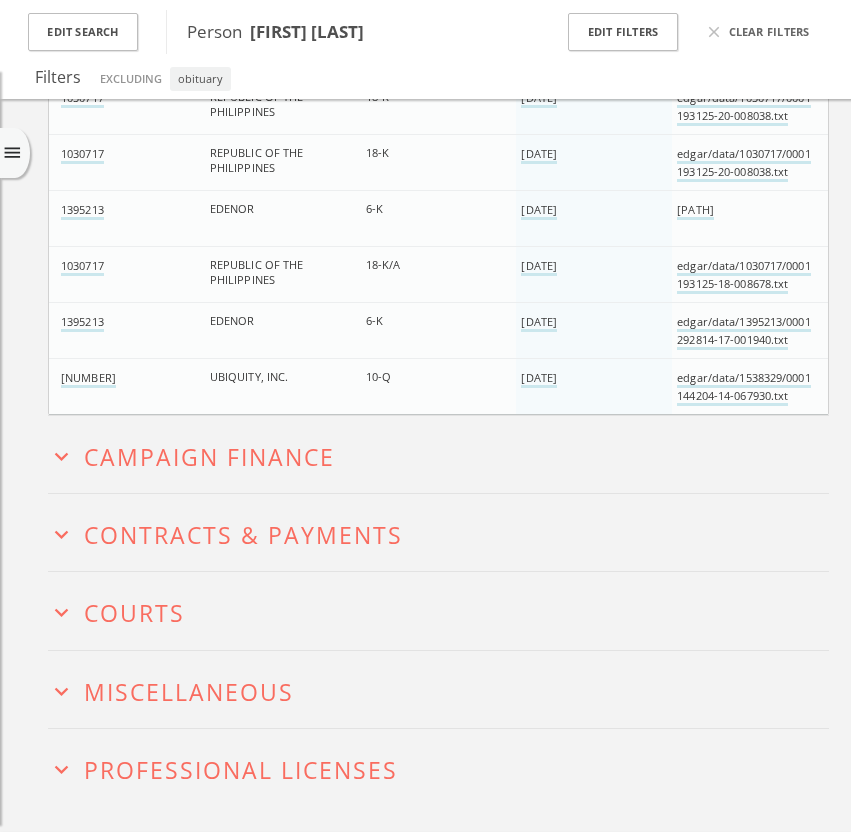 scroll, scrollTop: 1248, scrollLeft: 0, axis: vertical 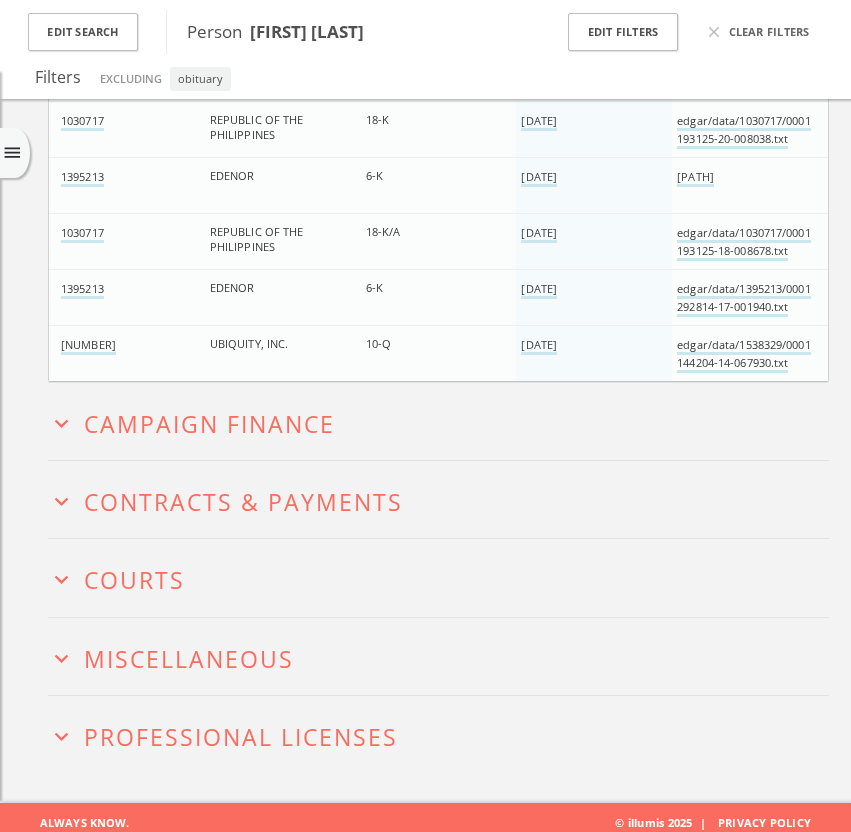 click on "expand_more" at bounding box center [61, 423] 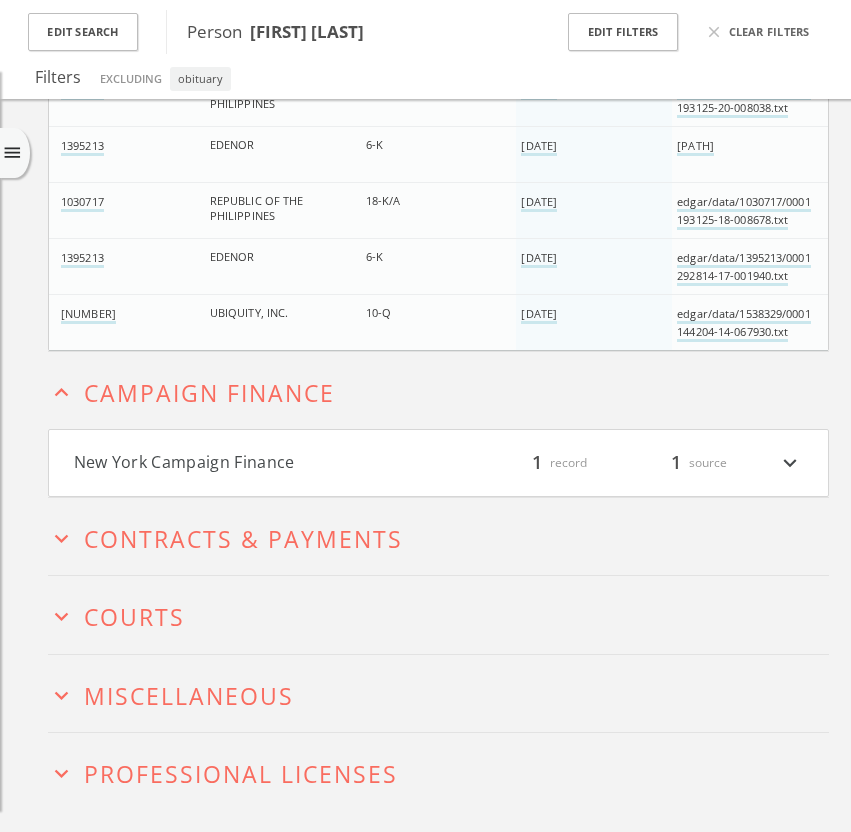 scroll, scrollTop: 1323, scrollLeft: 0, axis: vertical 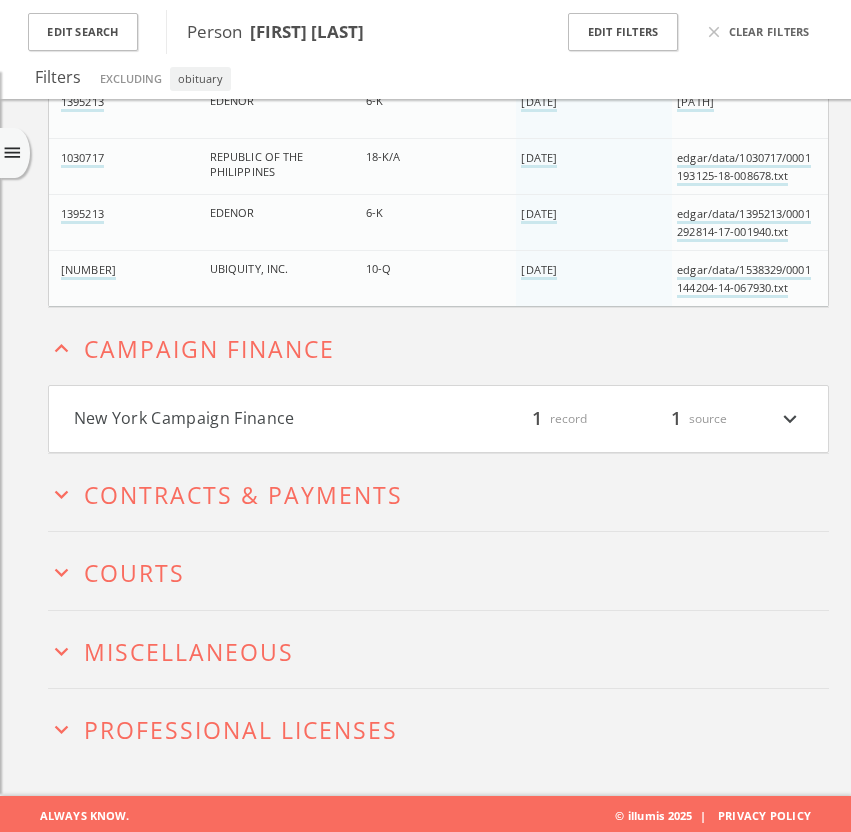 click on "New York Campaign Finance" at bounding box center (256, 419) 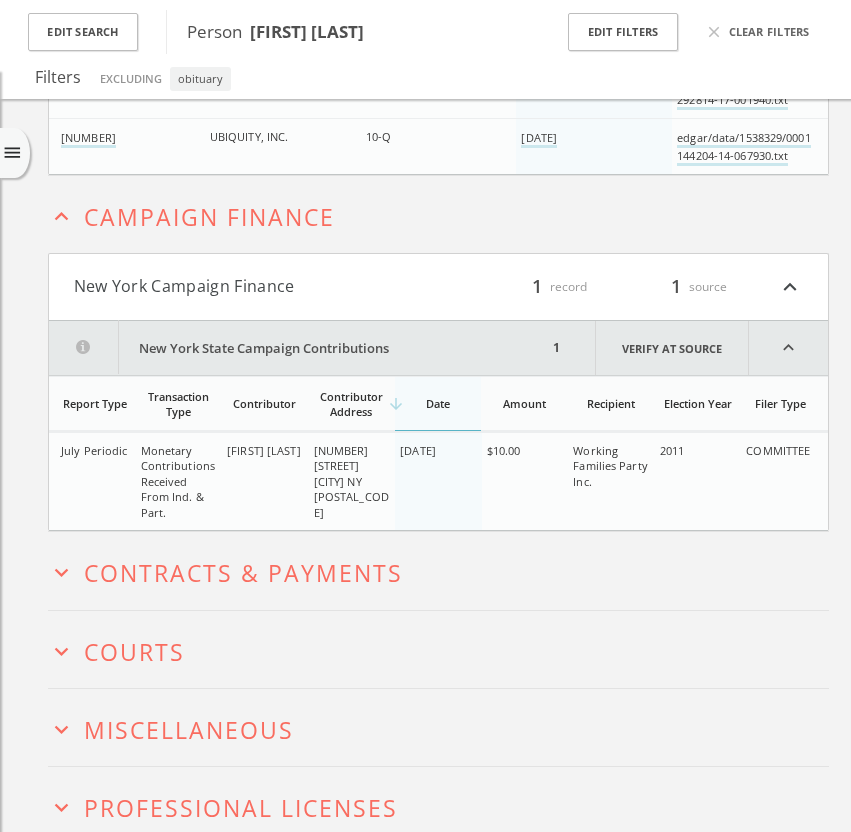 scroll, scrollTop: 1534, scrollLeft: 0, axis: vertical 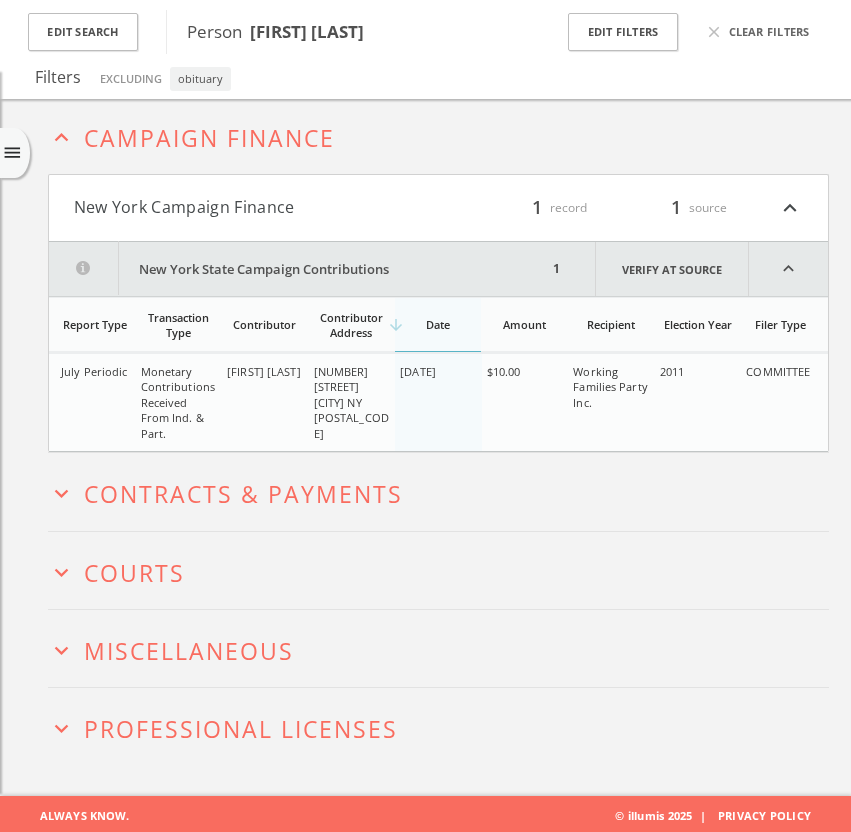 click on "expand_more" at bounding box center [61, 493] 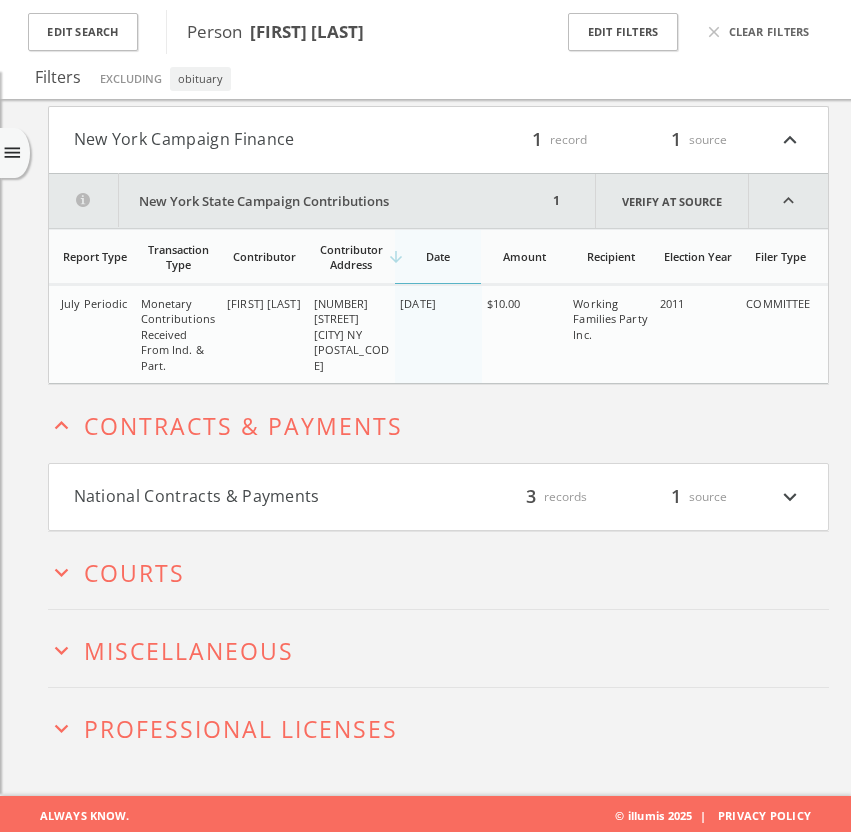 click on "National Contracts & Payments" at bounding box center (256, 497) 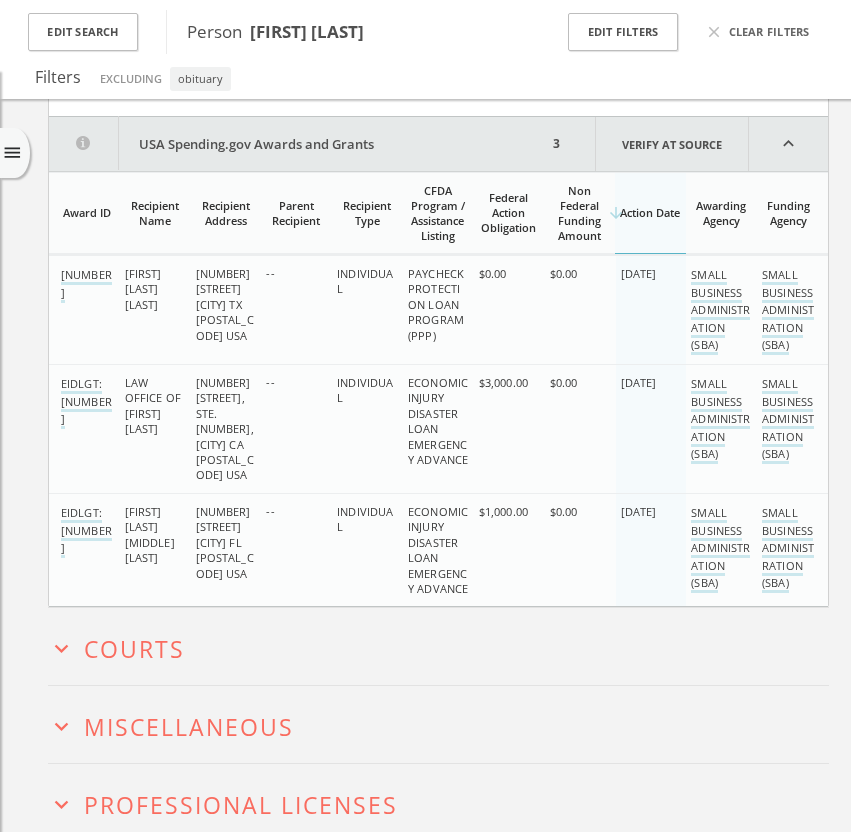 scroll, scrollTop: 2031, scrollLeft: 0, axis: vertical 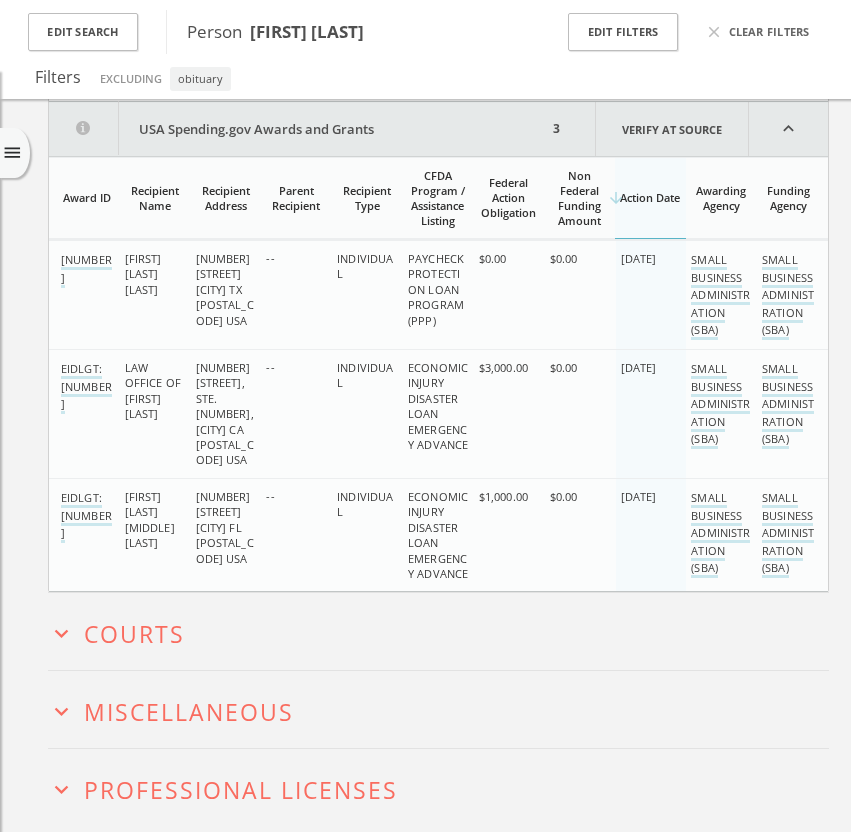 click on "expand_more" at bounding box center [61, 633] 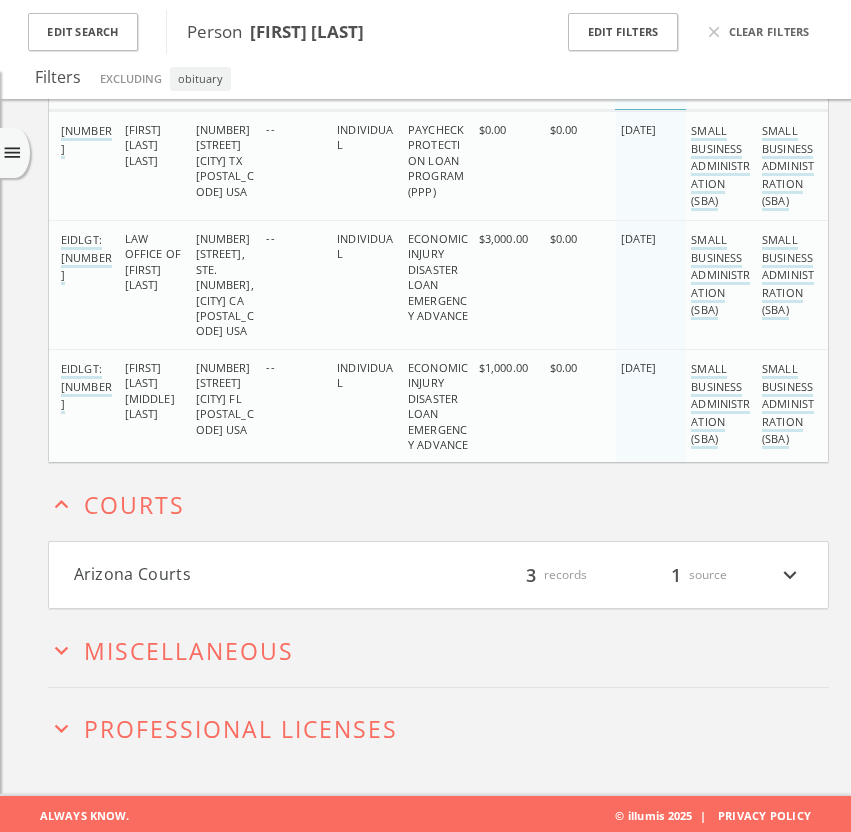 click on "Arizona Courts filter_list 3 records 1 source  expand_more" at bounding box center (438, 575) 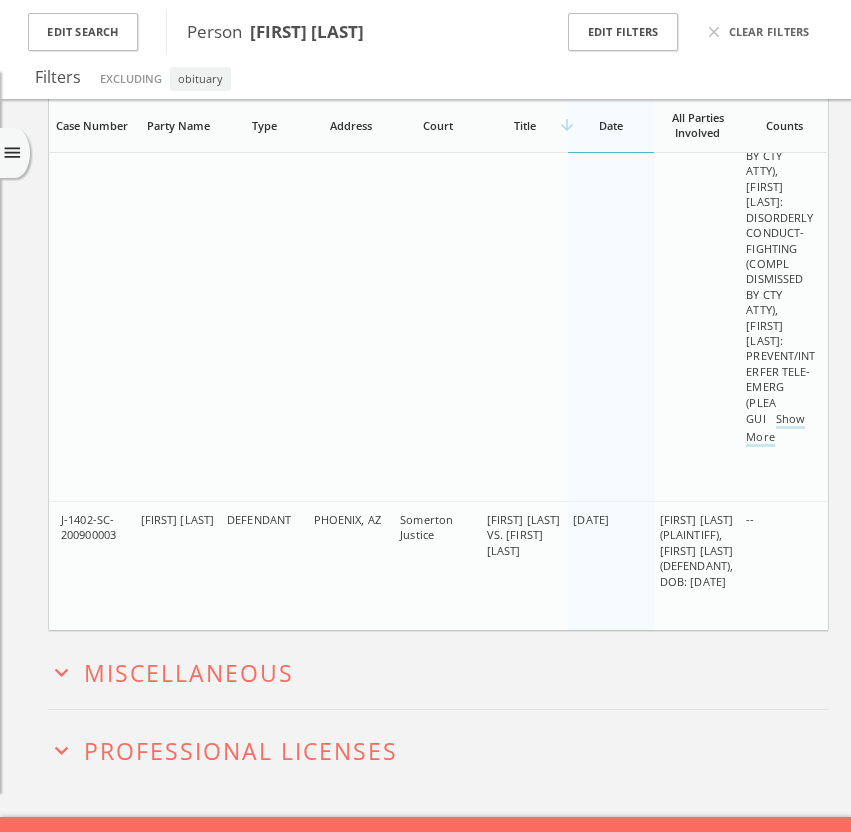 scroll, scrollTop: 3156, scrollLeft: 0, axis: vertical 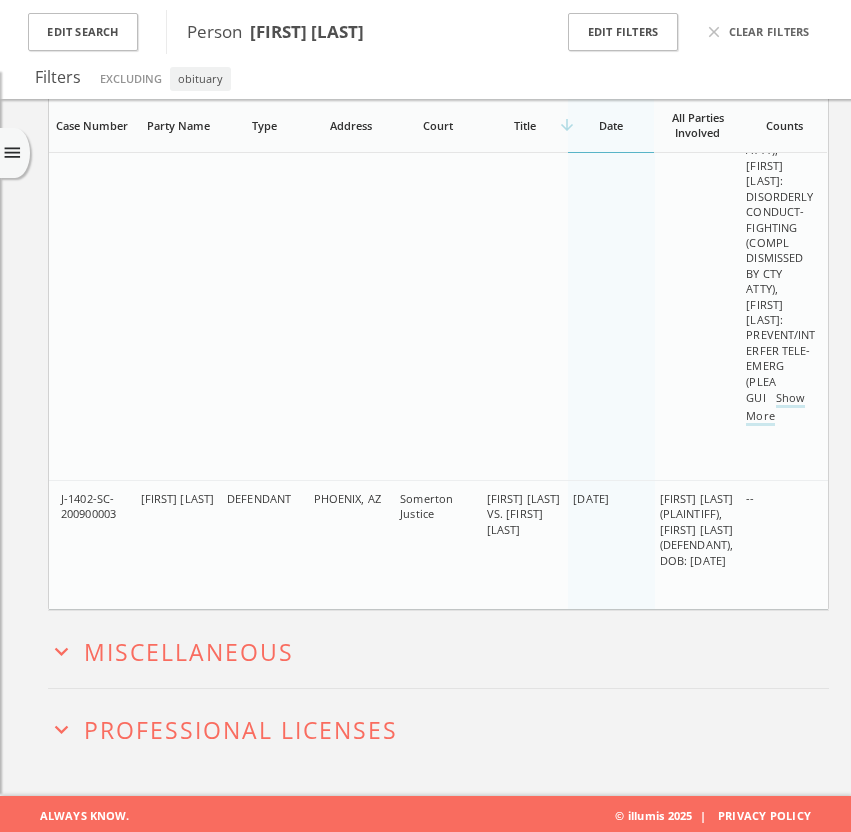 click on "expand_more" at bounding box center (61, 651) 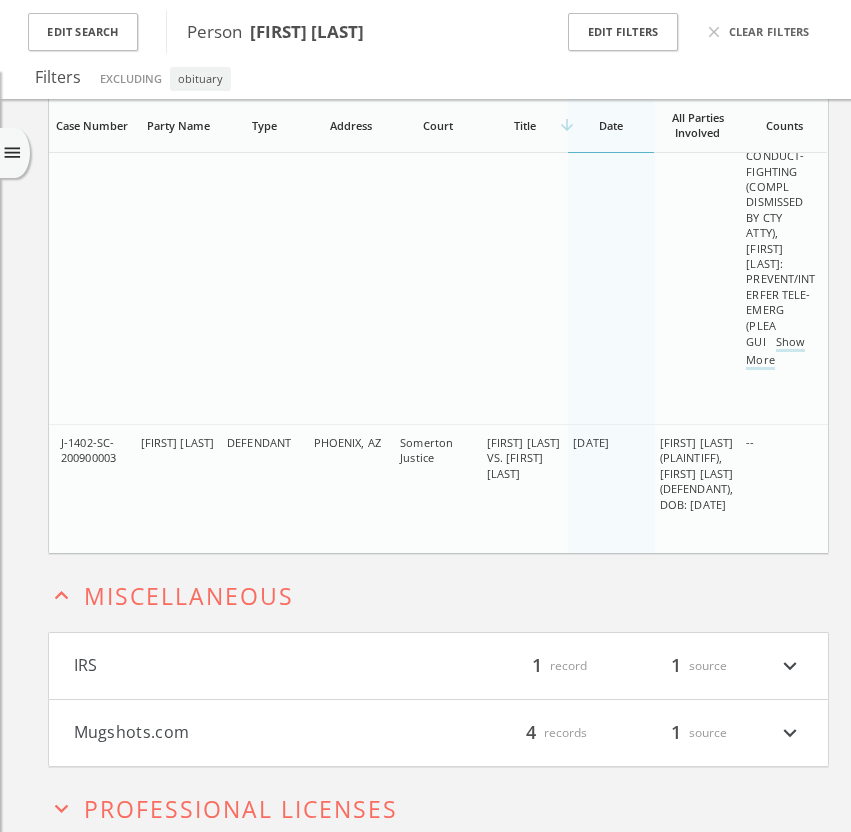 scroll, scrollTop: 3291, scrollLeft: 0, axis: vertical 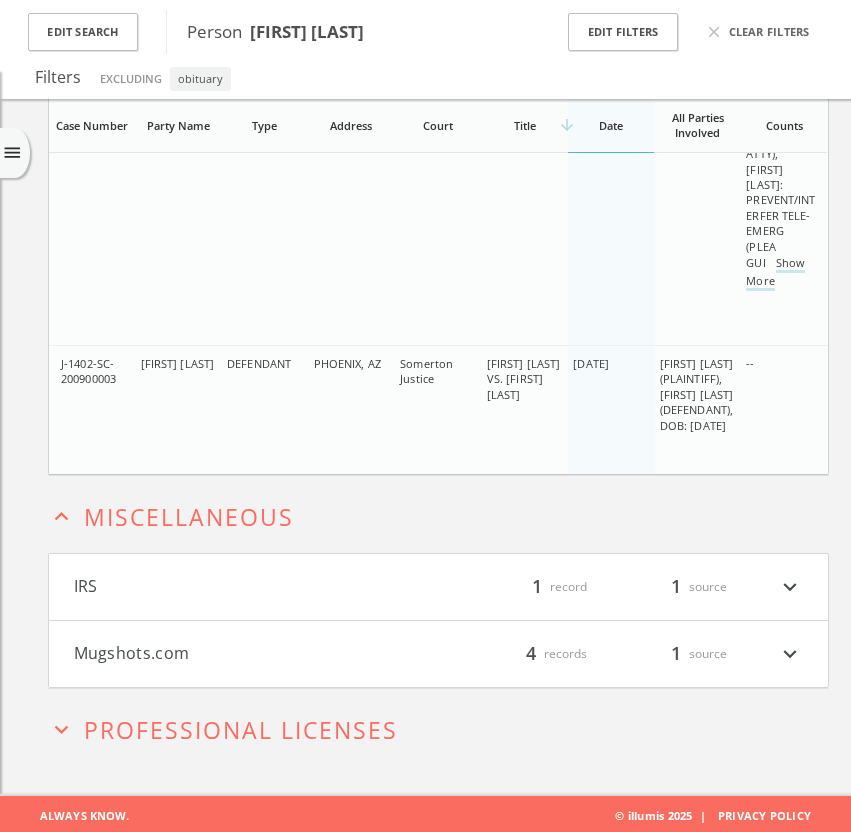click on "Mugshots.com" at bounding box center [256, 654] 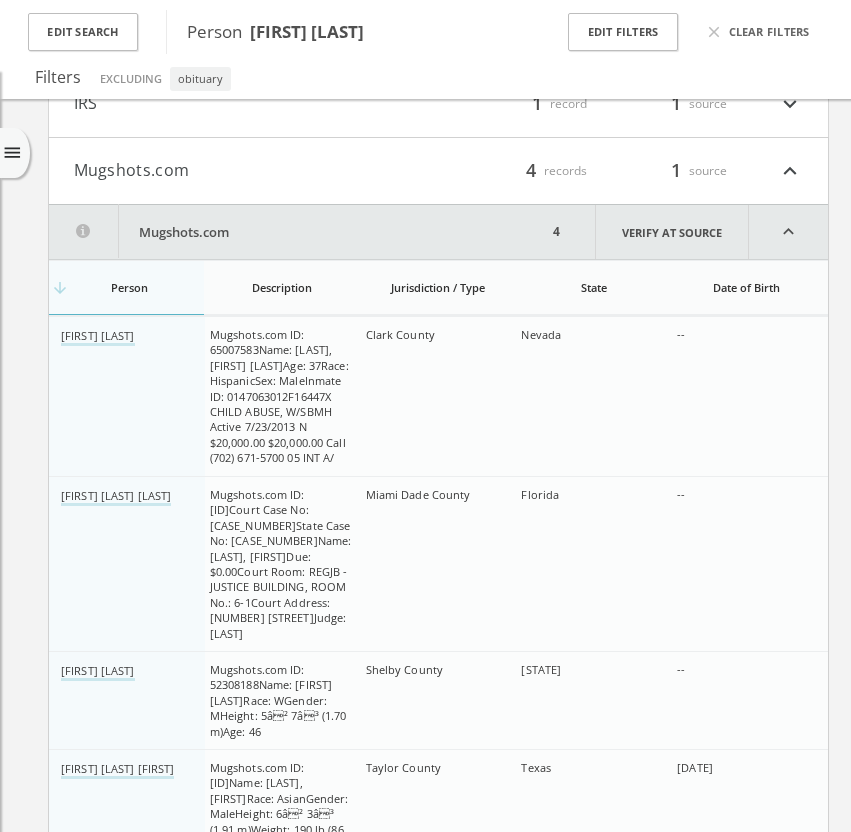 scroll, scrollTop: 3777, scrollLeft: 0, axis: vertical 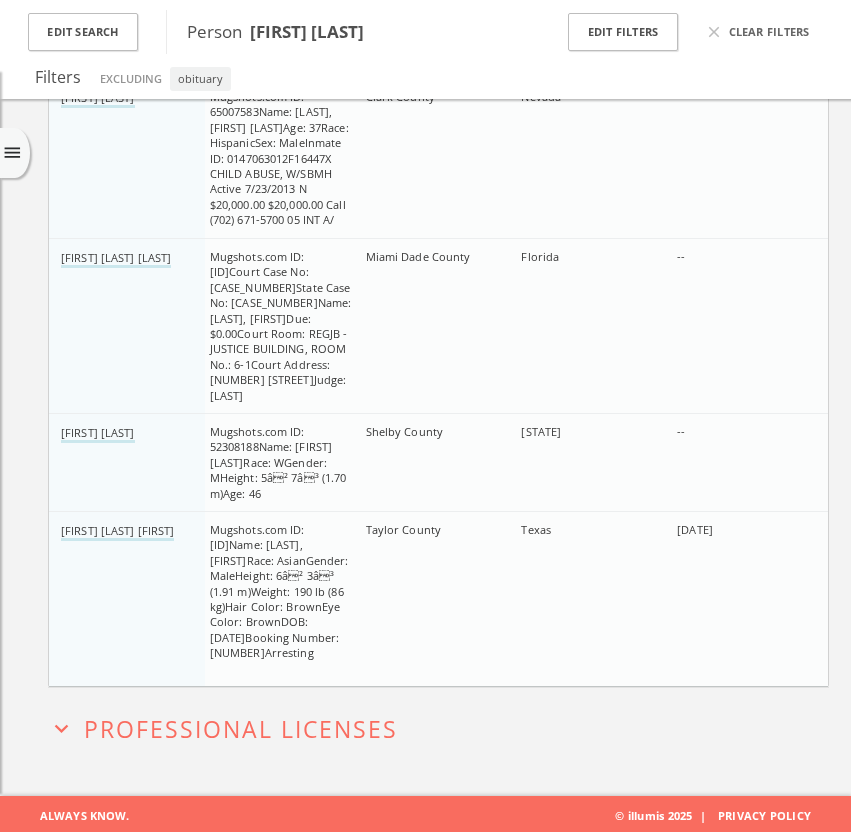 click on "expand_more" at bounding box center (61, 728) 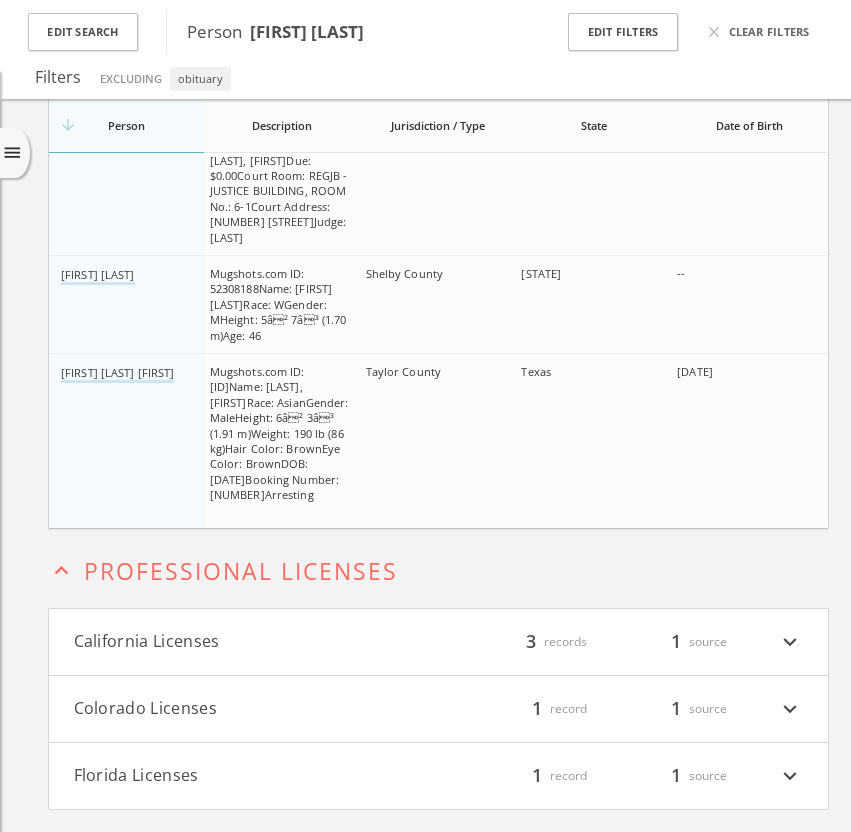 scroll, scrollTop: 4214, scrollLeft: 0, axis: vertical 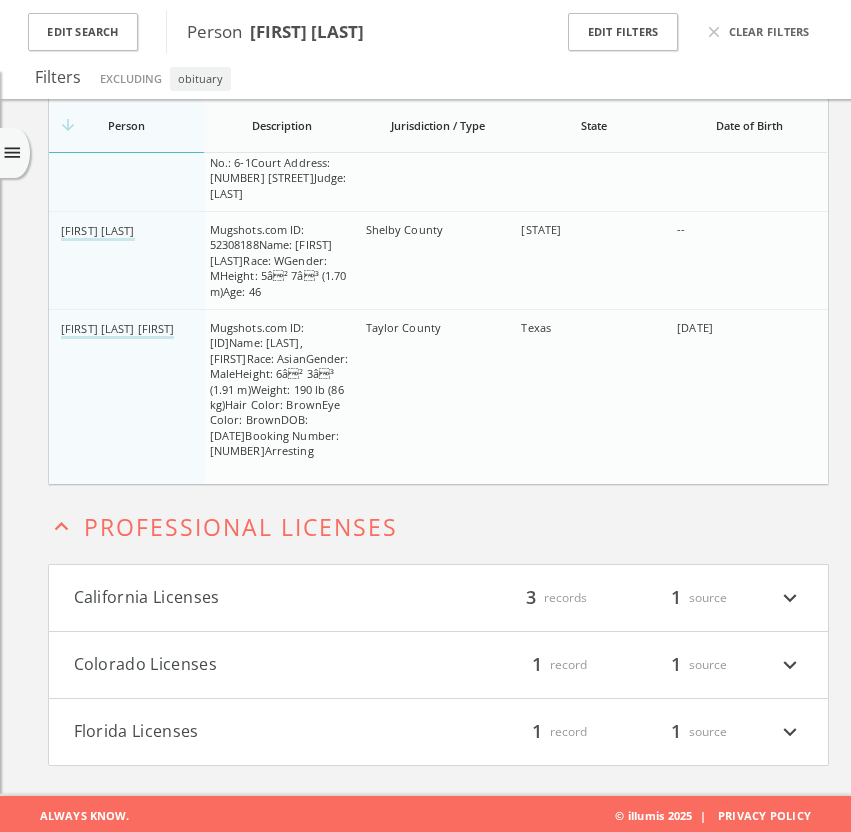 click on "California Licenses" at bounding box center (256, 598) 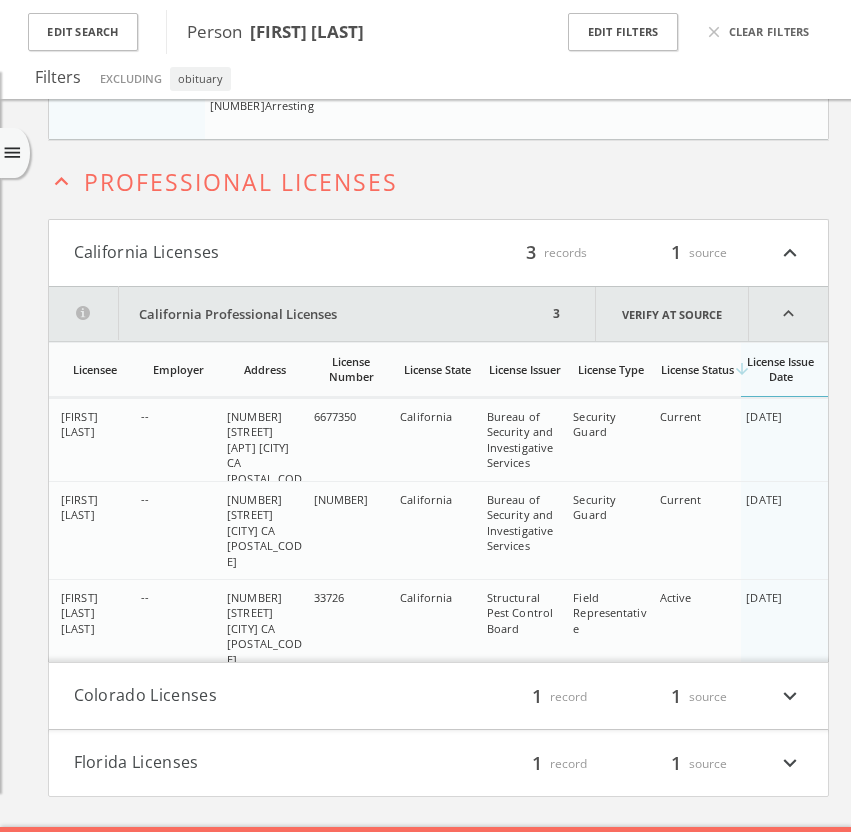 scroll, scrollTop: 4590, scrollLeft: 0, axis: vertical 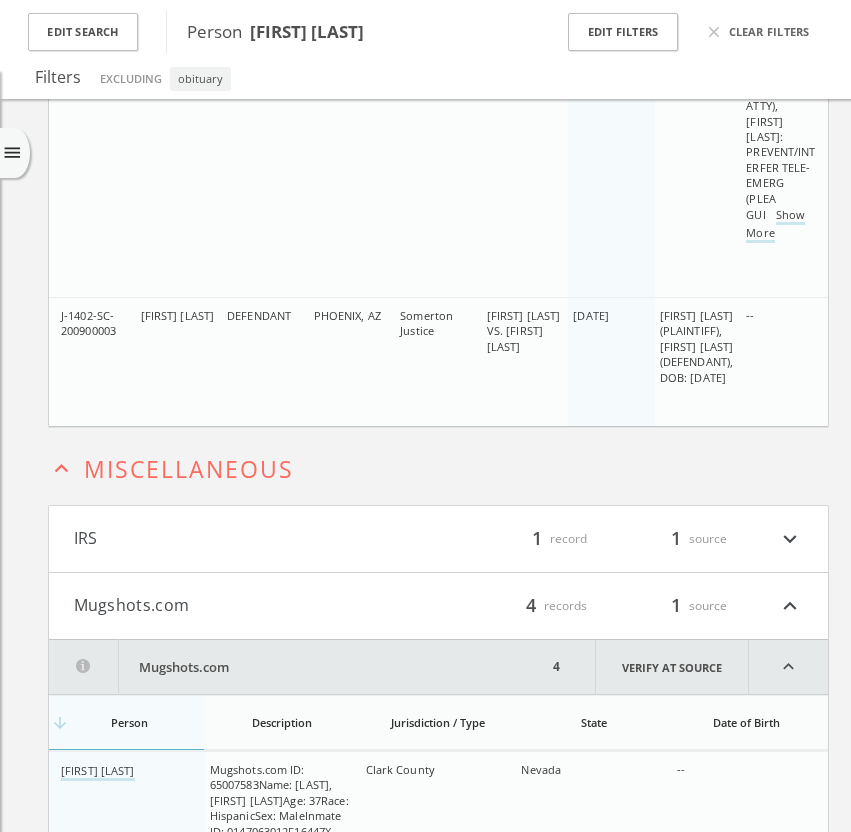 click on "IRS filter_list 1 record  1 source  expand_more" at bounding box center [438, 539] 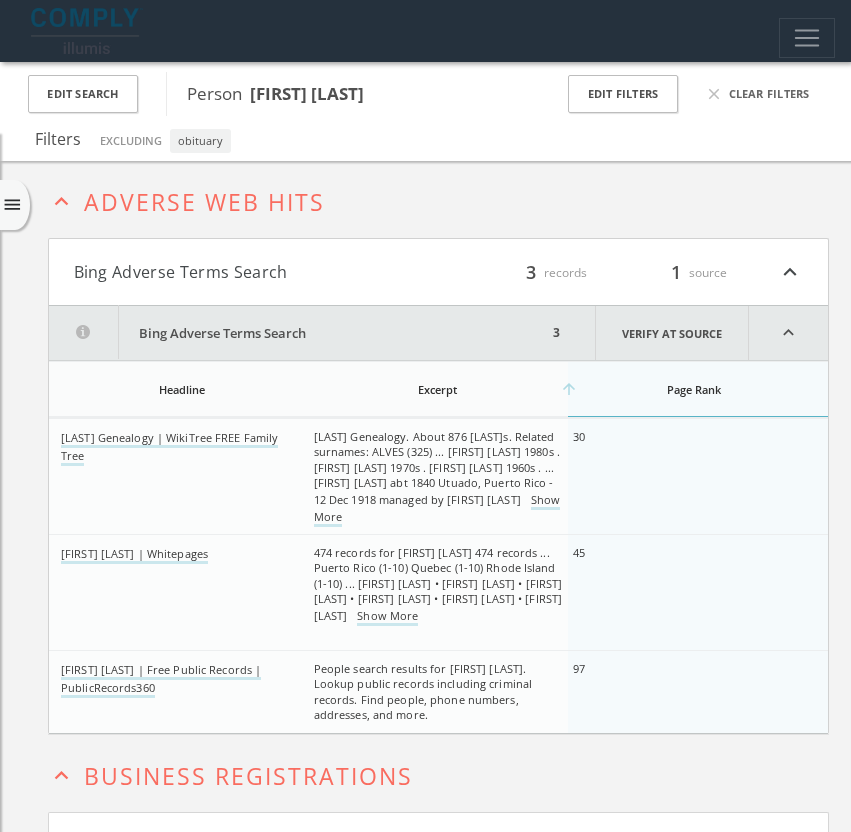 scroll, scrollTop: 3, scrollLeft: 0, axis: vertical 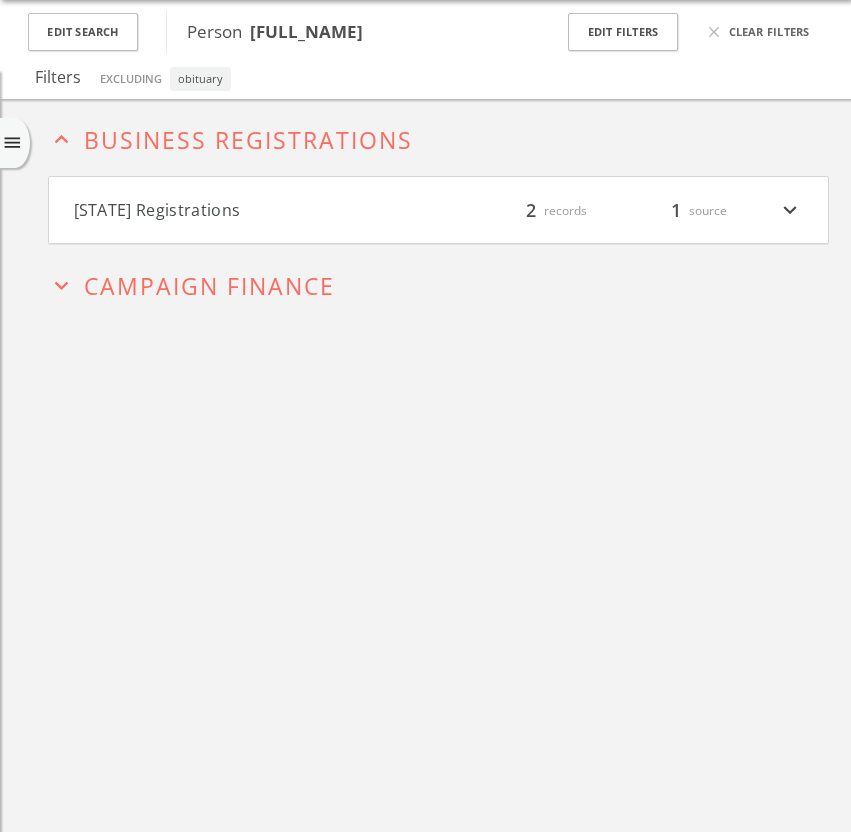 click on "California Registrations filter_list 2 records 1 source  expand_more" at bounding box center (438, 210) 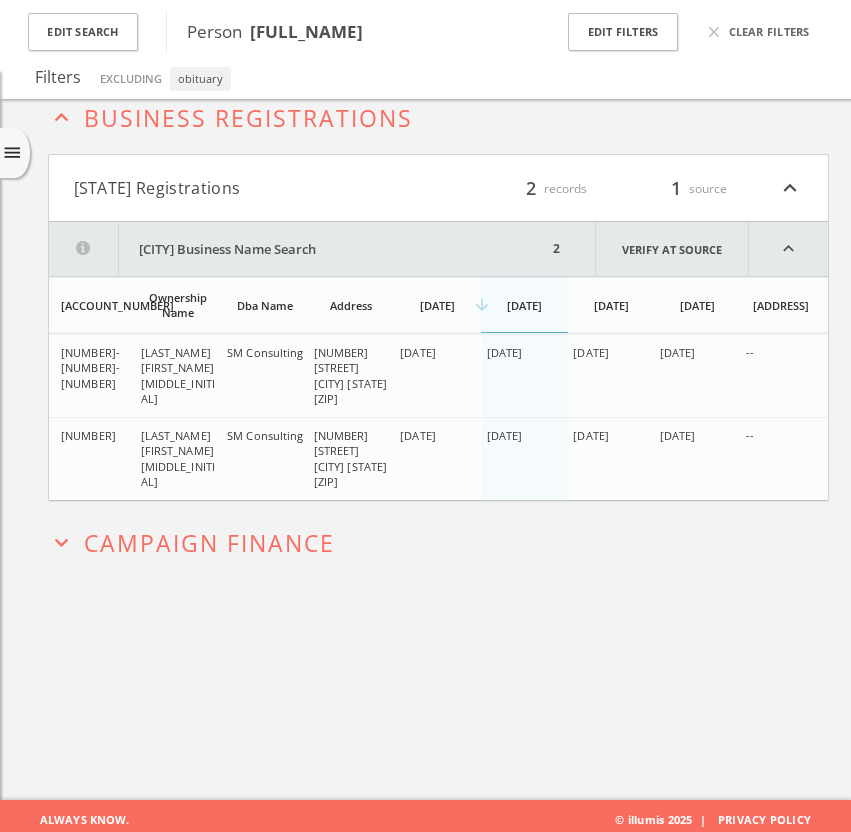 scroll, scrollTop: 102, scrollLeft: 0, axis: vertical 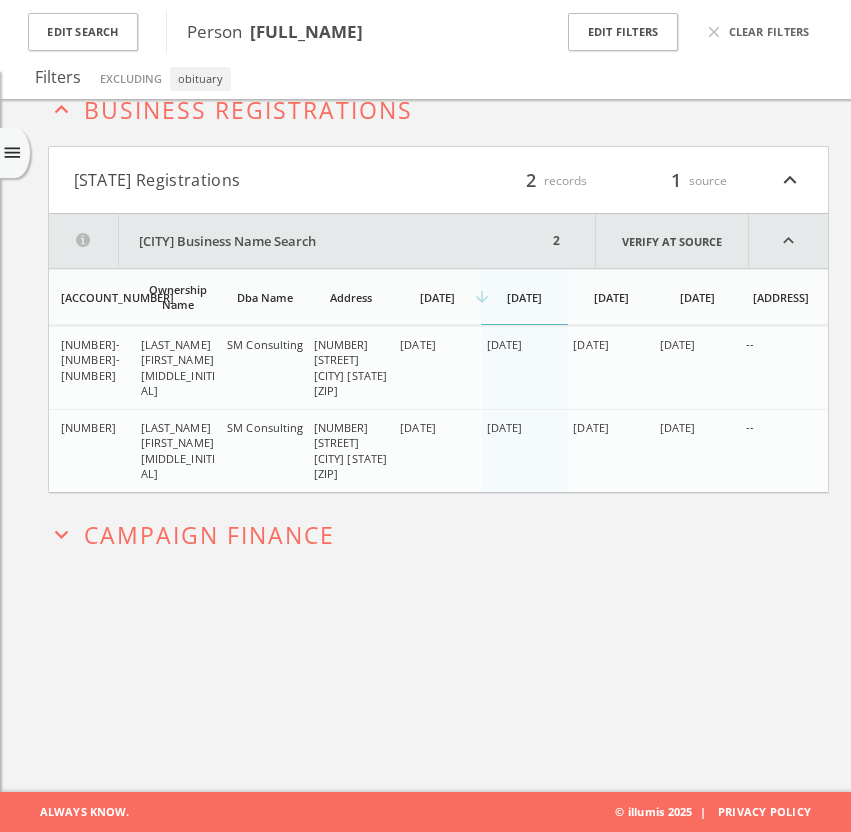 click on "expand_more Campaign Finance" at bounding box center (438, 532) 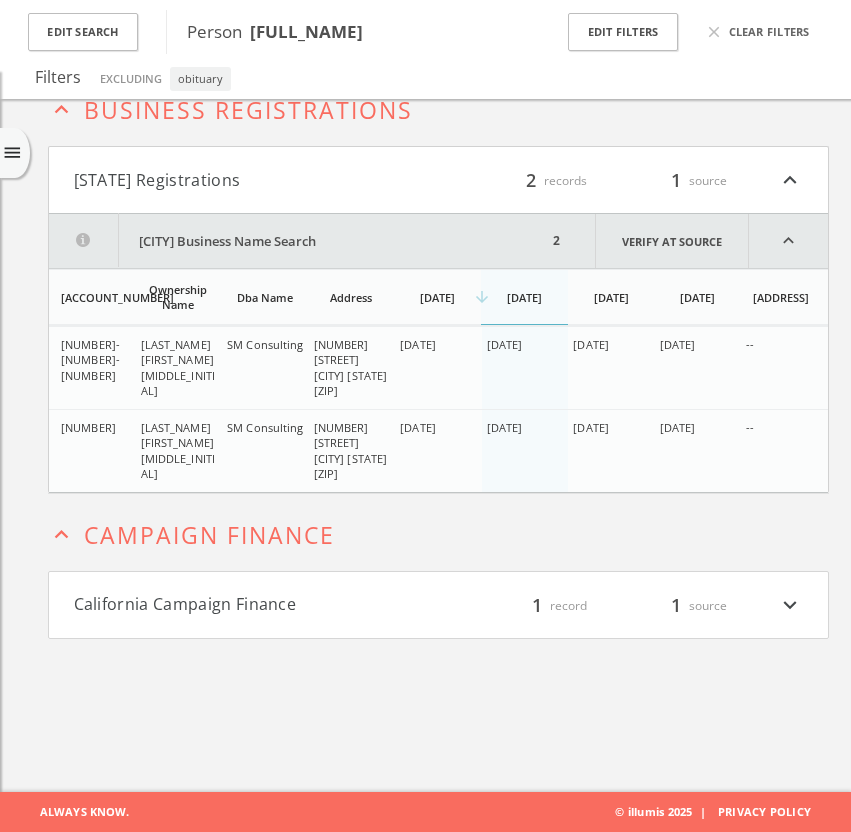 click on "California Campaign Finance" at bounding box center (256, 605) 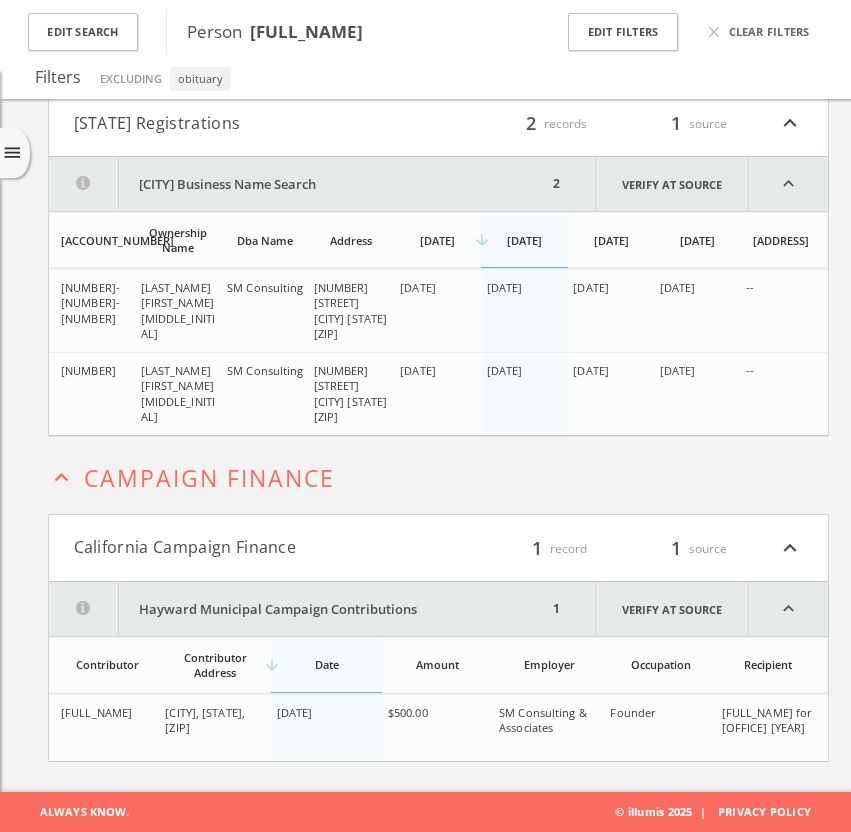 scroll, scrollTop: 169, scrollLeft: 0, axis: vertical 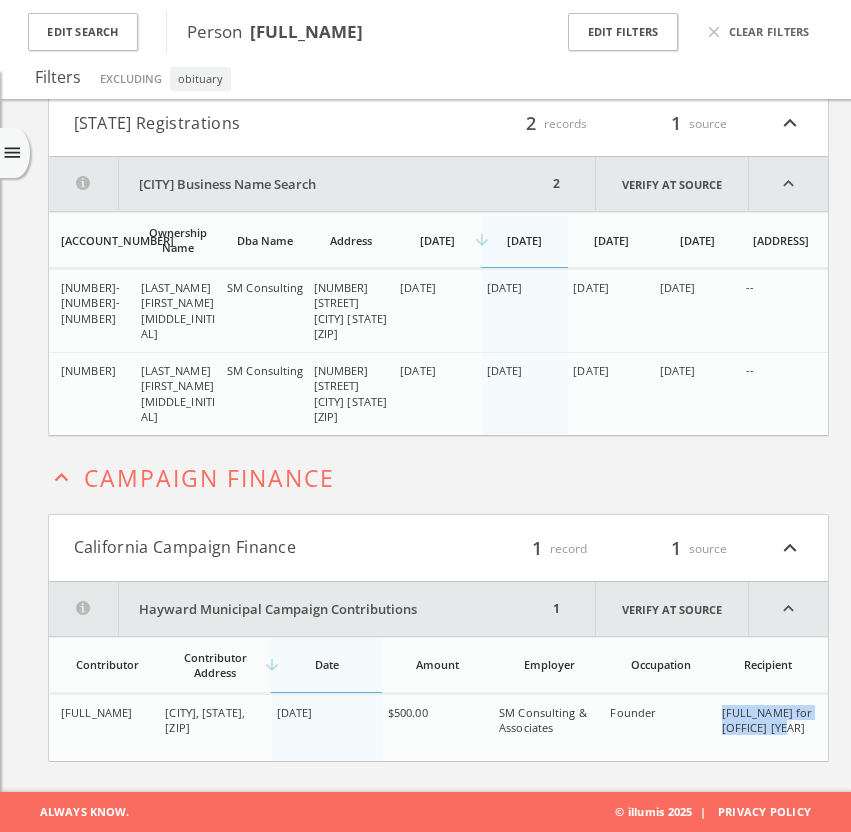 drag, startPoint x: 715, startPoint y: 712, endPoint x: 790, endPoint y: 733, distance: 77.88453 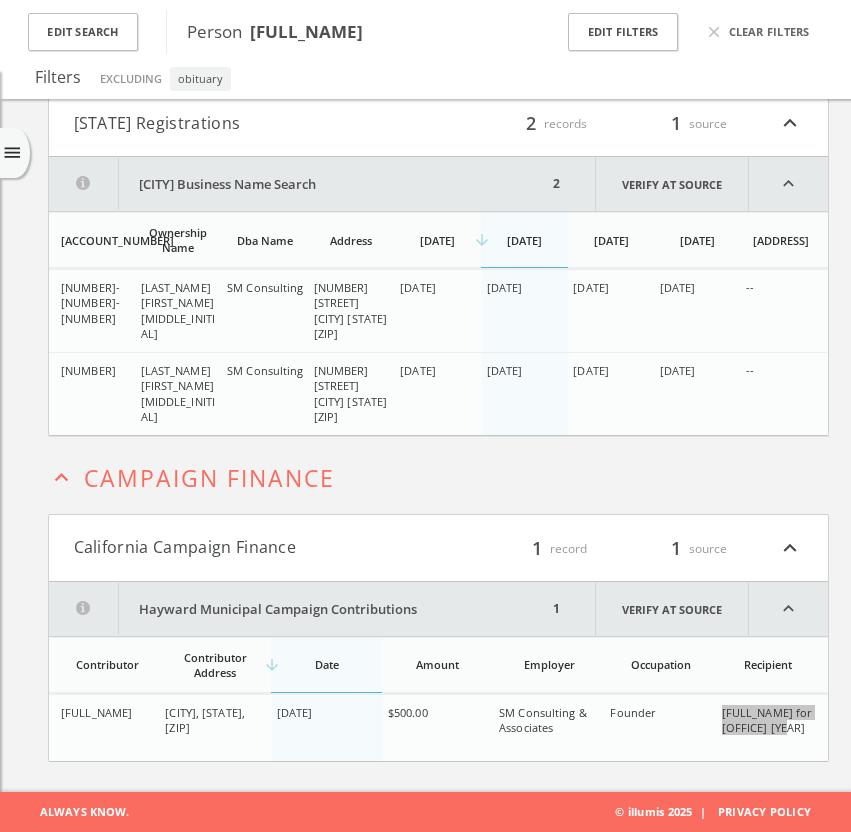 scroll, scrollTop: 0, scrollLeft: 0, axis: both 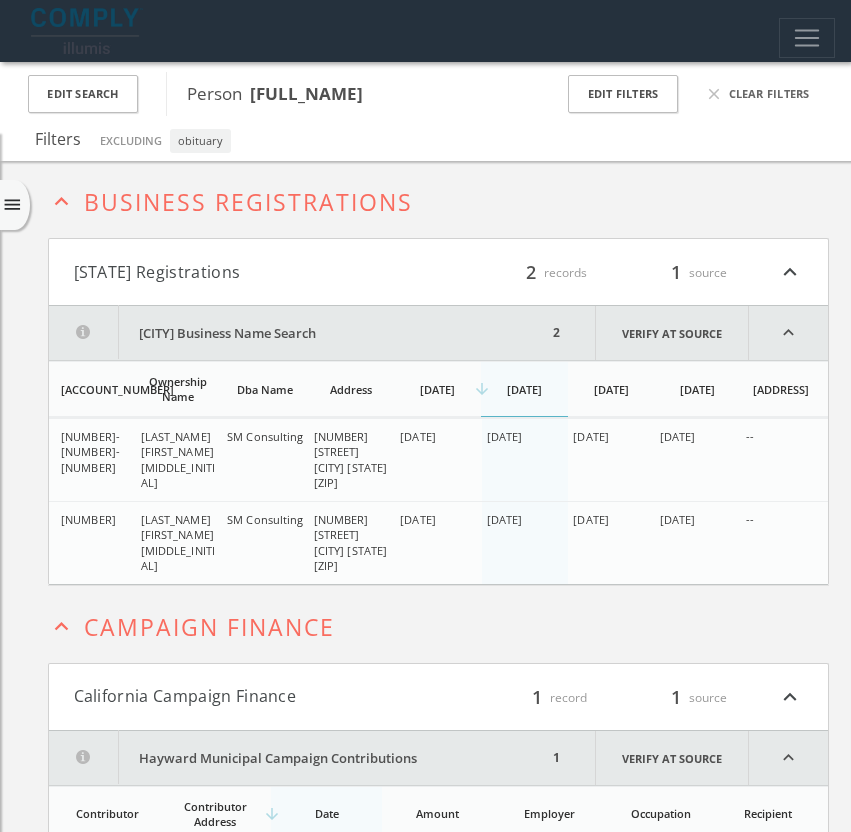 click on "Santalynda Marrero" at bounding box center [306, 93] 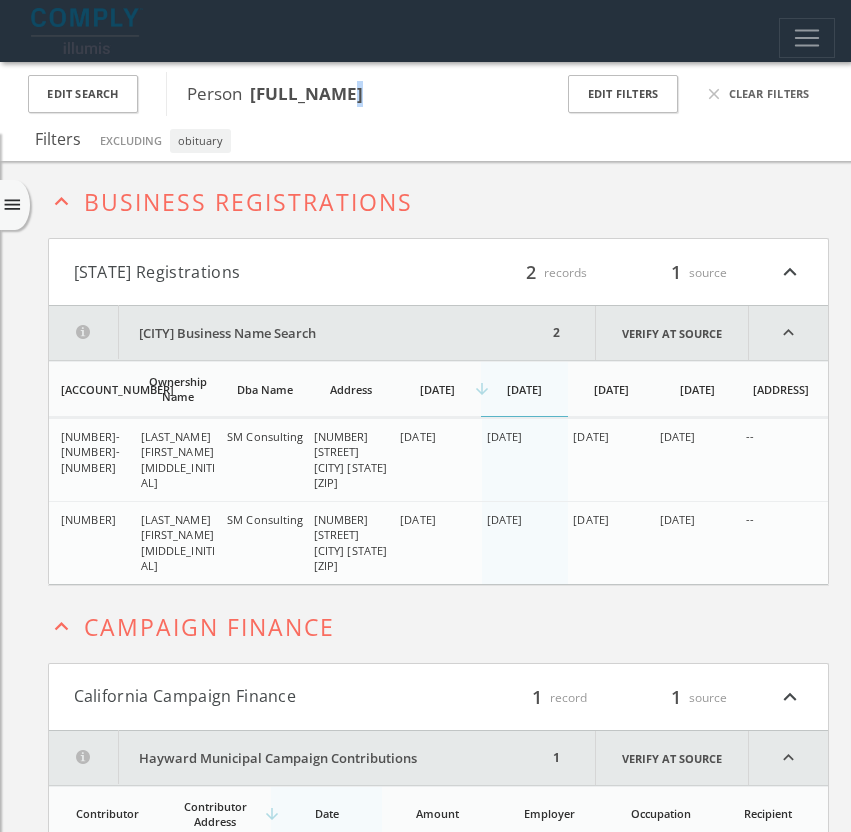 click on "Santalynda Marrero" at bounding box center (306, 93) 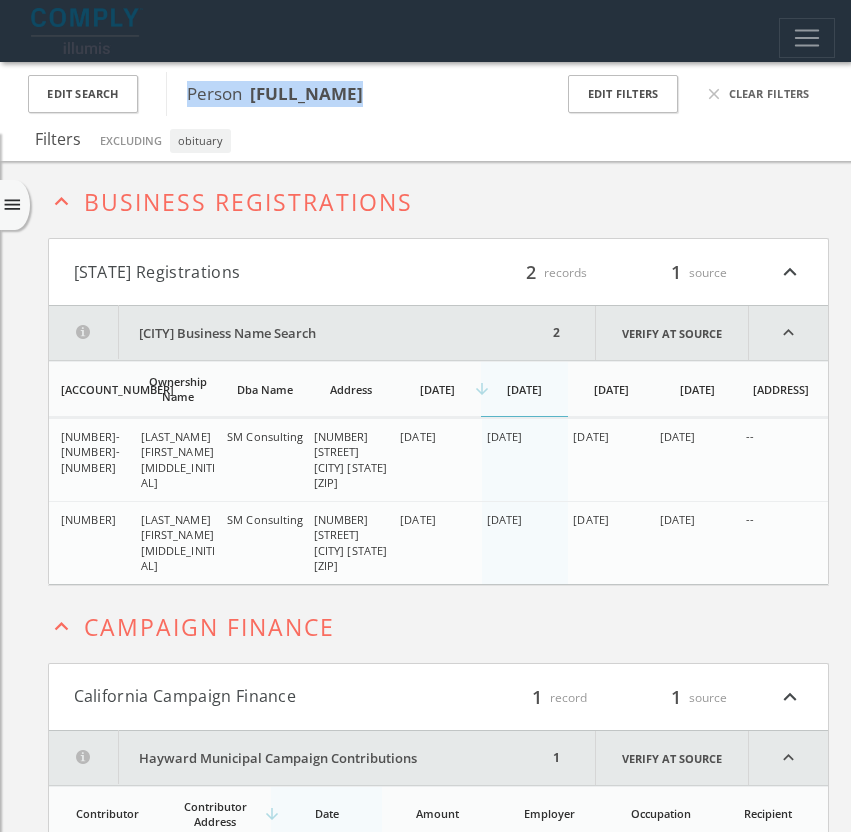 click on "Santalynda Marrero" at bounding box center [306, 93] 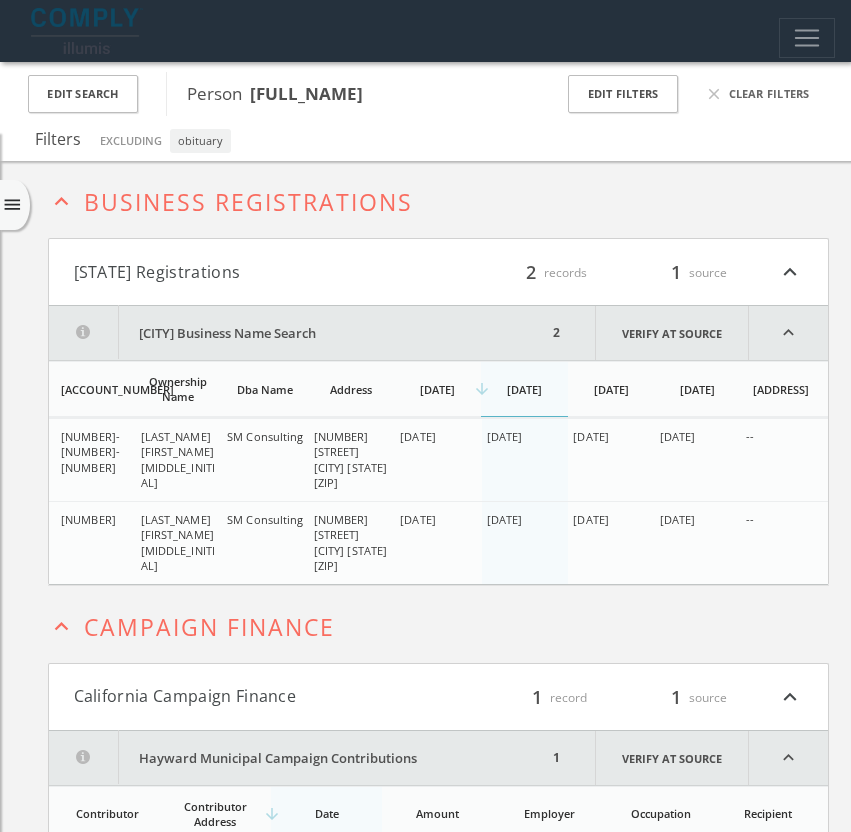 click on "Person    Santalynda Marrero" at bounding box center (356, 94) 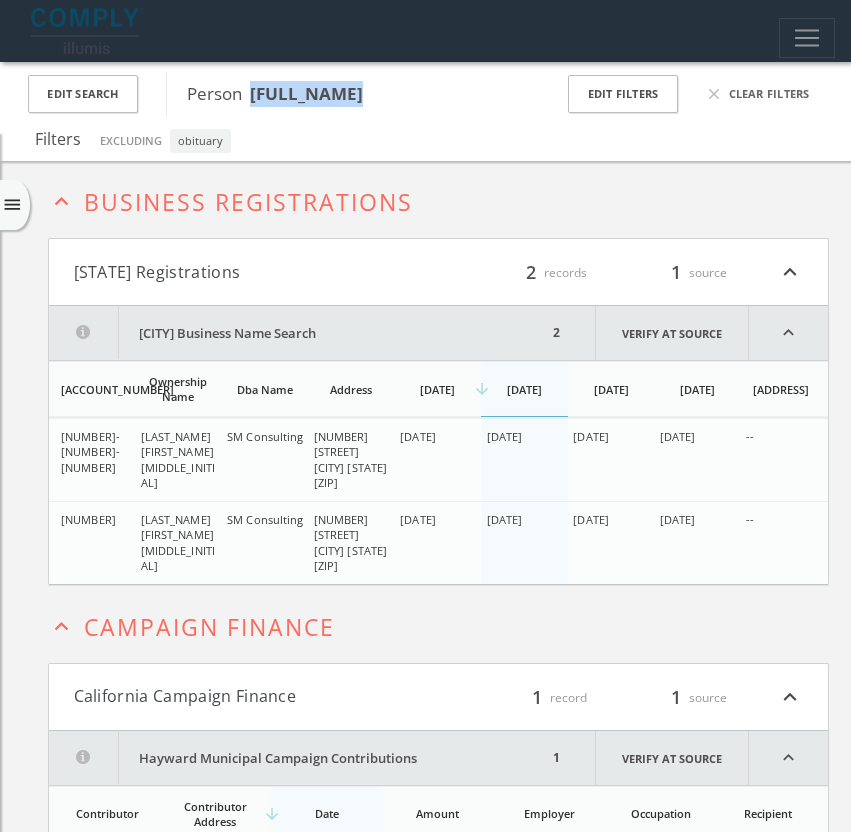 drag, startPoint x: 435, startPoint y: 88, endPoint x: 252, endPoint y: 94, distance: 183.09833 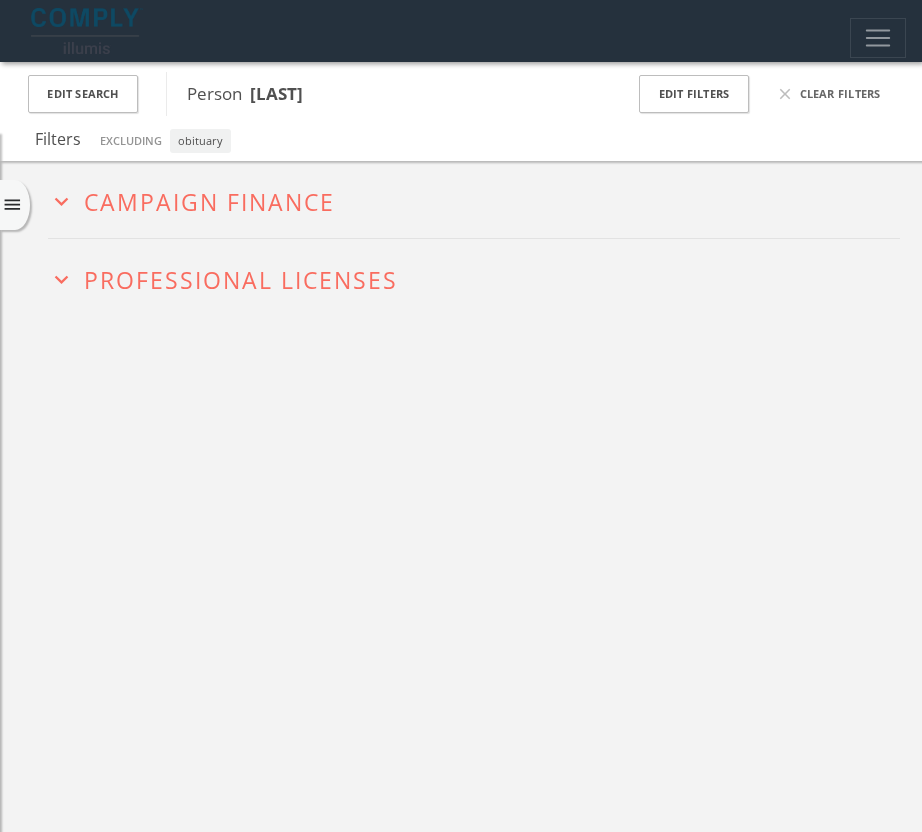 scroll, scrollTop: 0, scrollLeft: 0, axis: both 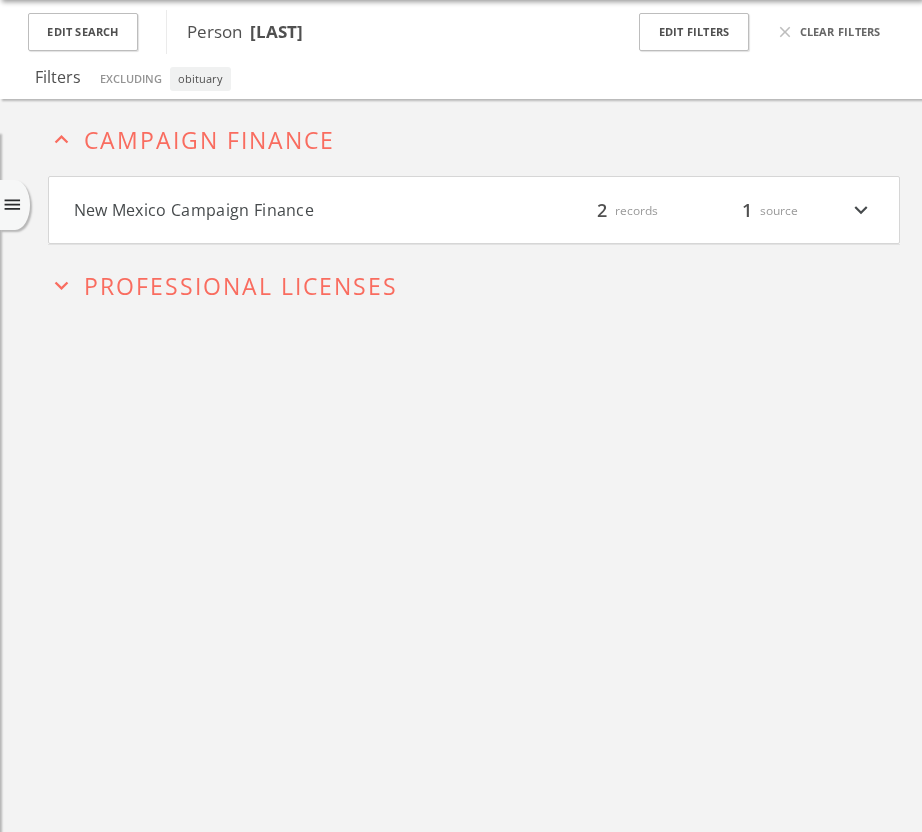 click on "expand_more Professional Licenses" at bounding box center (474, 283) 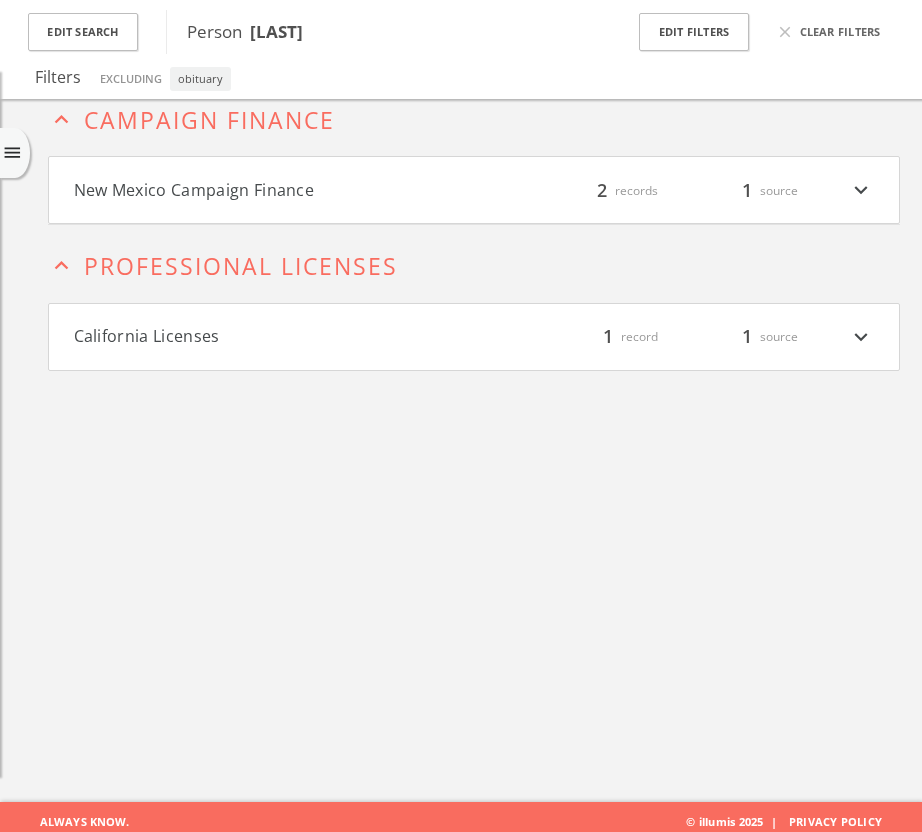 scroll, scrollTop: 102, scrollLeft: 0, axis: vertical 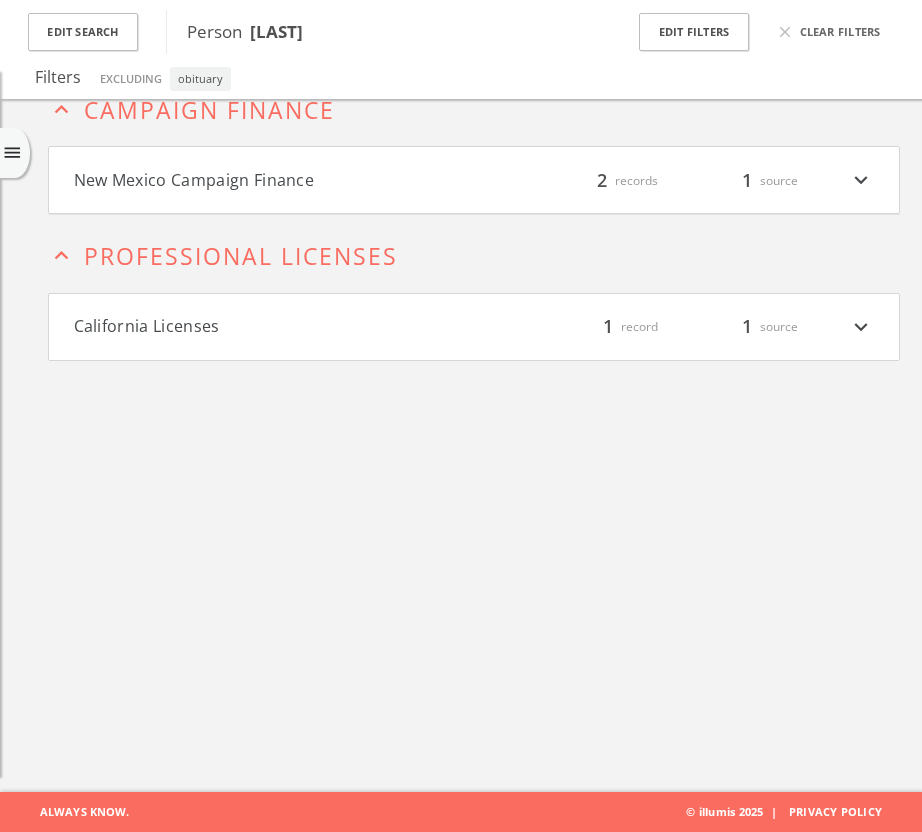 click on "New Mexico Campaign Finance" at bounding box center [274, 180] 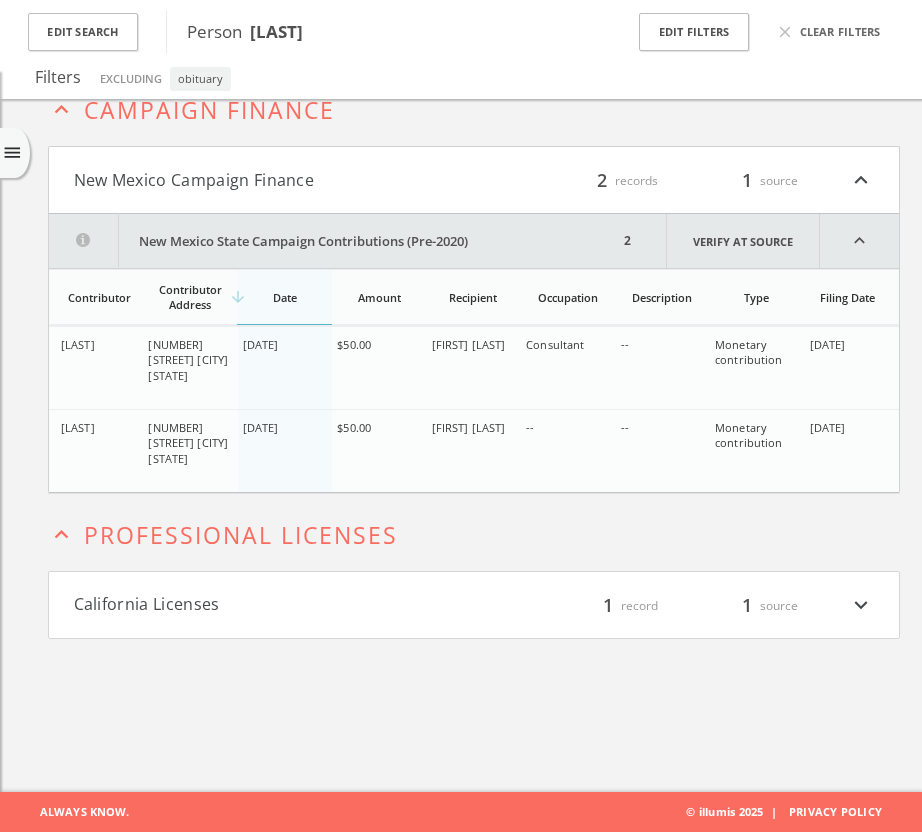 click on "California Licenses" at bounding box center (274, 605) 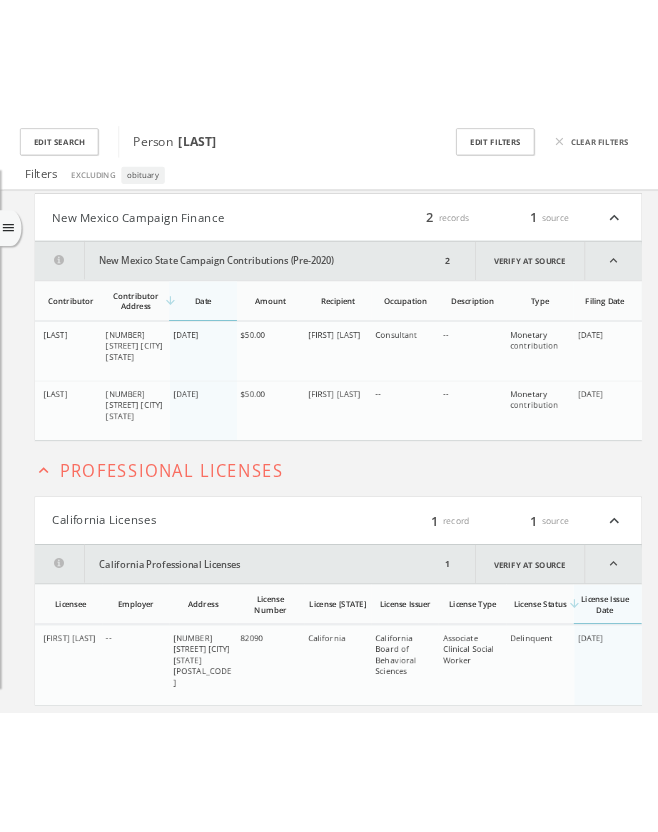 scroll, scrollTop: 203, scrollLeft: 0, axis: vertical 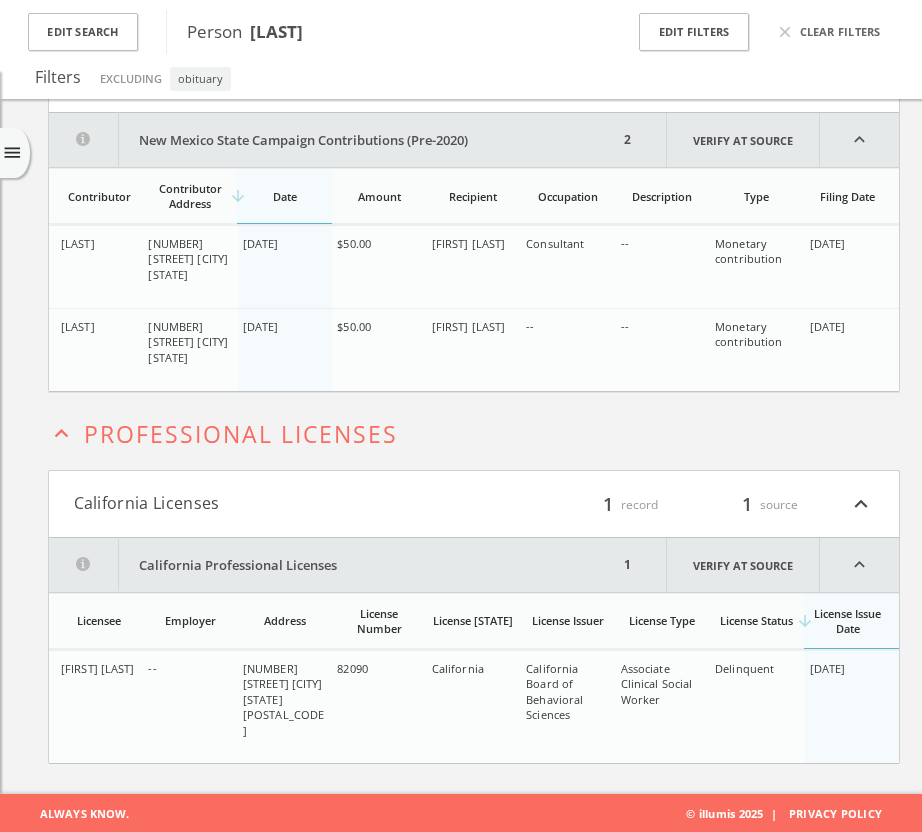 drag, startPoint x: 424, startPoint y: 43, endPoint x: 255, endPoint y: 42, distance: 169.00296 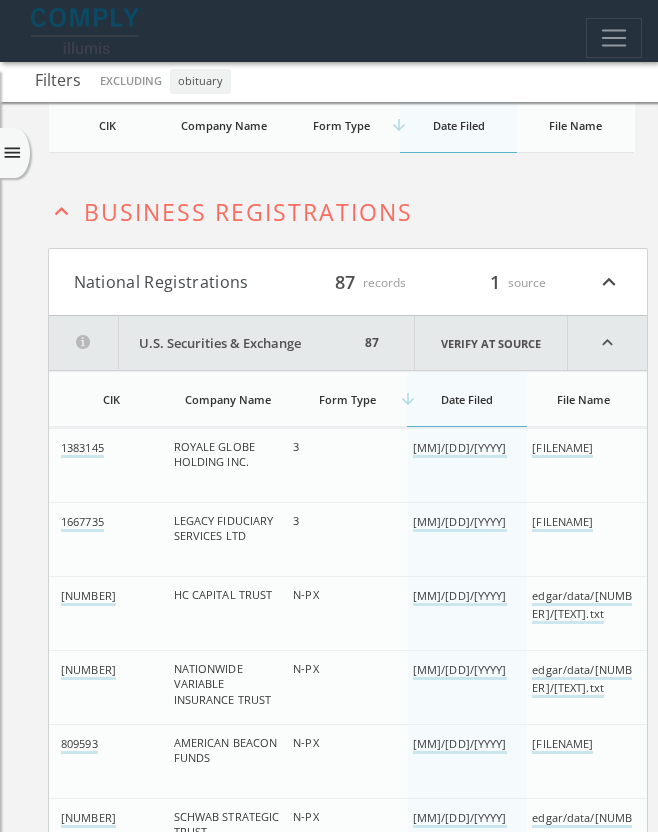 scroll, scrollTop: 1006, scrollLeft: 0, axis: vertical 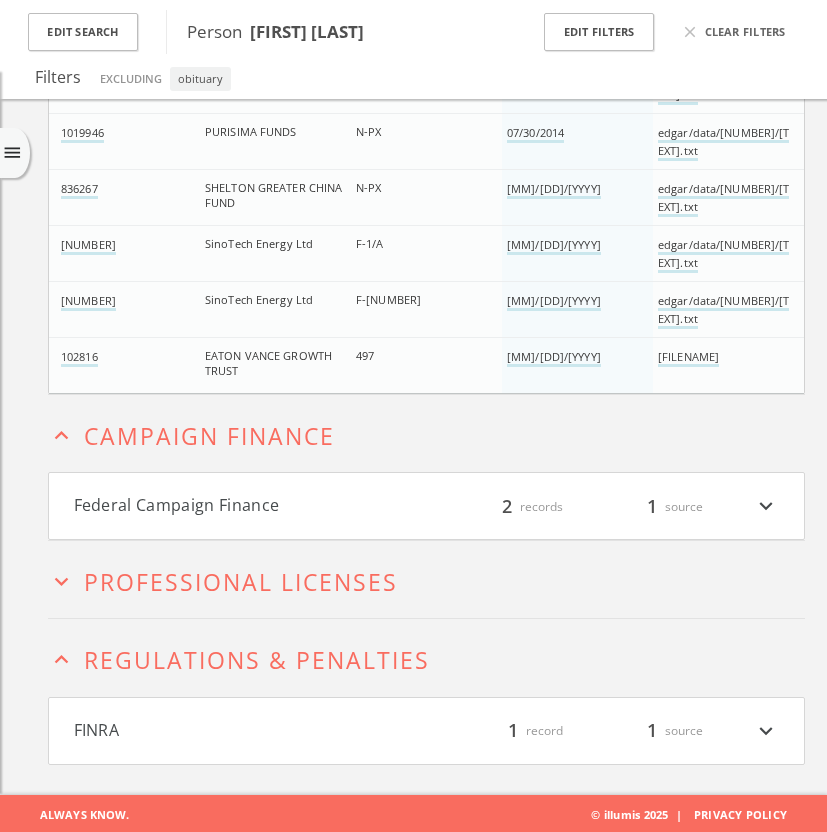 click on "Federal Campaign Finance" at bounding box center [250, 506] 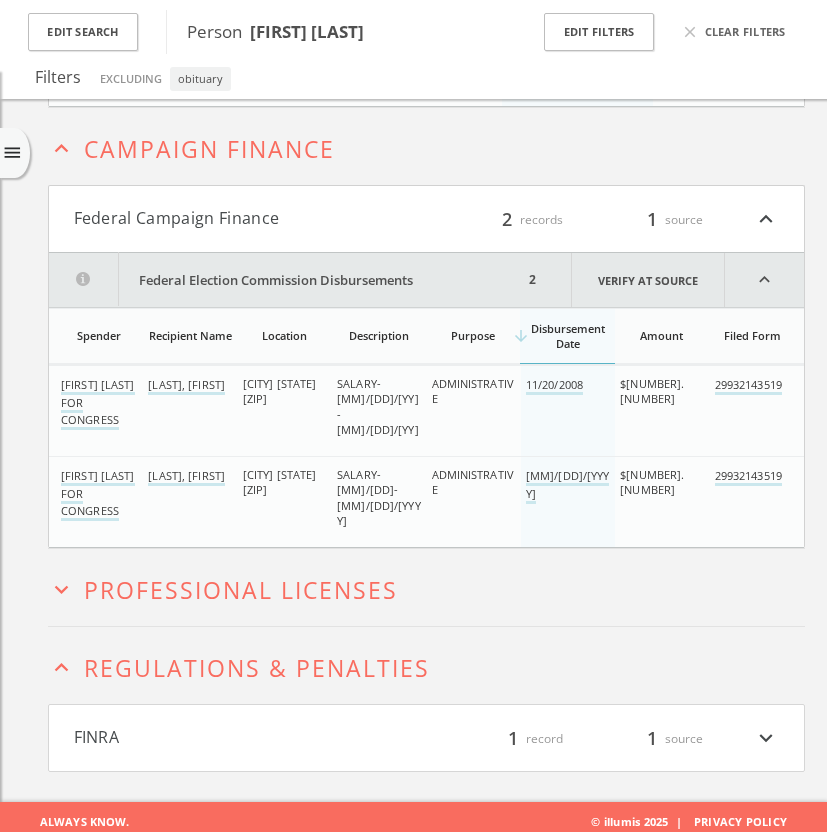scroll, scrollTop: 5443, scrollLeft: 0, axis: vertical 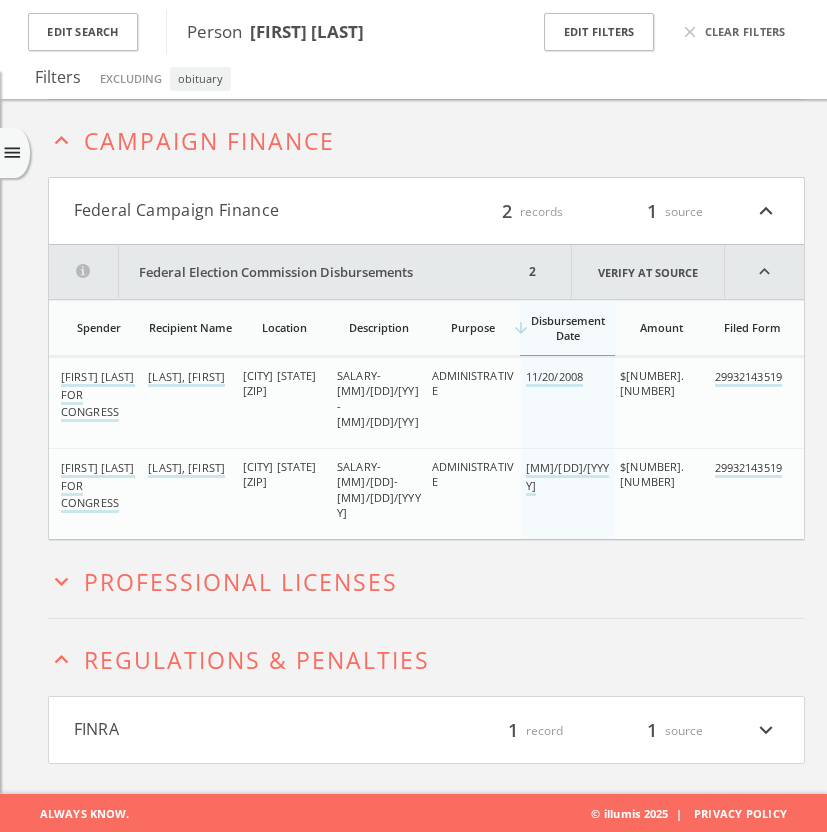 click on "FINRA" at bounding box center [250, 730] 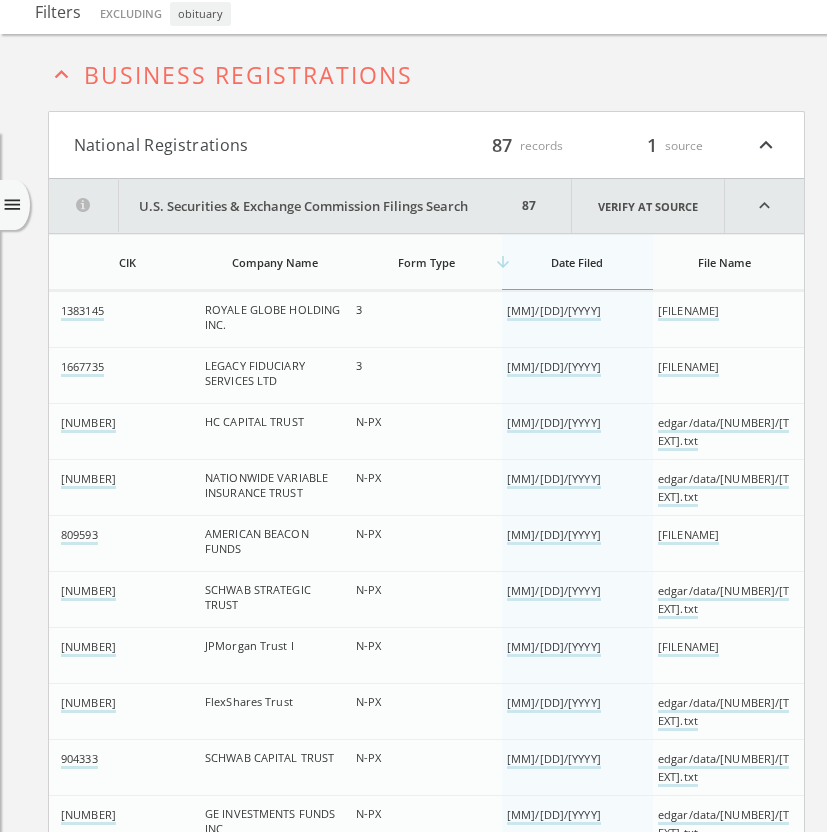 scroll, scrollTop: 0, scrollLeft: 0, axis: both 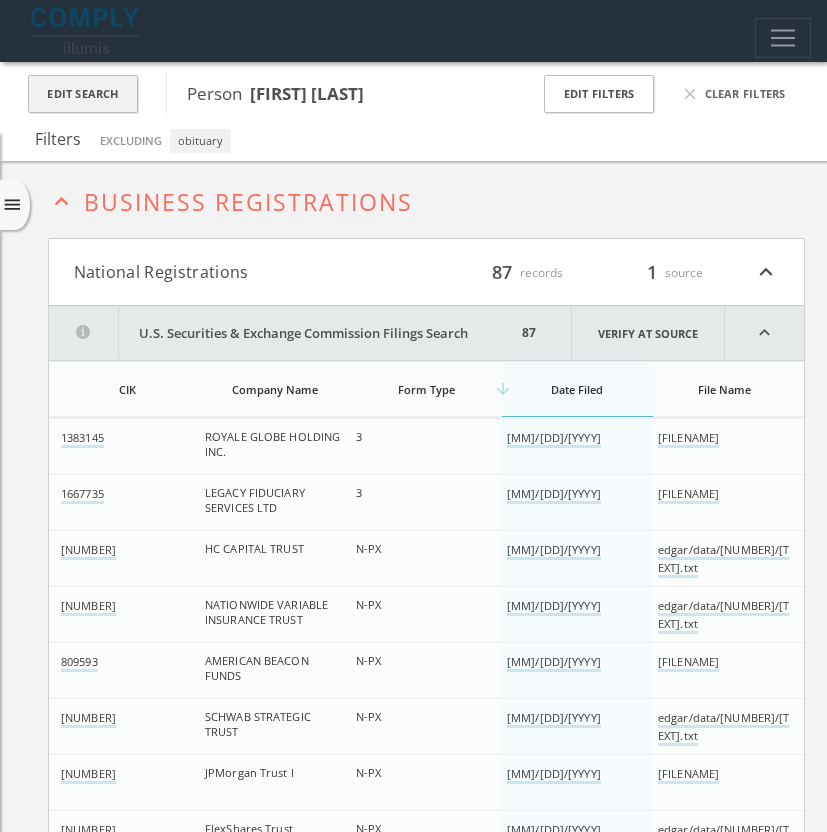 click on "Edit Search" at bounding box center (83, 94) 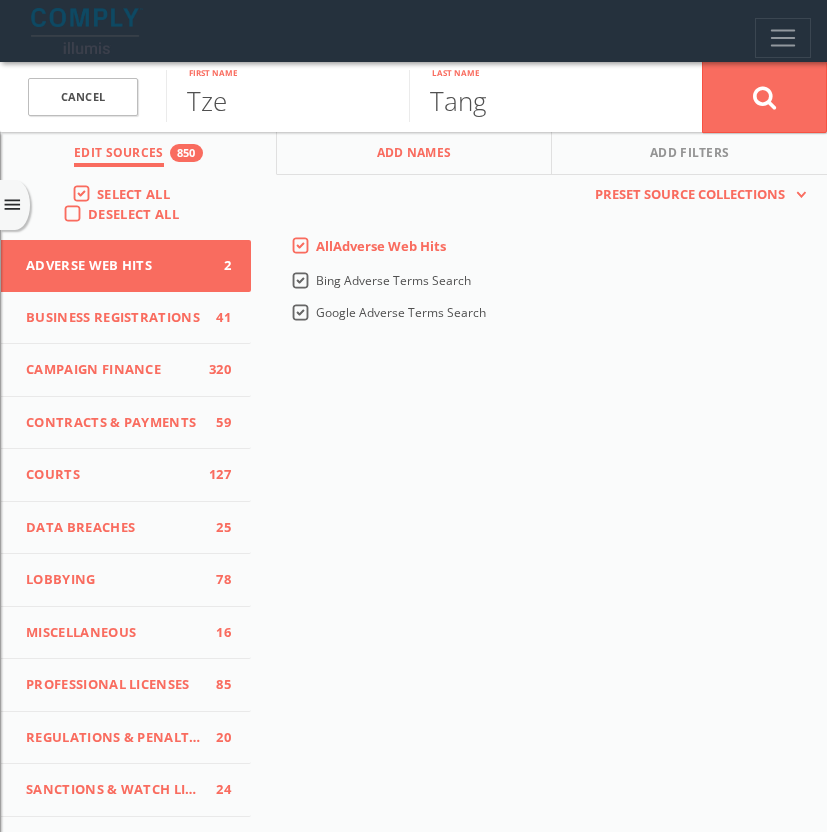 click on "Add Names" at bounding box center [415, 153] 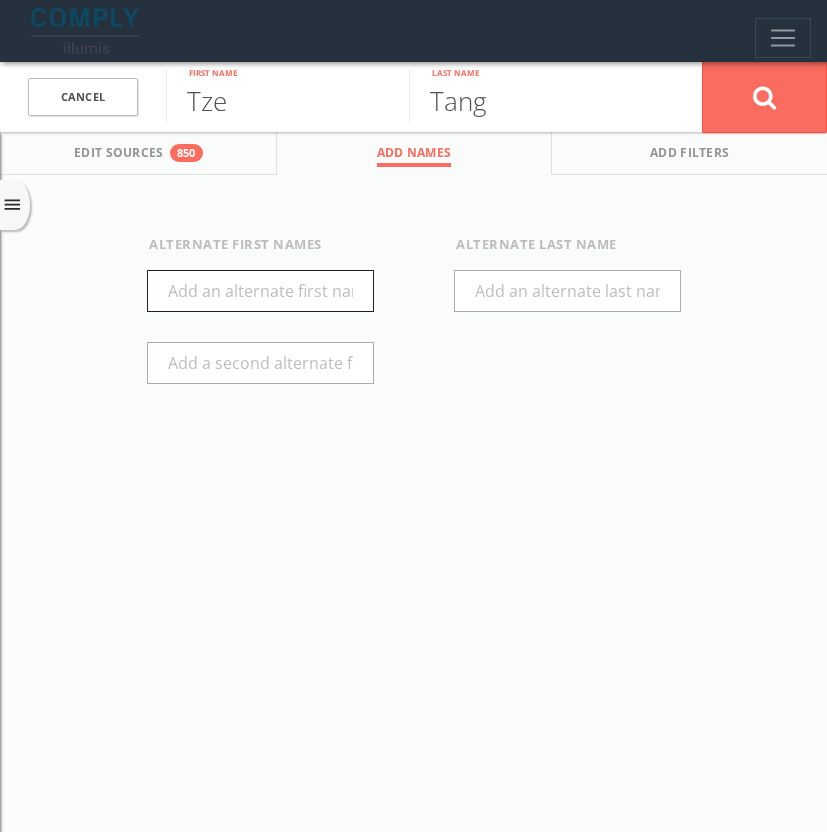 click at bounding box center [260, 291] 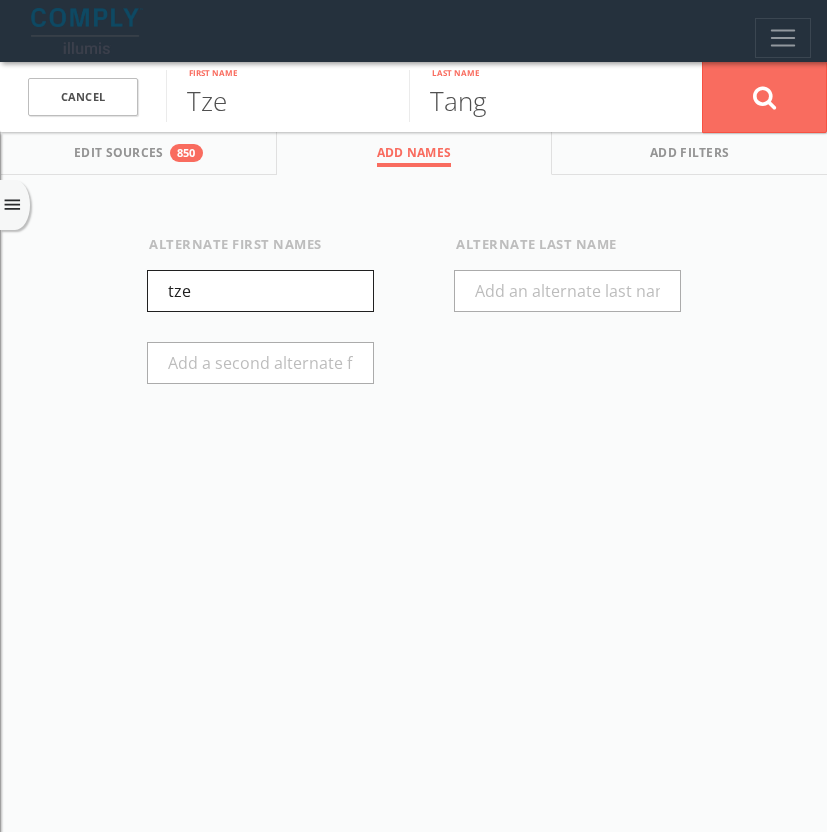 type on "tze" 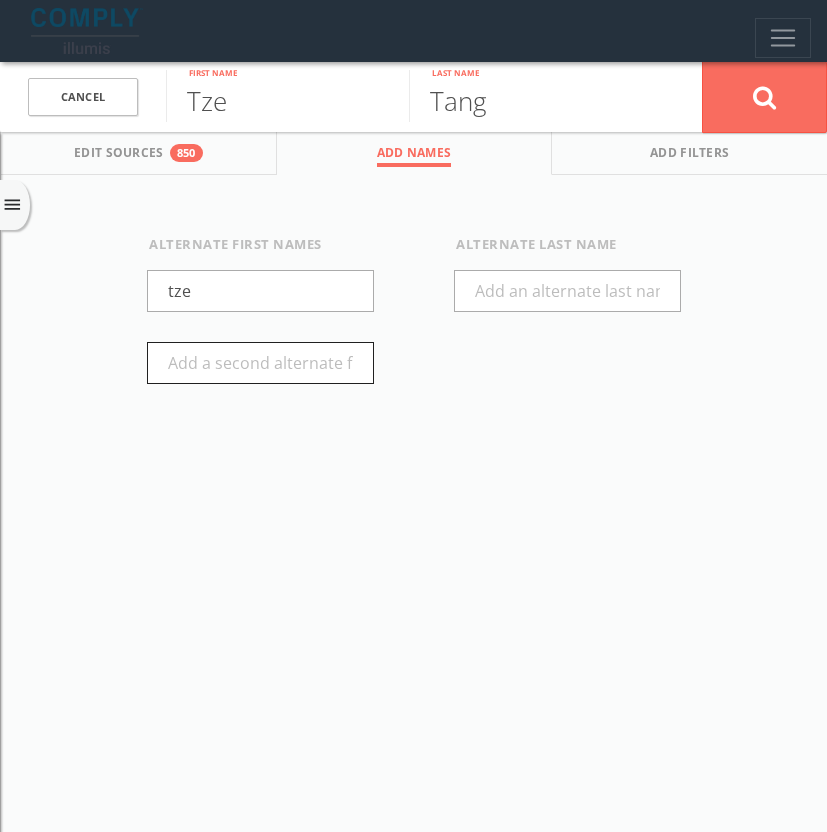 click at bounding box center (260, 363) 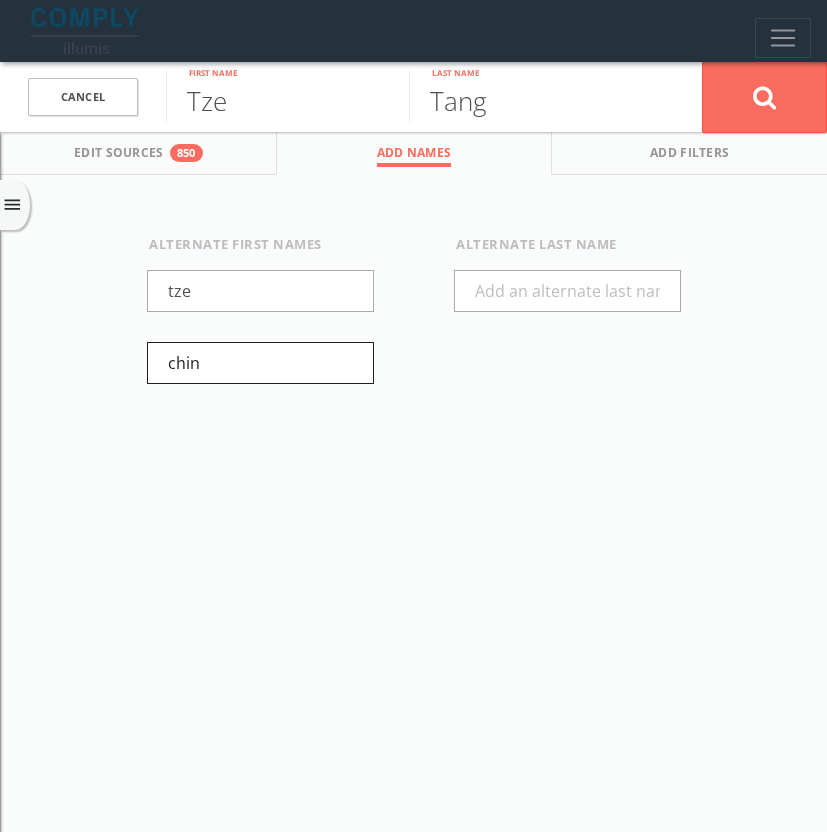 type on "chin" 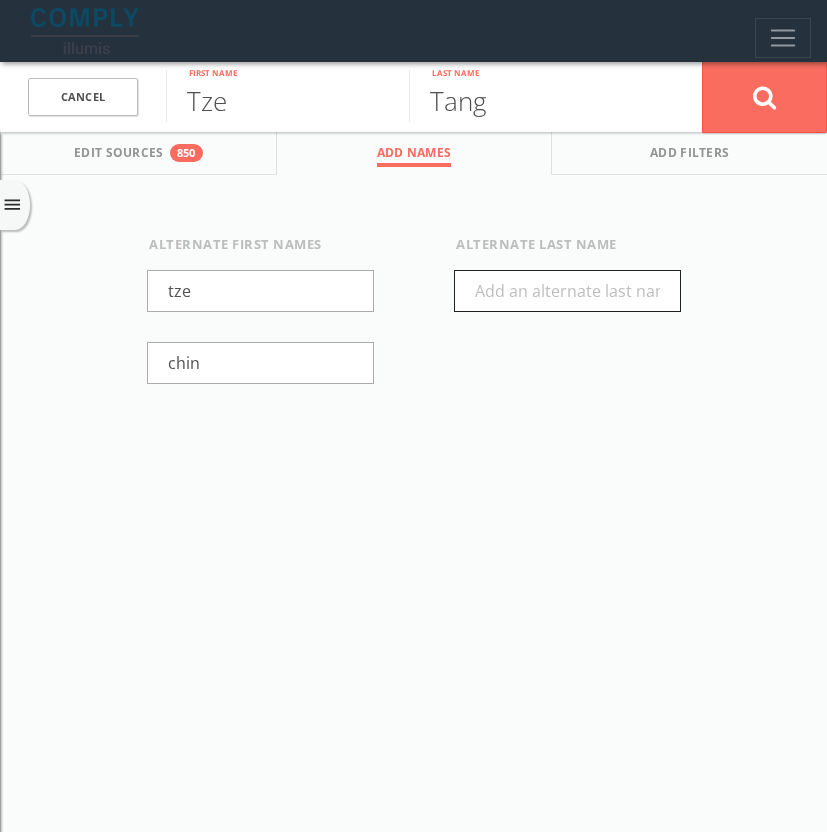 click at bounding box center (567, 291) 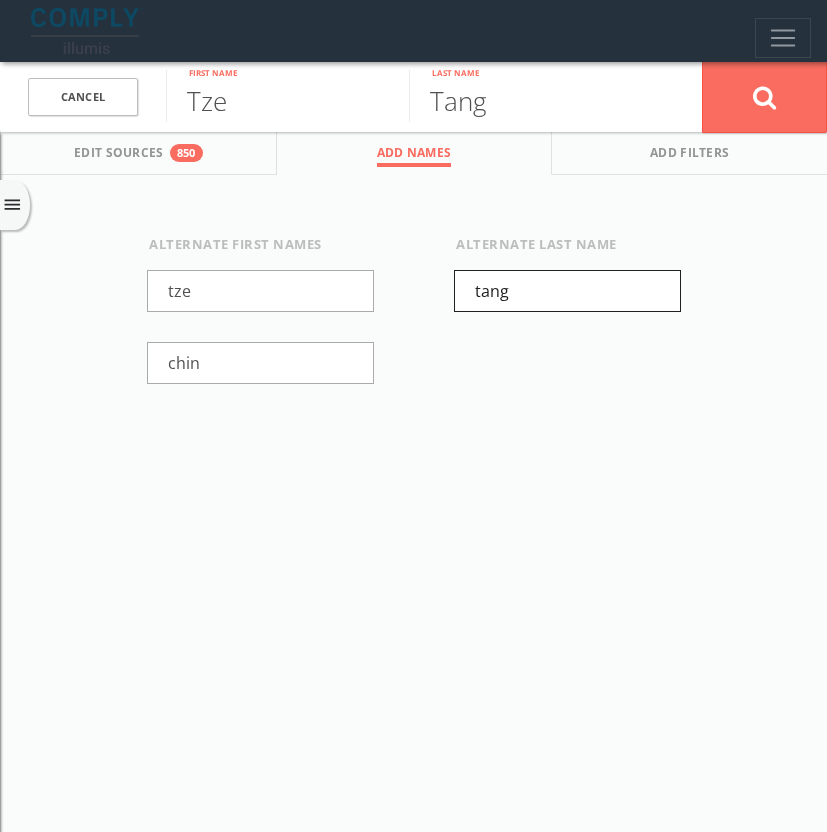 type on "tang" 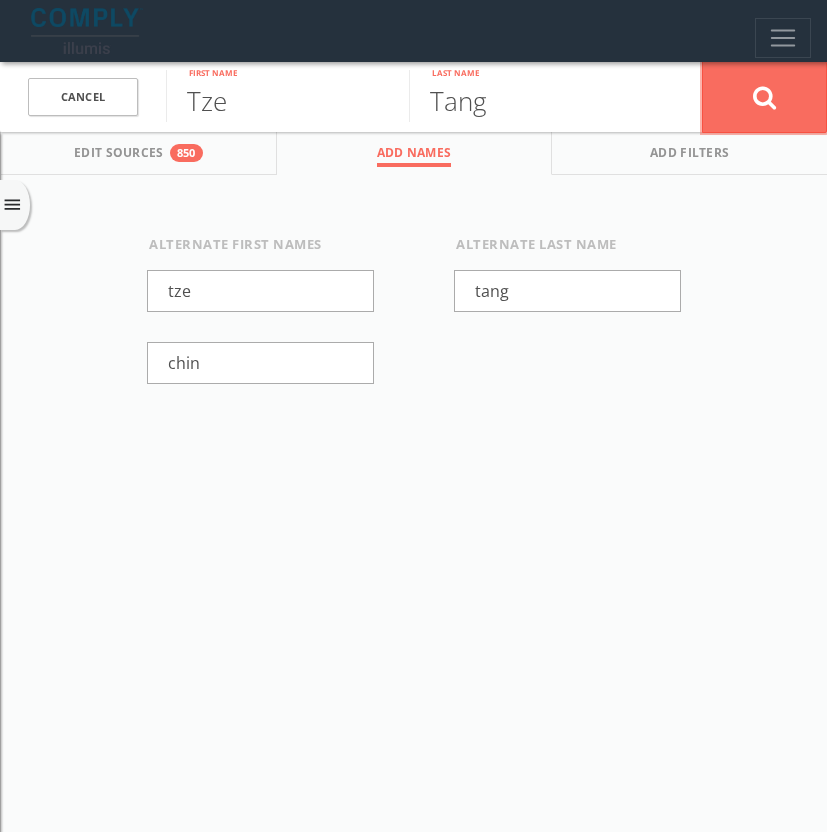click at bounding box center (764, 97) 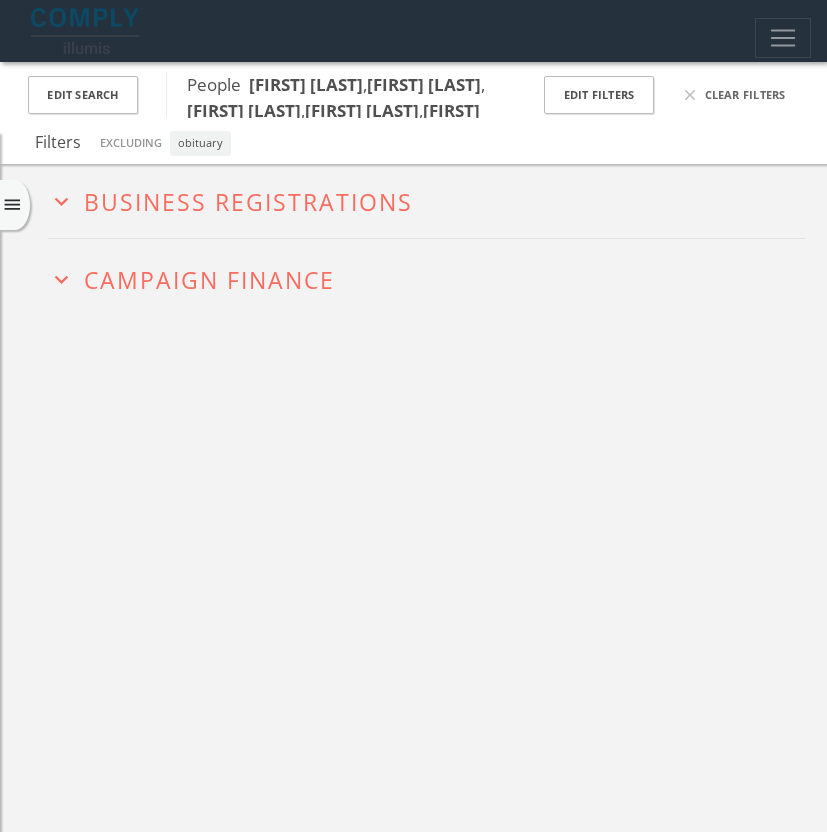 click on "expand_more" at bounding box center (61, 279) 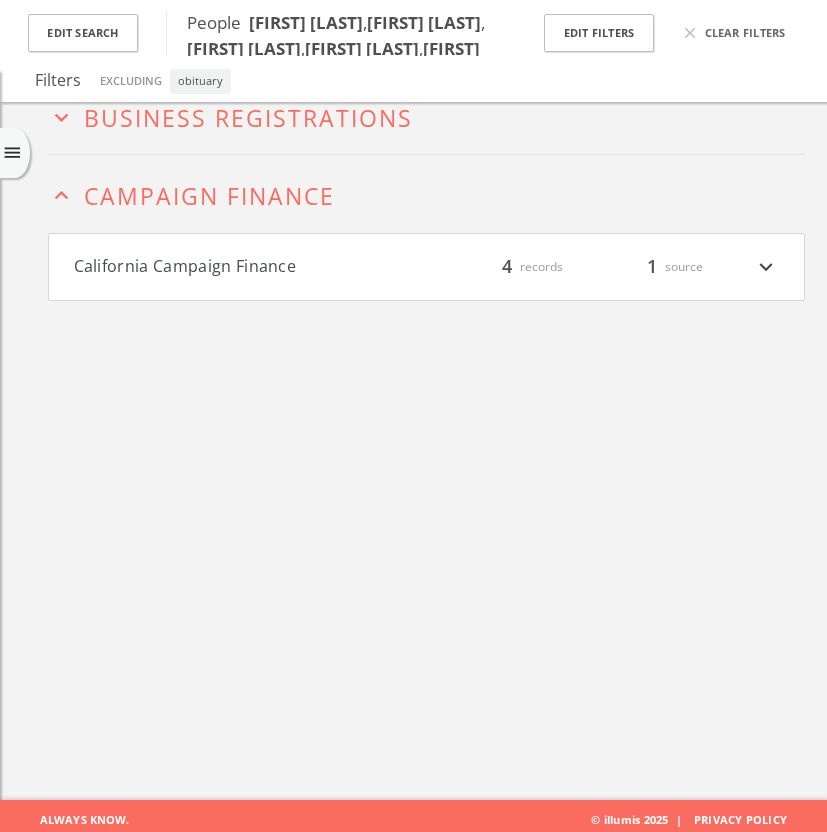 scroll, scrollTop: 102, scrollLeft: 0, axis: vertical 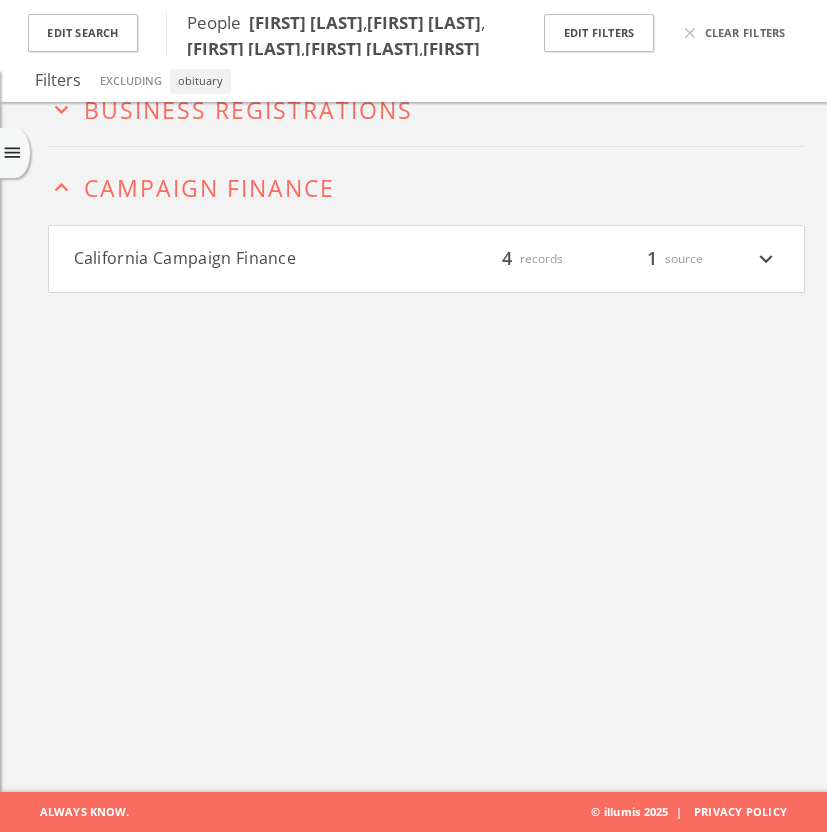 click on "California Campaign Finance filter_list 4 records 1 source  expand_more" at bounding box center [426, 259] 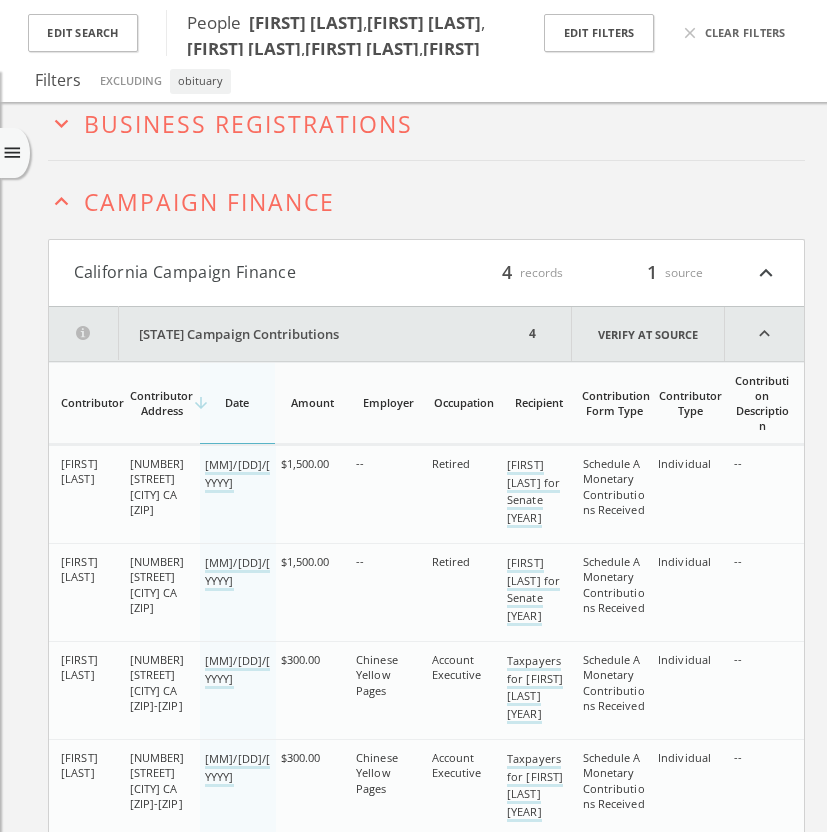scroll, scrollTop: 90, scrollLeft: 0, axis: vertical 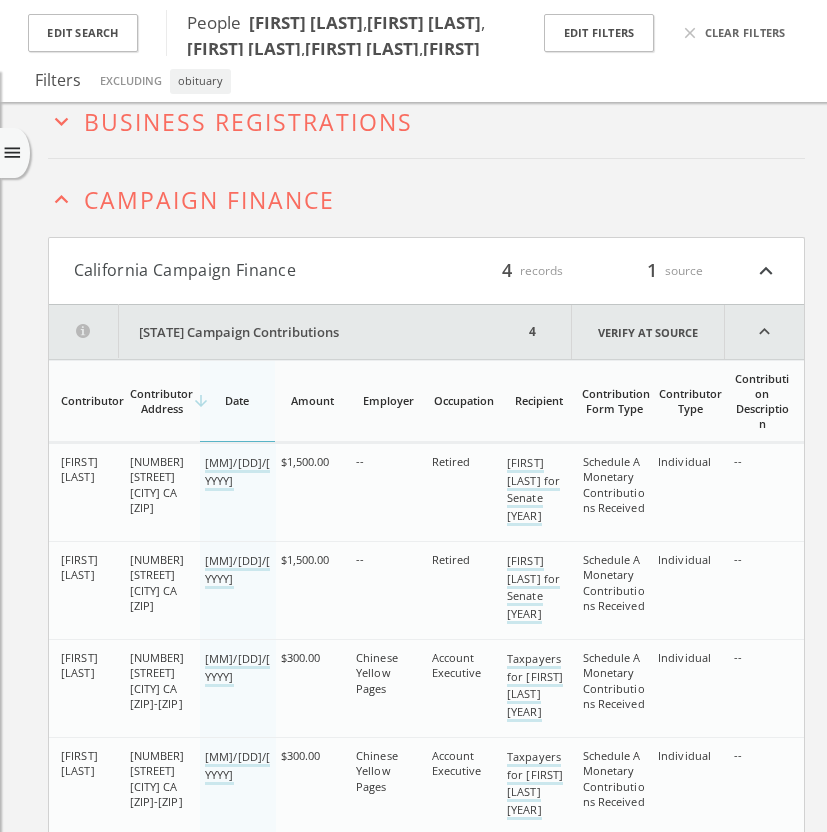 click on "expand_more Business Registrations" at bounding box center (426, 120) 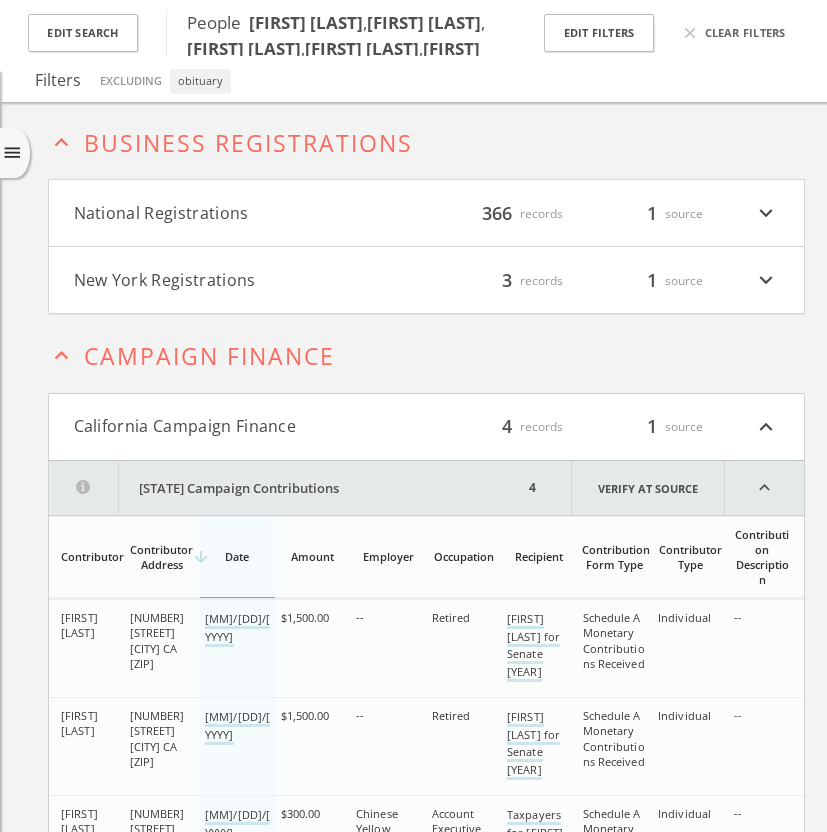 click on "National Registrations filter_list 366 records 1 source  expand_more" at bounding box center (426, 213) 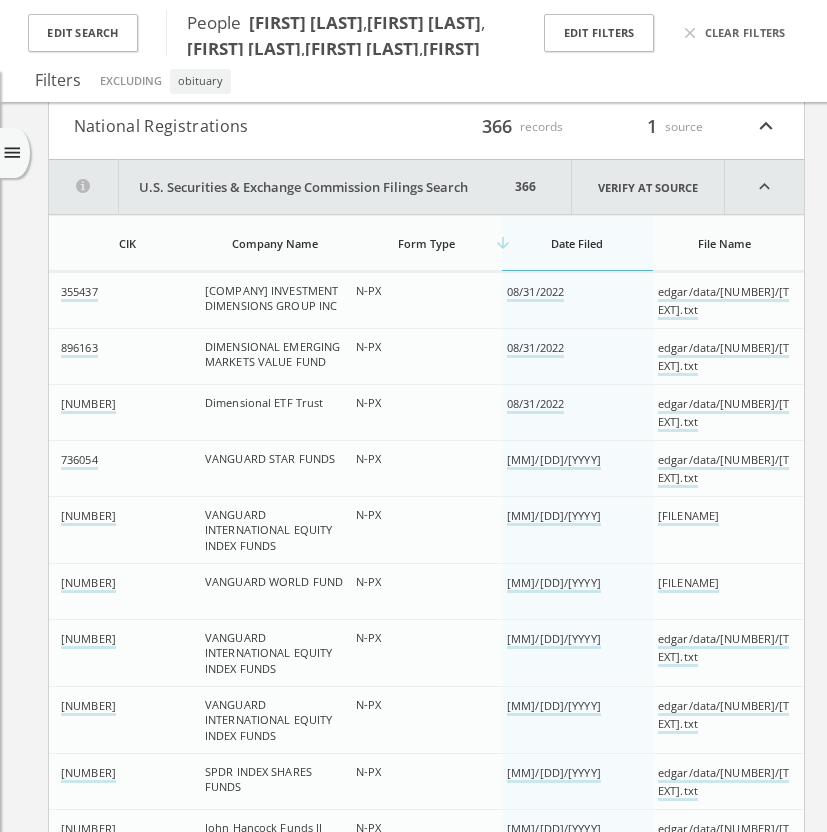 scroll, scrollTop: 158, scrollLeft: 0, axis: vertical 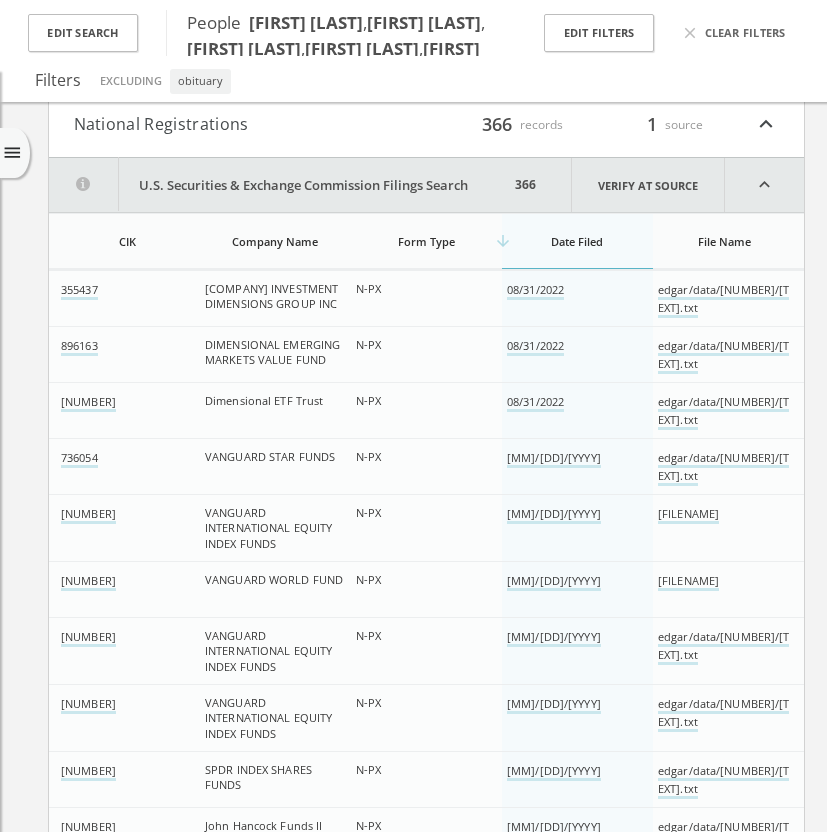 click on "366 records" at bounding box center [503, 124] 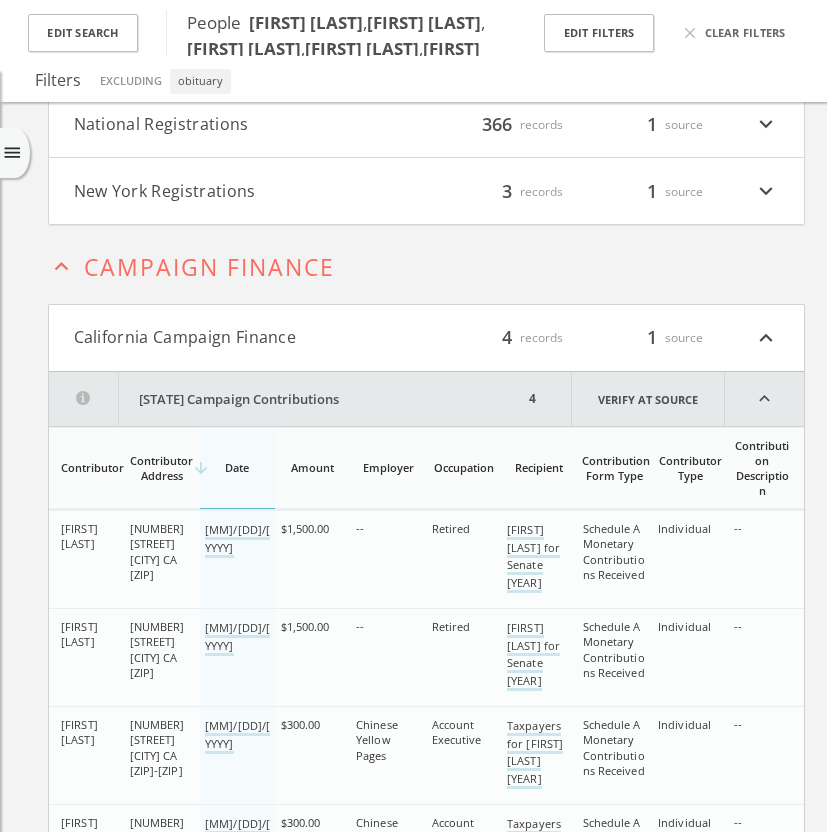 click on "New York Registrations filter_list 3 records 1 source  expand_more" at bounding box center (426, 191) 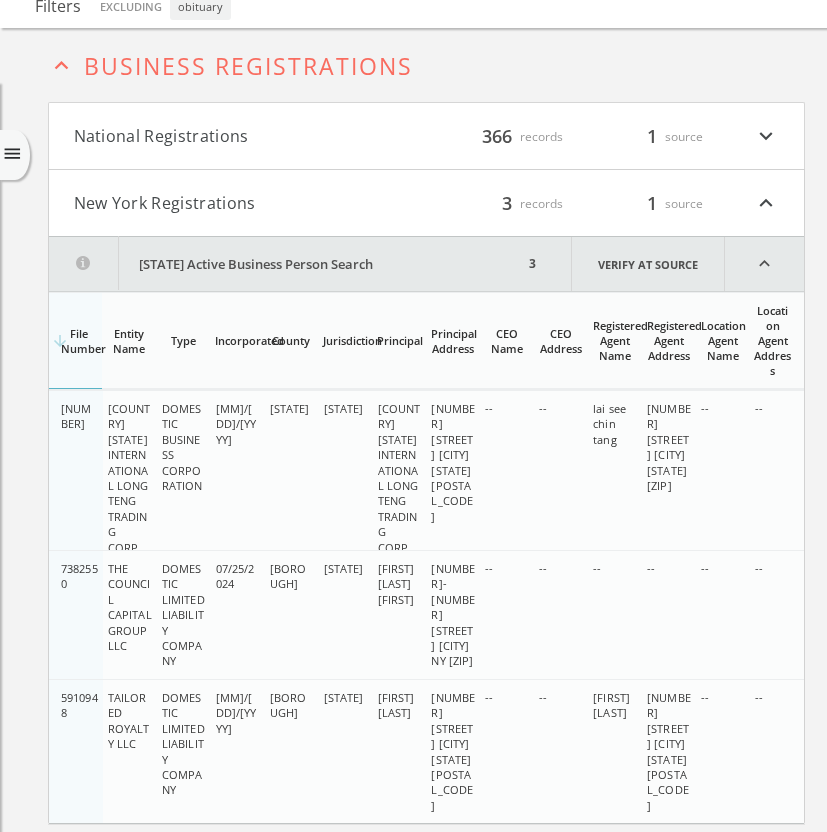 scroll, scrollTop: 0, scrollLeft: 0, axis: both 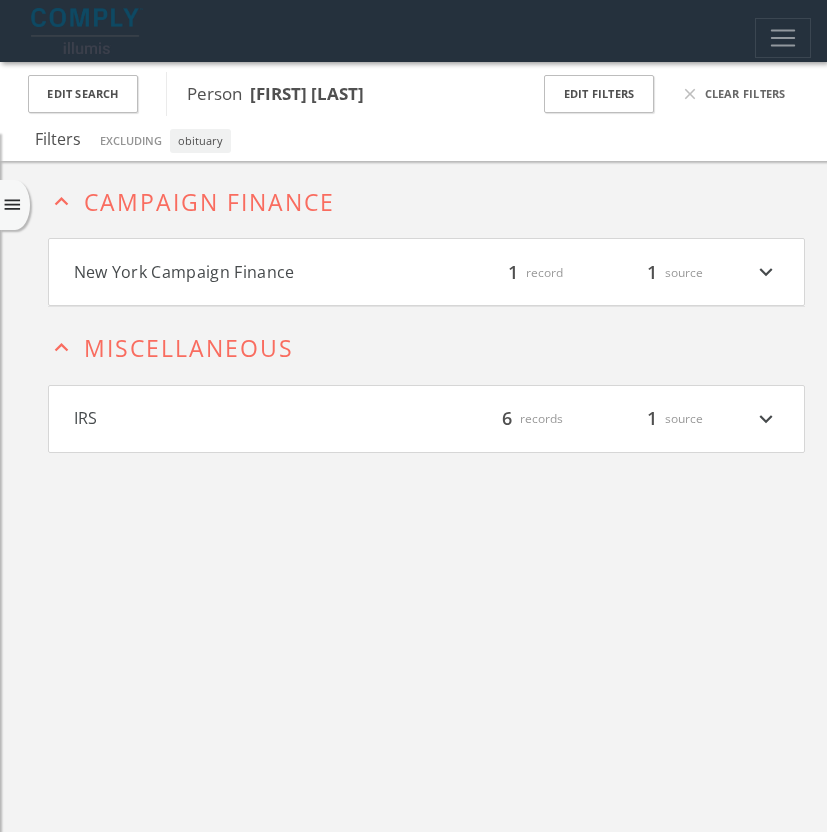 click on "New York Campaign Finance" at bounding box center [250, 272] 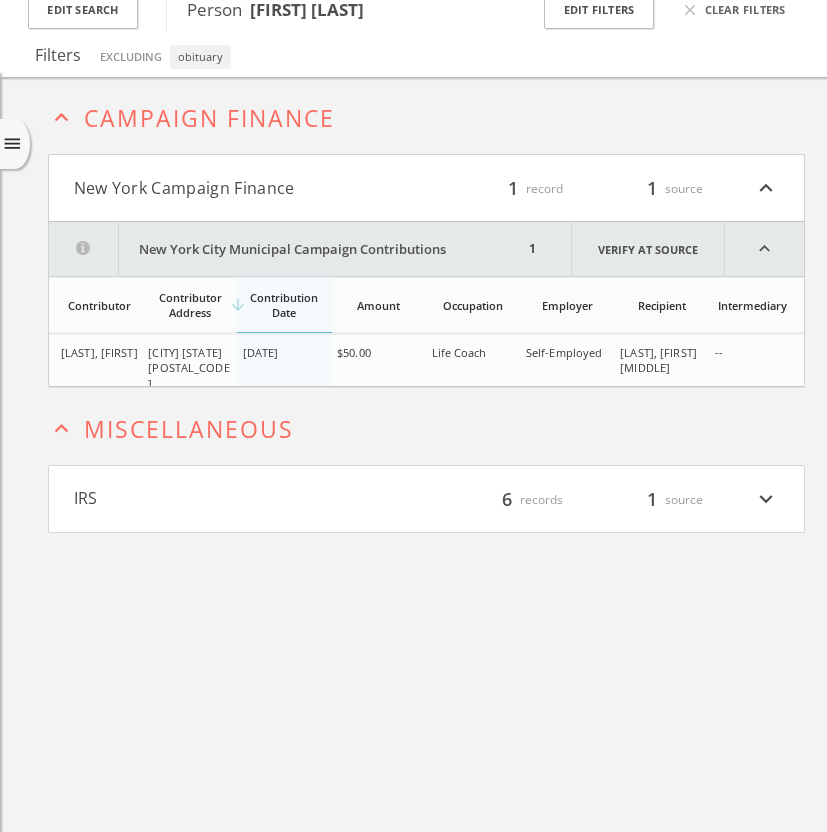 scroll, scrollTop: 102, scrollLeft: 0, axis: vertical 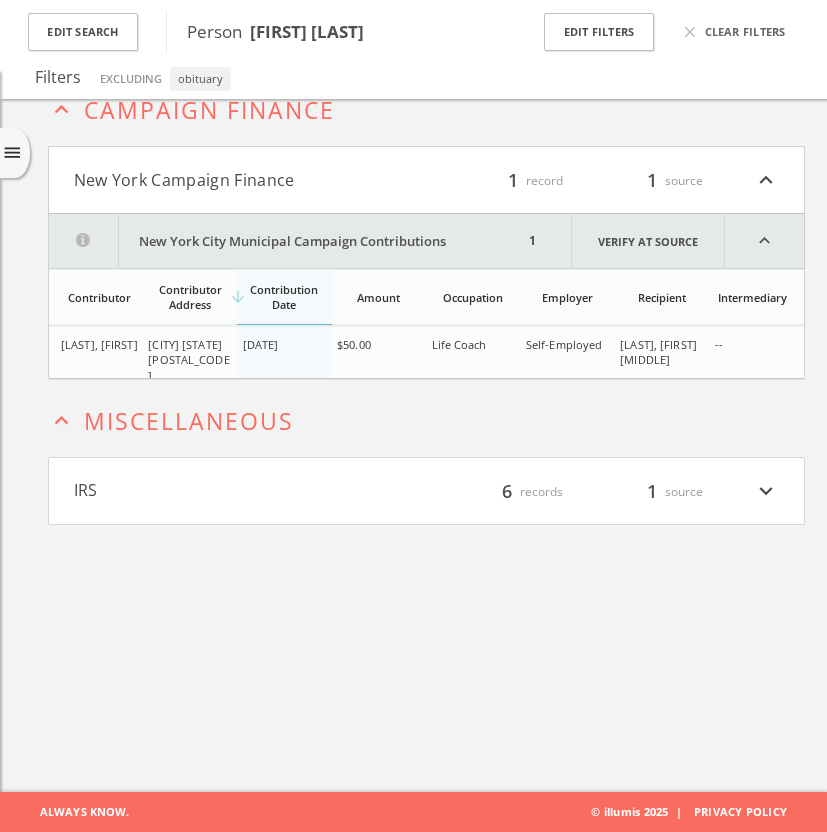 click on "IRS" at bounding box center [250, 491] 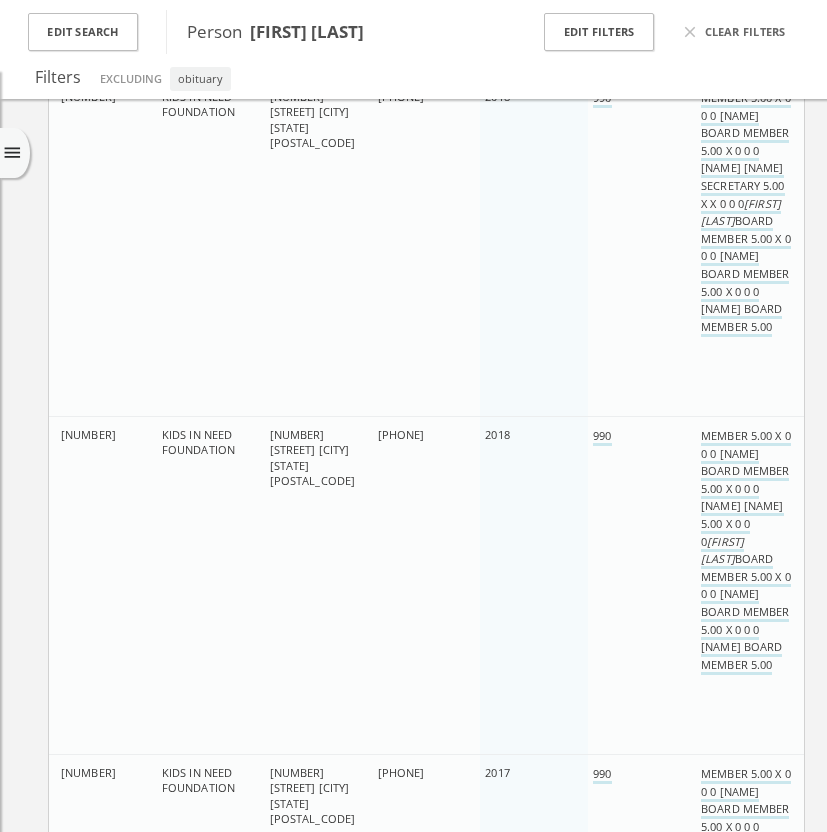 scroll, scrollTop: 421, scrollLeft: 0, axis: vertical 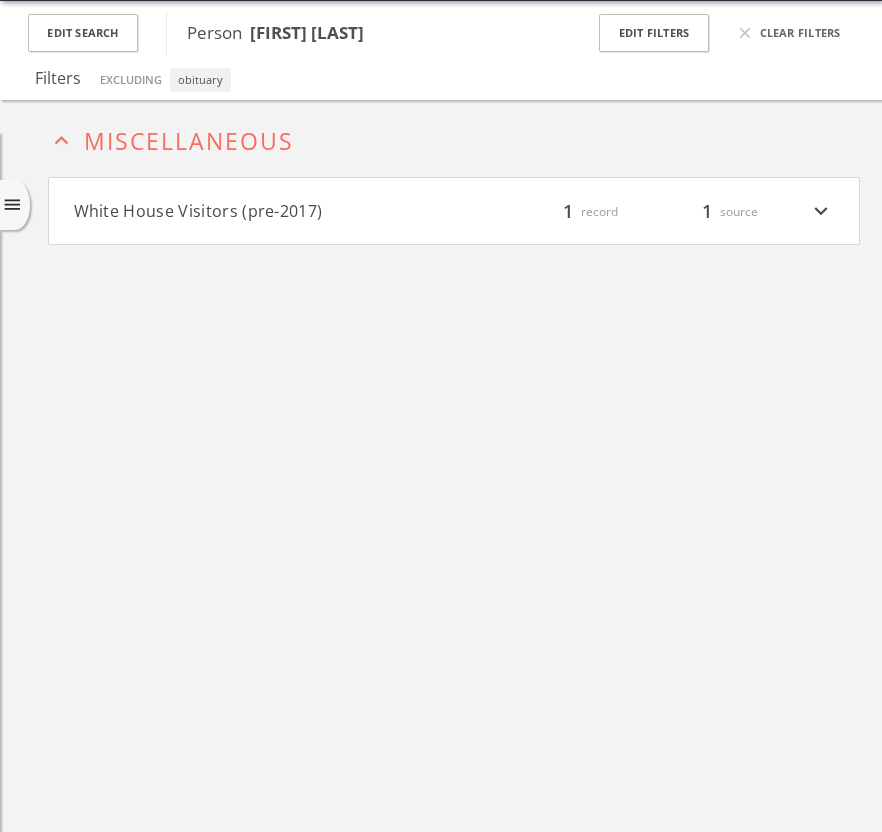 click on "White House Visitors (pre-2017) filter_list 1 record  1 source  expand_more" at bounding box center (454, 211) 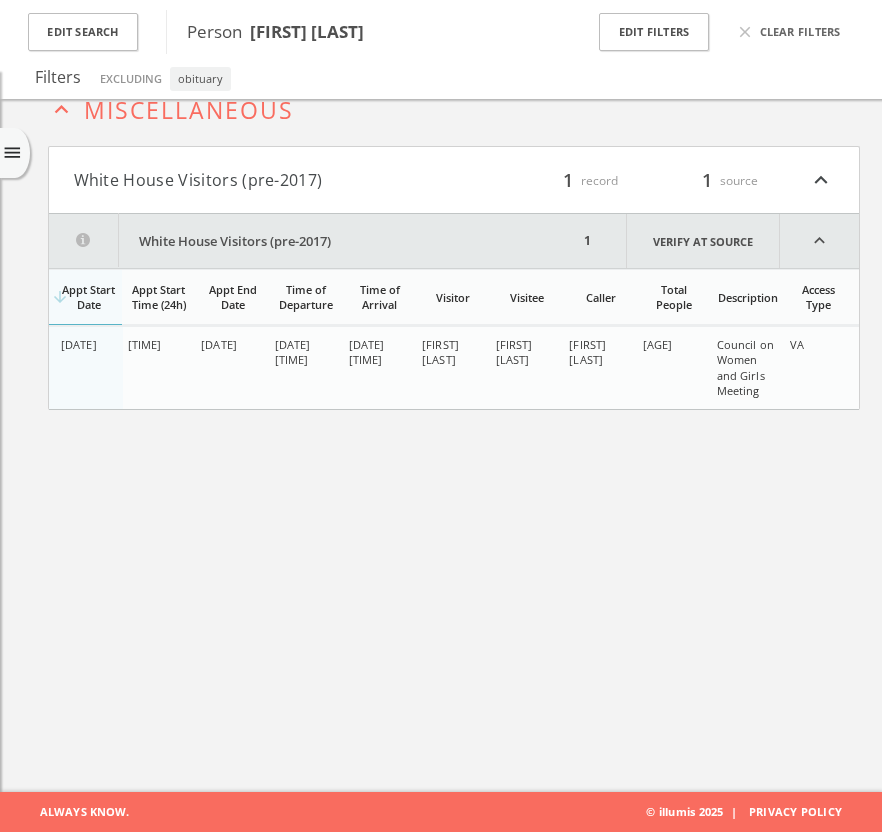 scroll, scrollTop: 0, scrollLeft: 0, axis: both 